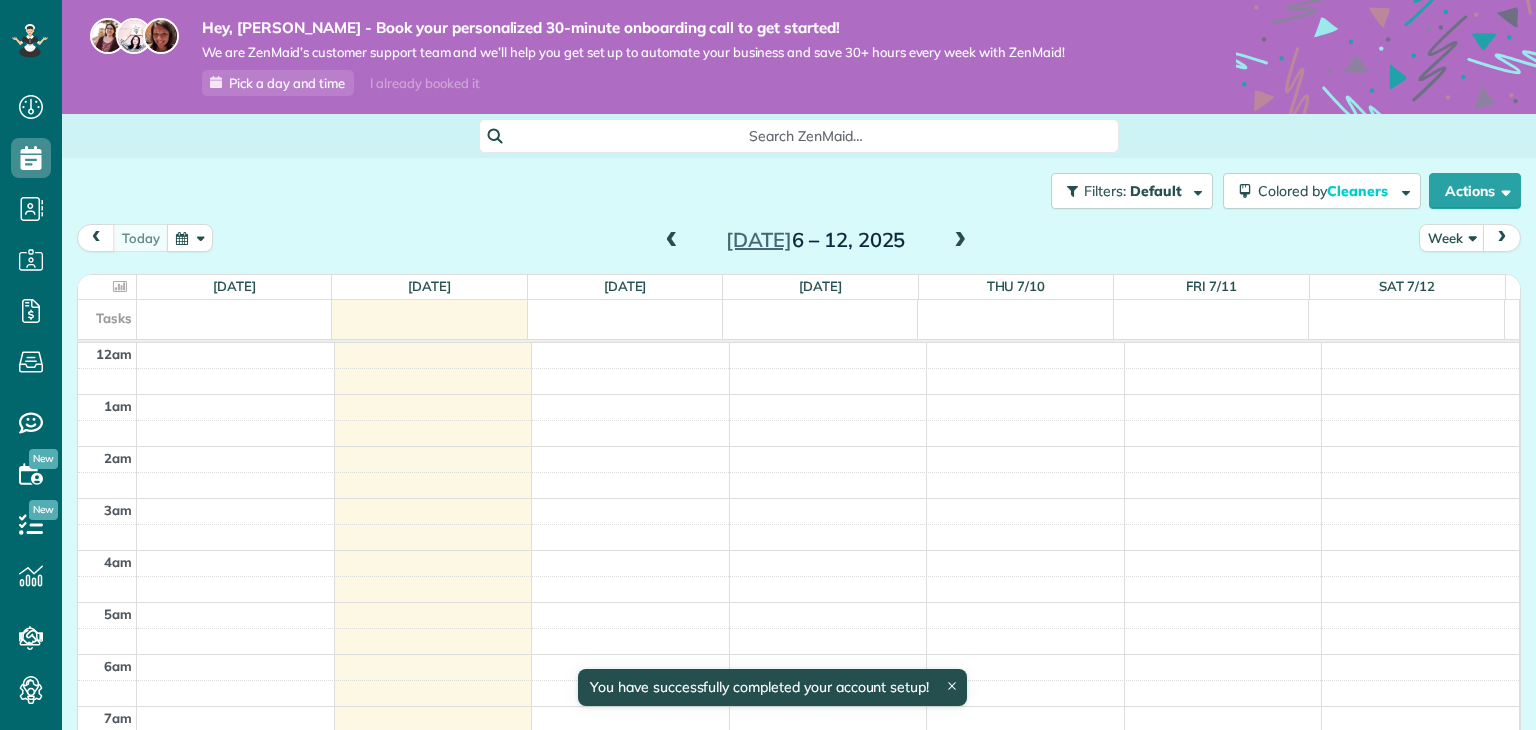 scroll, scrollTop: 0, scrollLeft: 0, axis: both 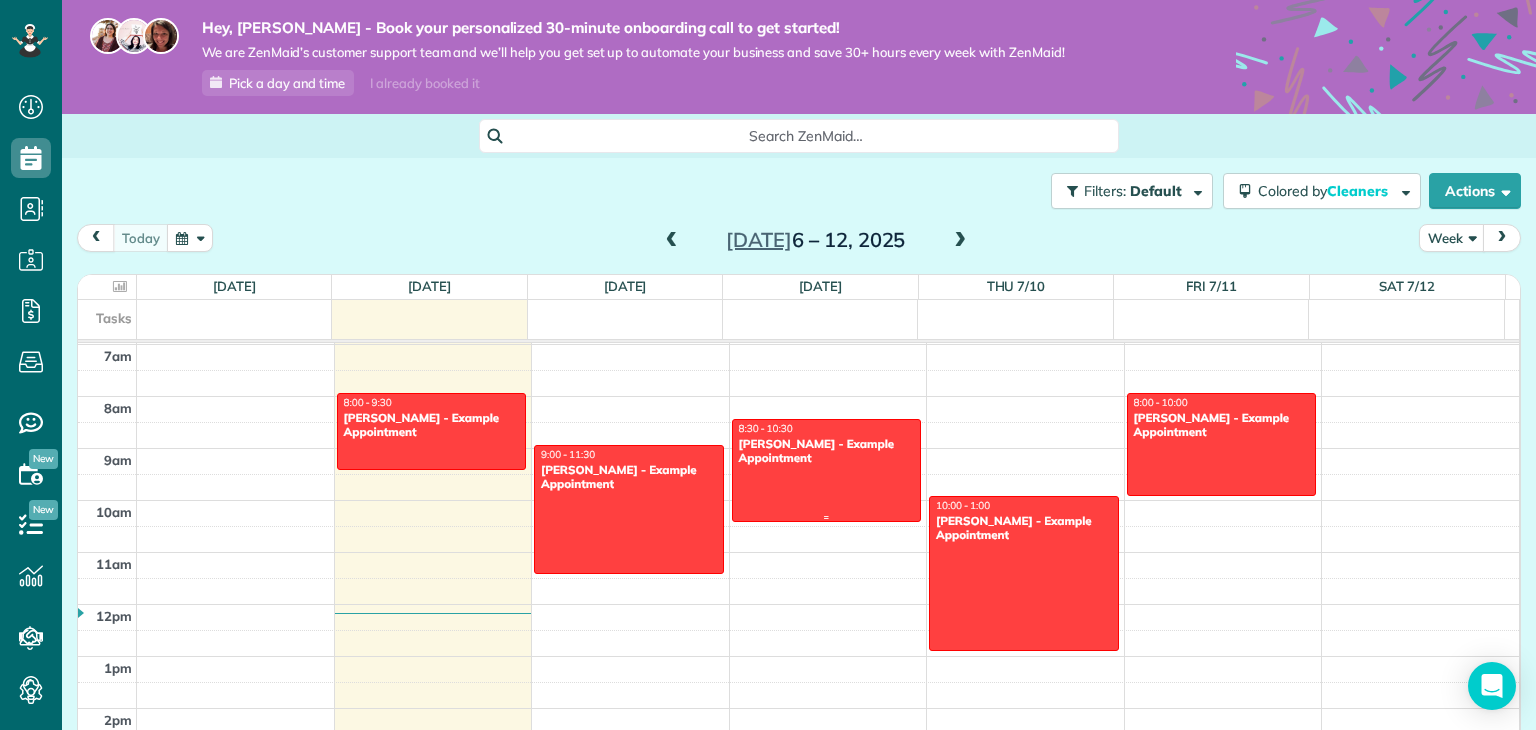 click at bounding box center (827, 470) 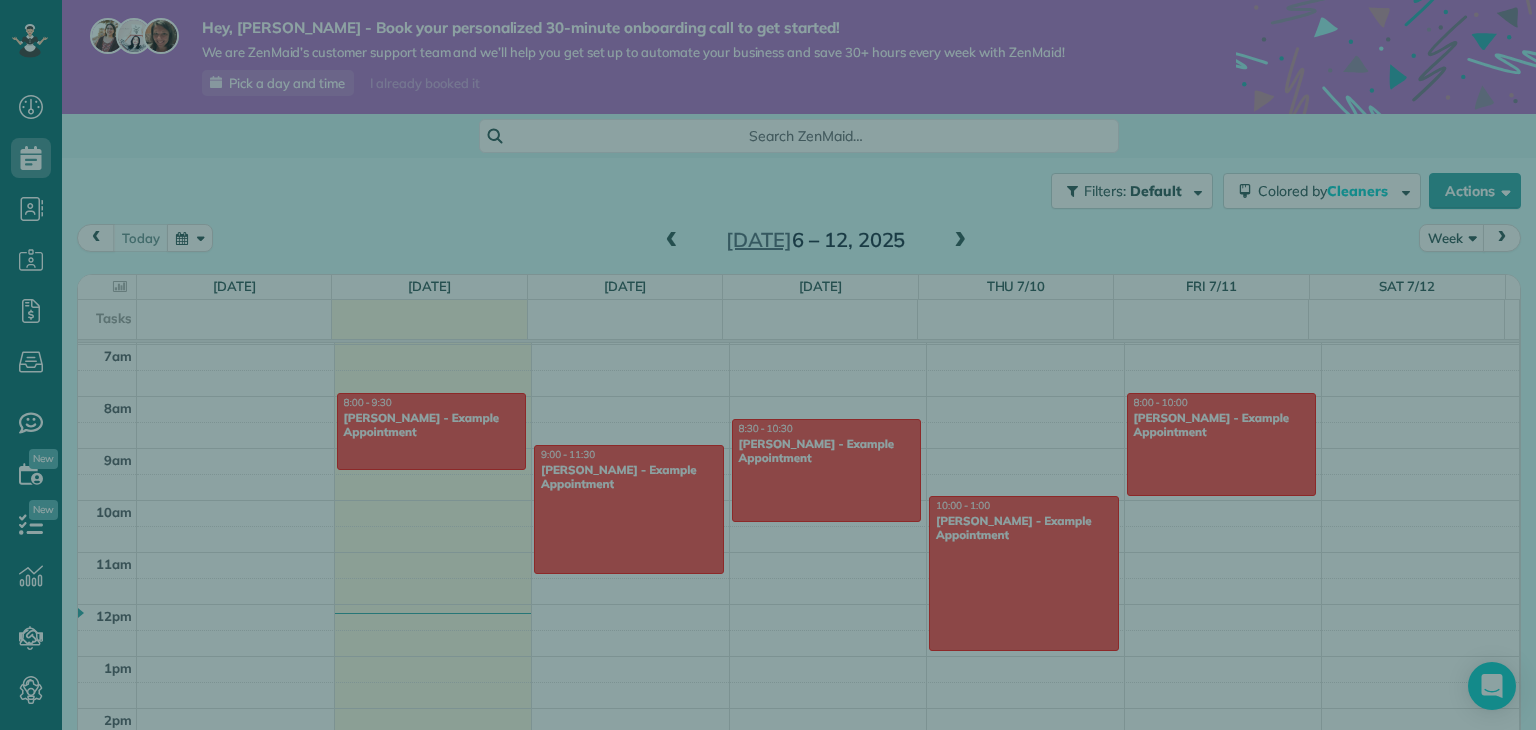 click on "Close   Cleaners" at bounding box center (768, 365) 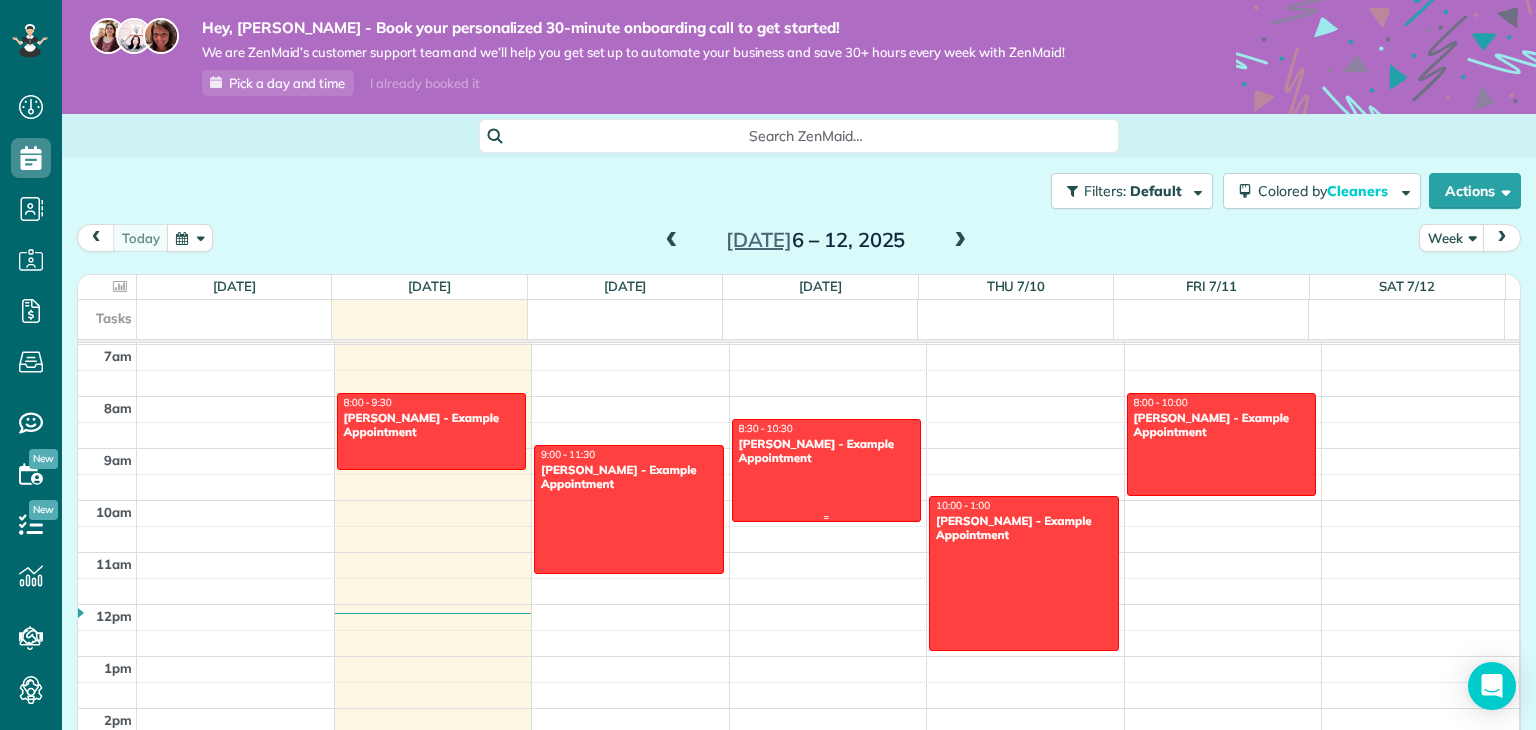 click at bounding box center (827, 470) 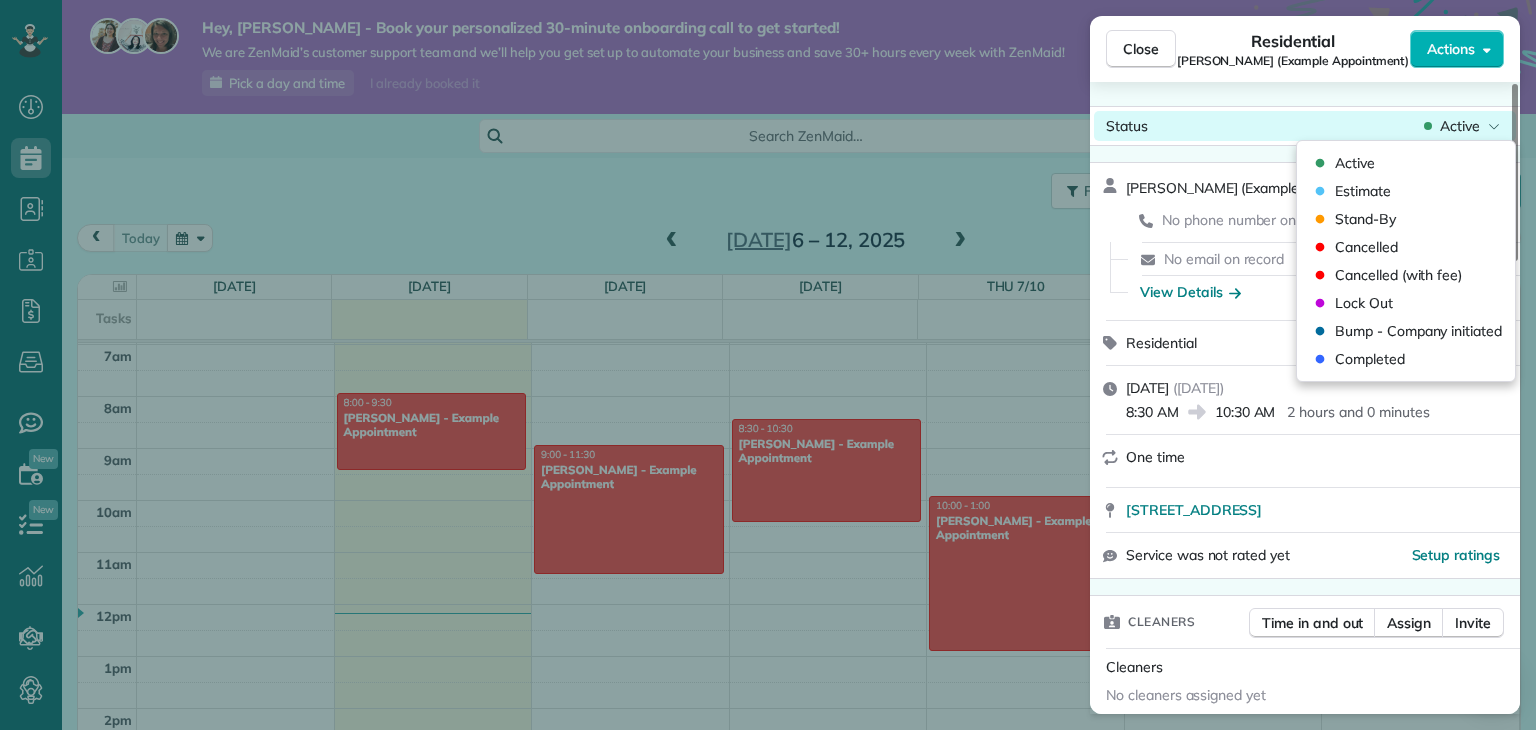 click 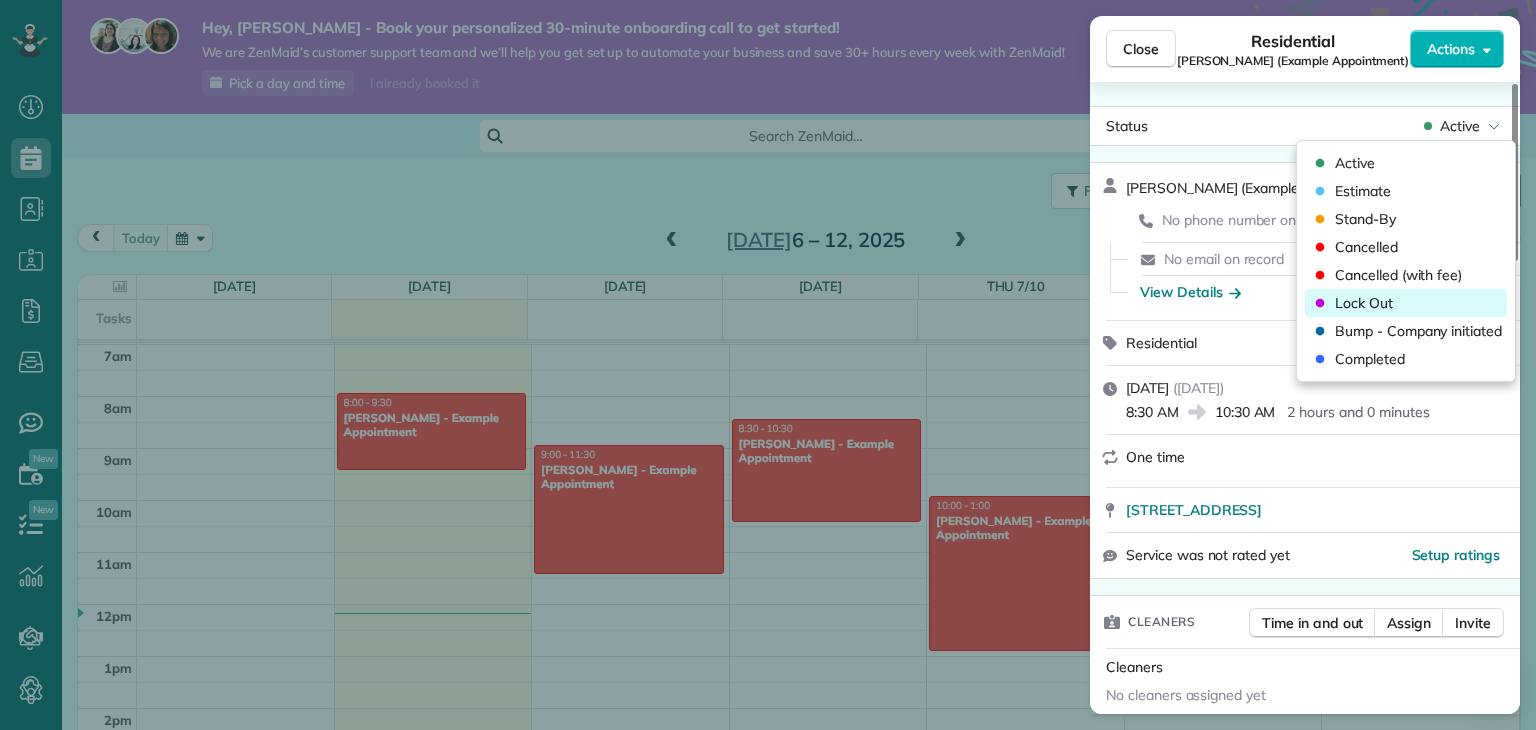 click on "Lock Out" at bounding box center [1364, 303] 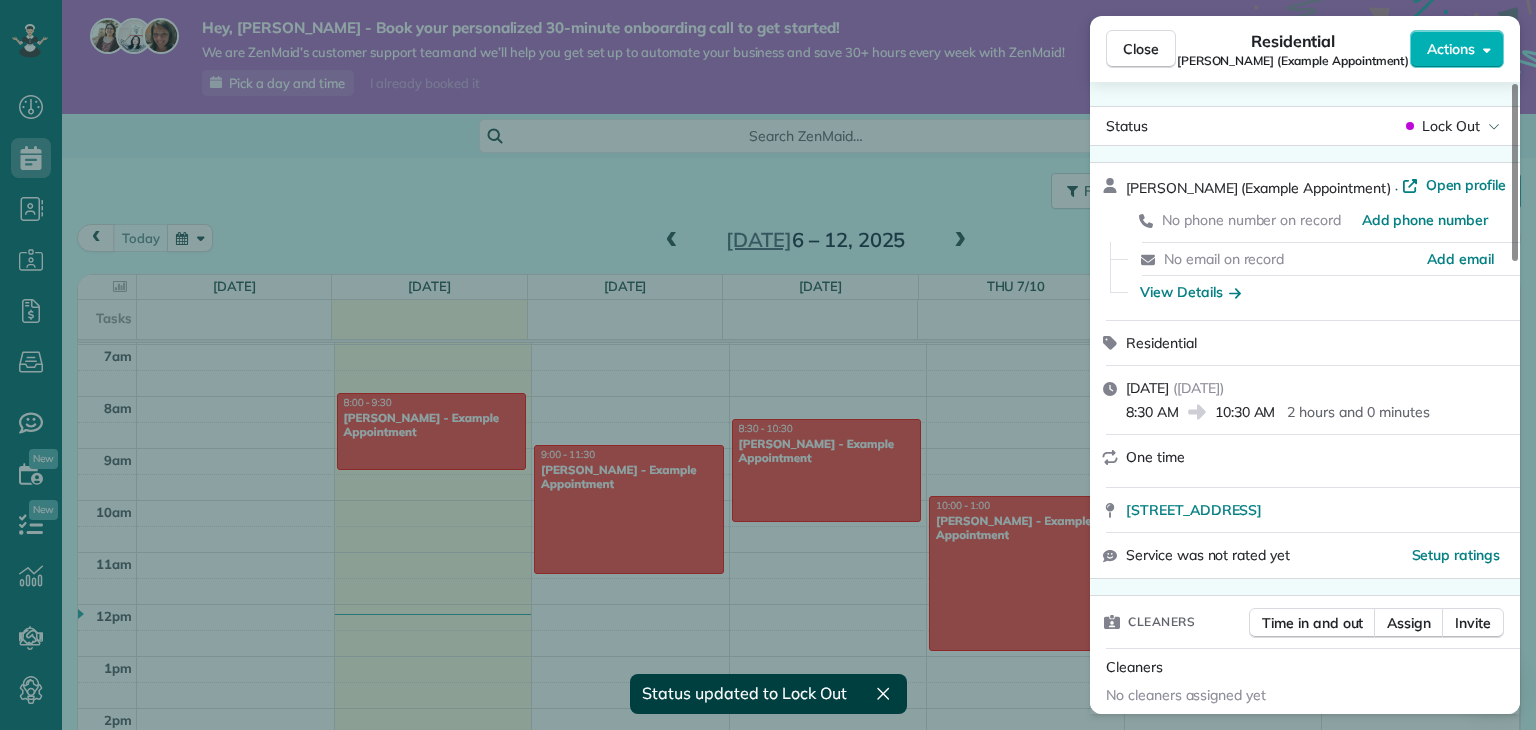 click on "Close Residential Sharon Tinberg (Example Appointment) Actions Status Lock Out Sharon Tinberg (Example Appointment) · Open profile No phone number on record Add phone number No email on record Add email View Details Residential Wednesday, July 09, 2025 ( in 2 days ) 8:30 AM 10:30 AM 2 hours and 0 minutes One time 6375 West Charleston Boulevard Las Vegas NV 89146 Service was not rated yet Setup ratings Cleaners Time in and out Assign Invite Cleaners No cleaners assigned yet Checklist Try Now Keep this appointment up to your standards. Stay on top of every detail, keep your cleaners organised, and your client happy. Assign a checklist Watch a 5 min demo Billing Billing actions Price $0.00 Overcharge $0.00 Discount $0.00 Coupon discount - Primary tax - Secondary tax - Total appointment price $0.00 Tips collected New feature! $0.00 Mark as paid Total including tip $0.00 Get paid online in no-time! Send an invoice and reward your cleaners with tips Charge customer credit card Appointment custom fields Work items" at bounding box center [768, 365] 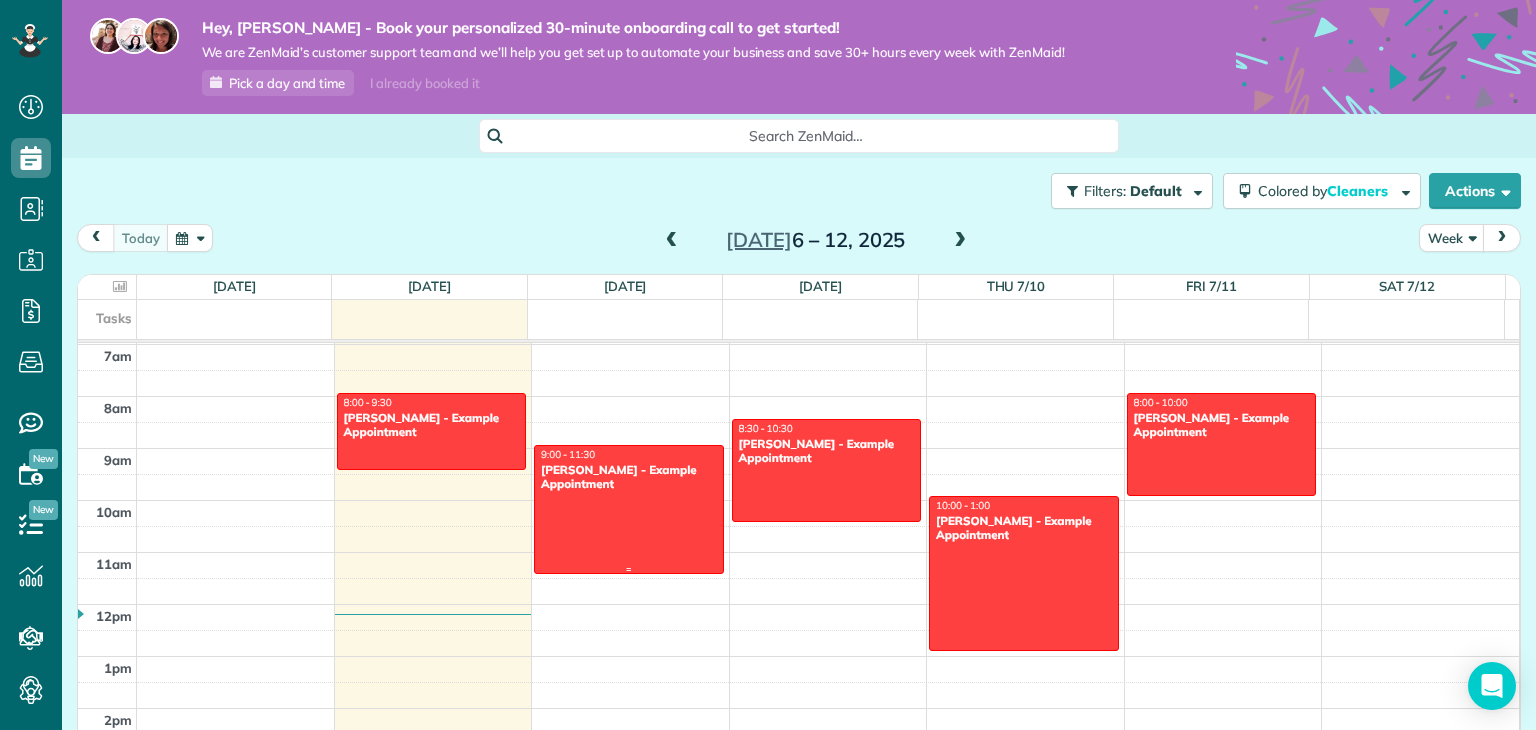 click at bounding box center [629, 509] 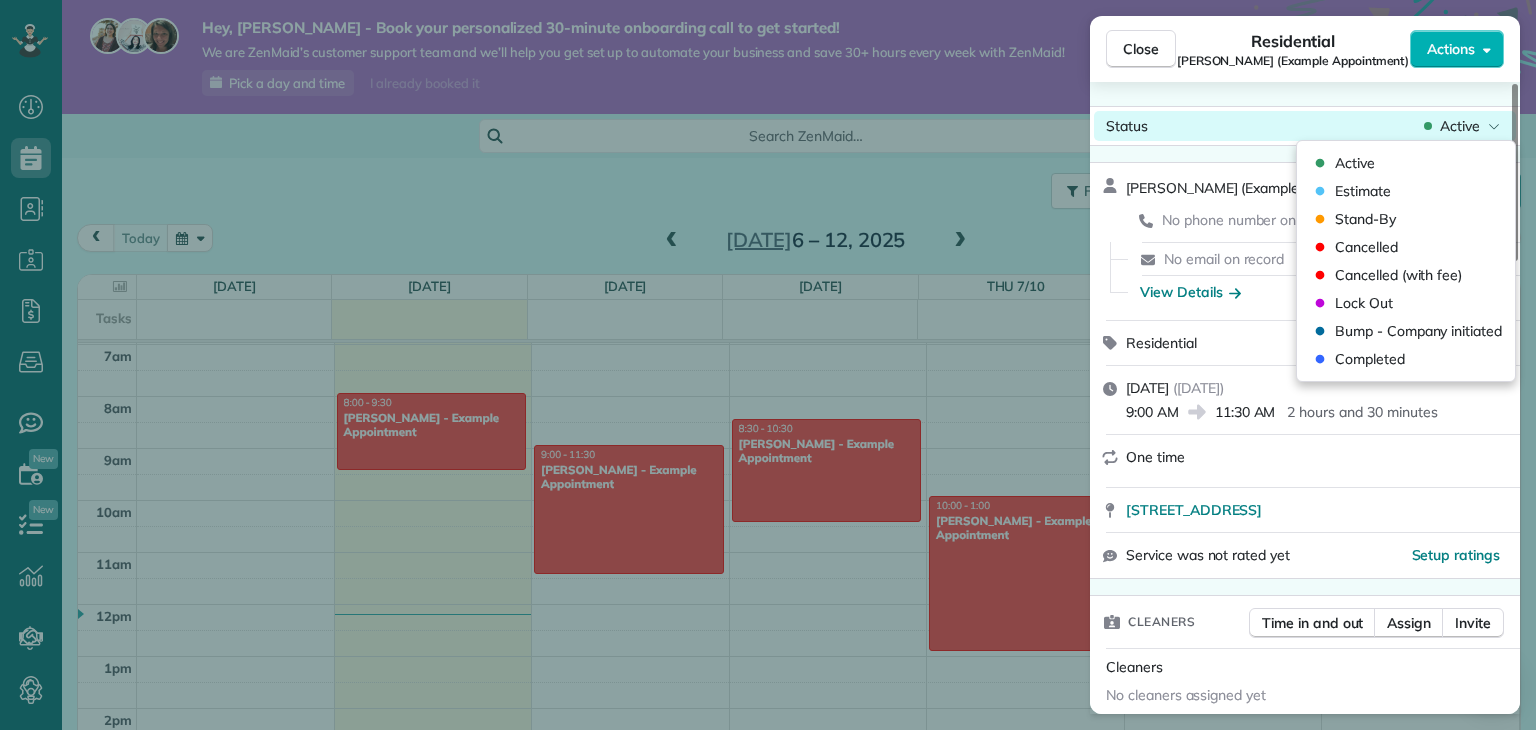 click on "Active" at bounding box center [1460, 126] 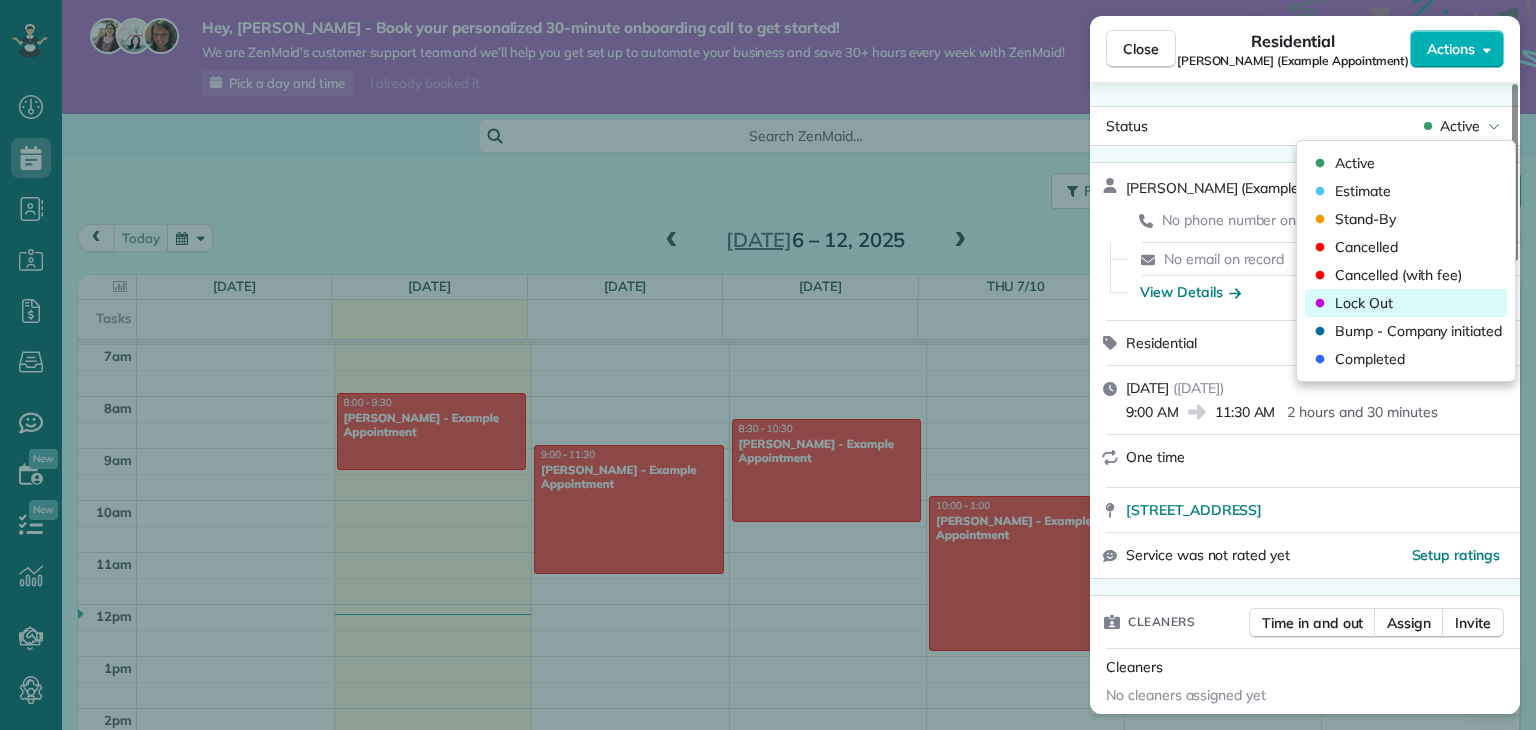 click on "Lock Out" at bounding box center [1364, 303] 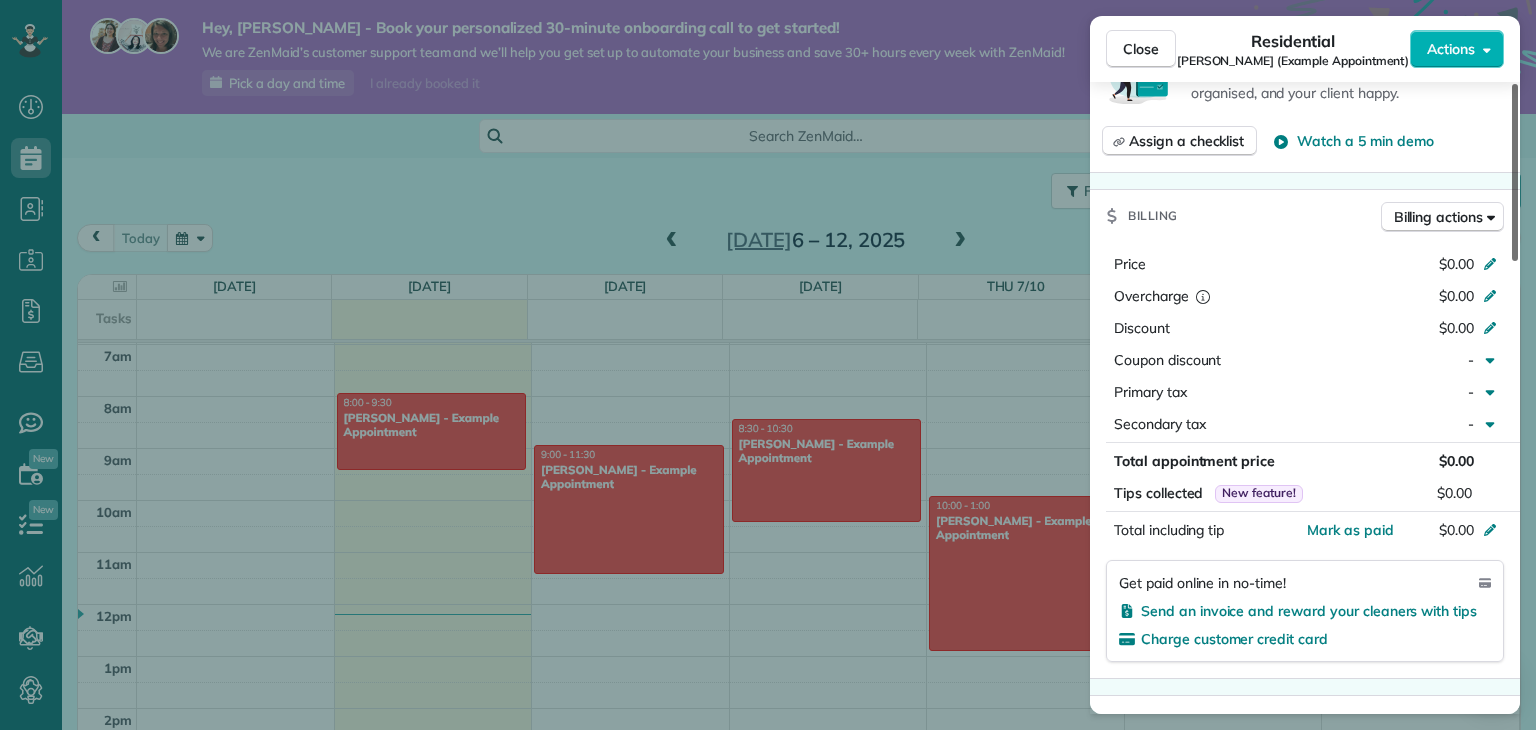 scroll, scrollTop: 71, scrollLeft: 0, axis: vertical 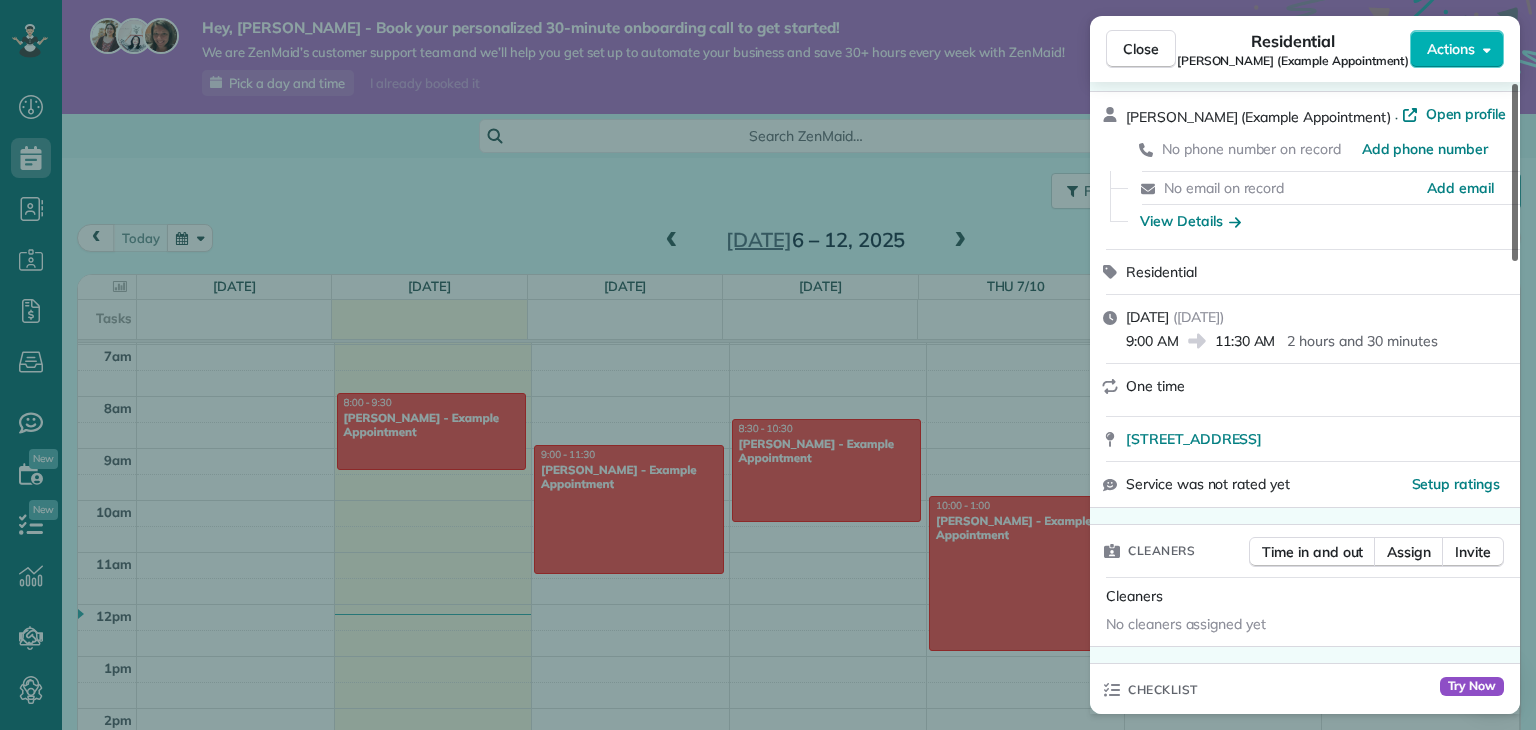 drag, startPoint x: 1514, startPoint y: 226, endPoint x: 1513, endPoint y: 246, distance: 20.024984 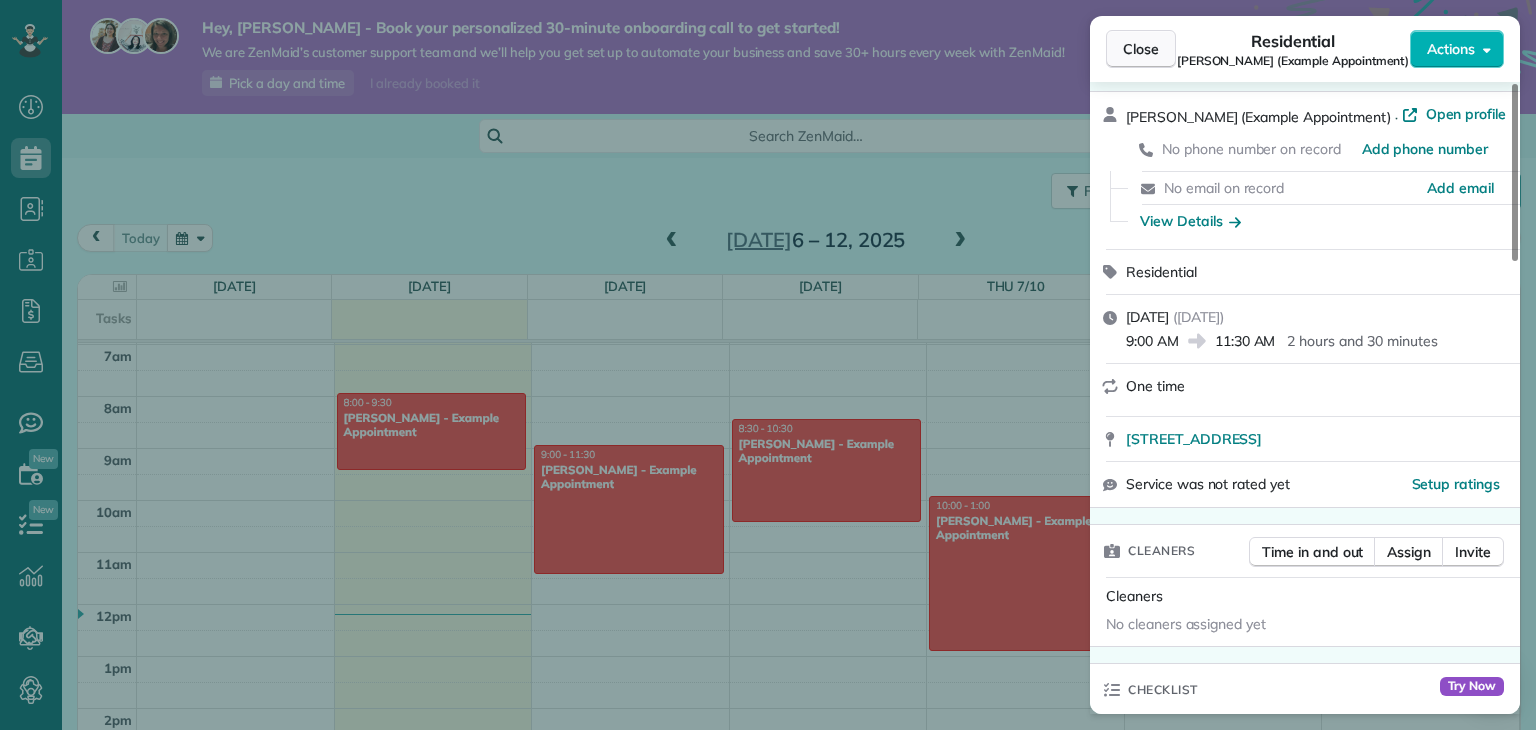 click on "Close" at bounding box center (1141, 49) 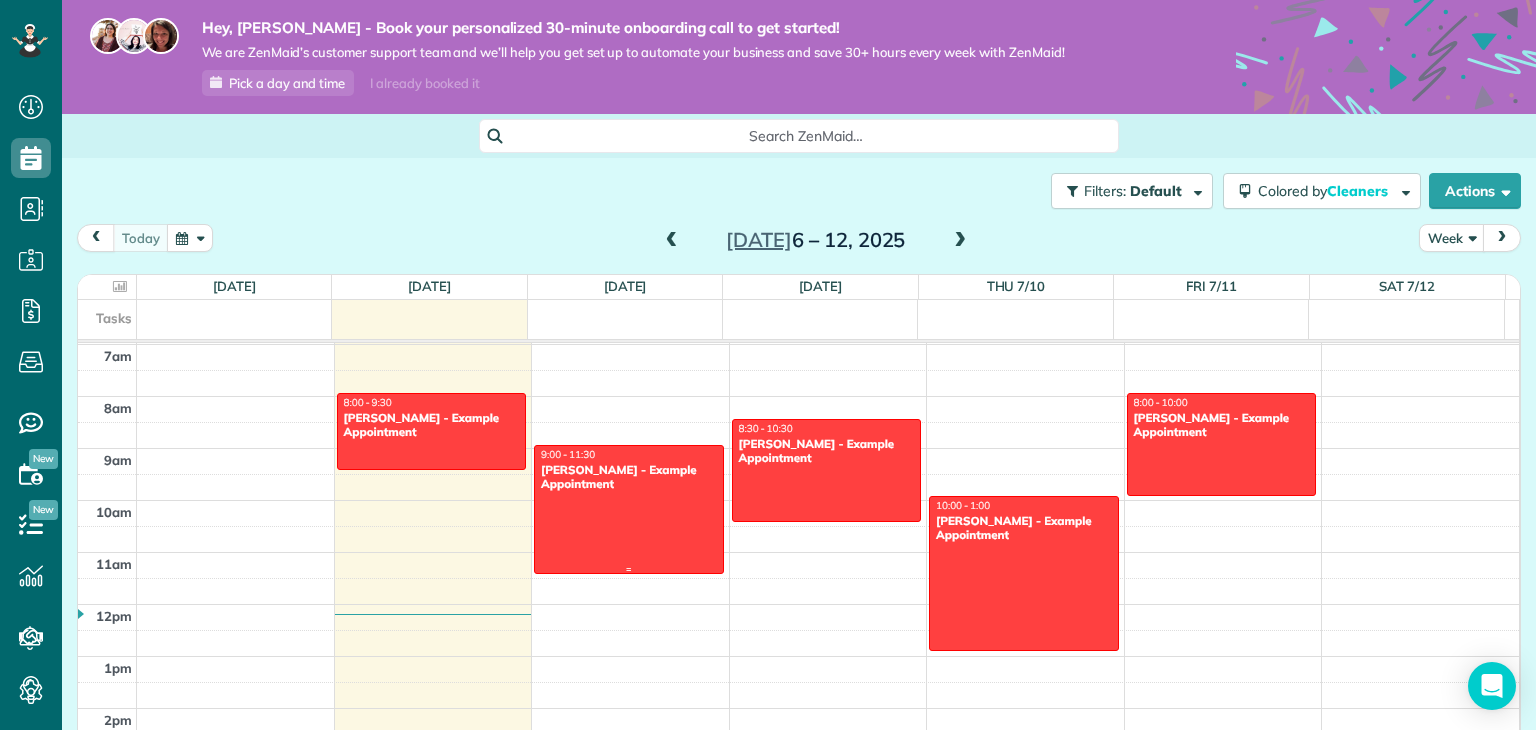 click at bounding box center (629, 509) 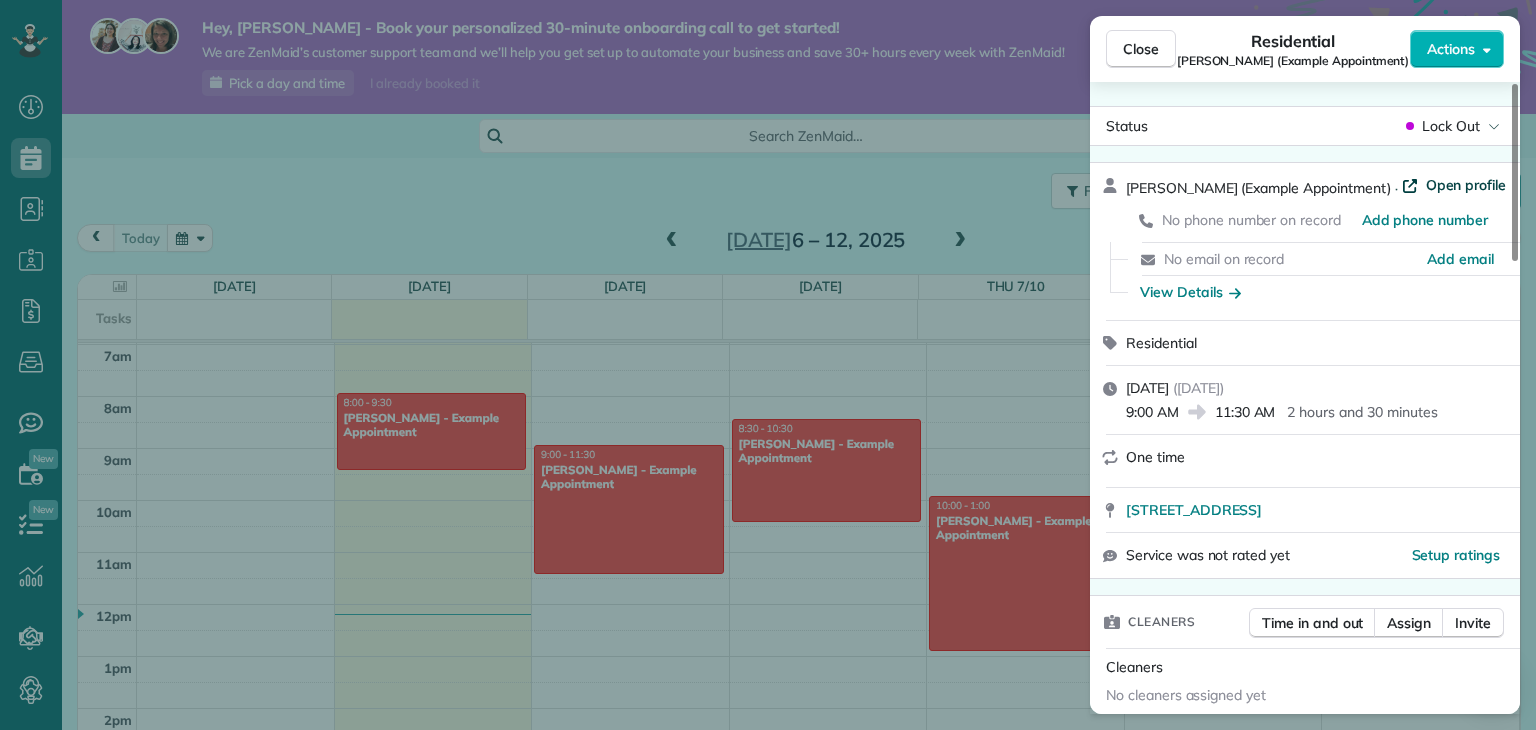 click on "Open profile" at bounding box center [1466, 185] 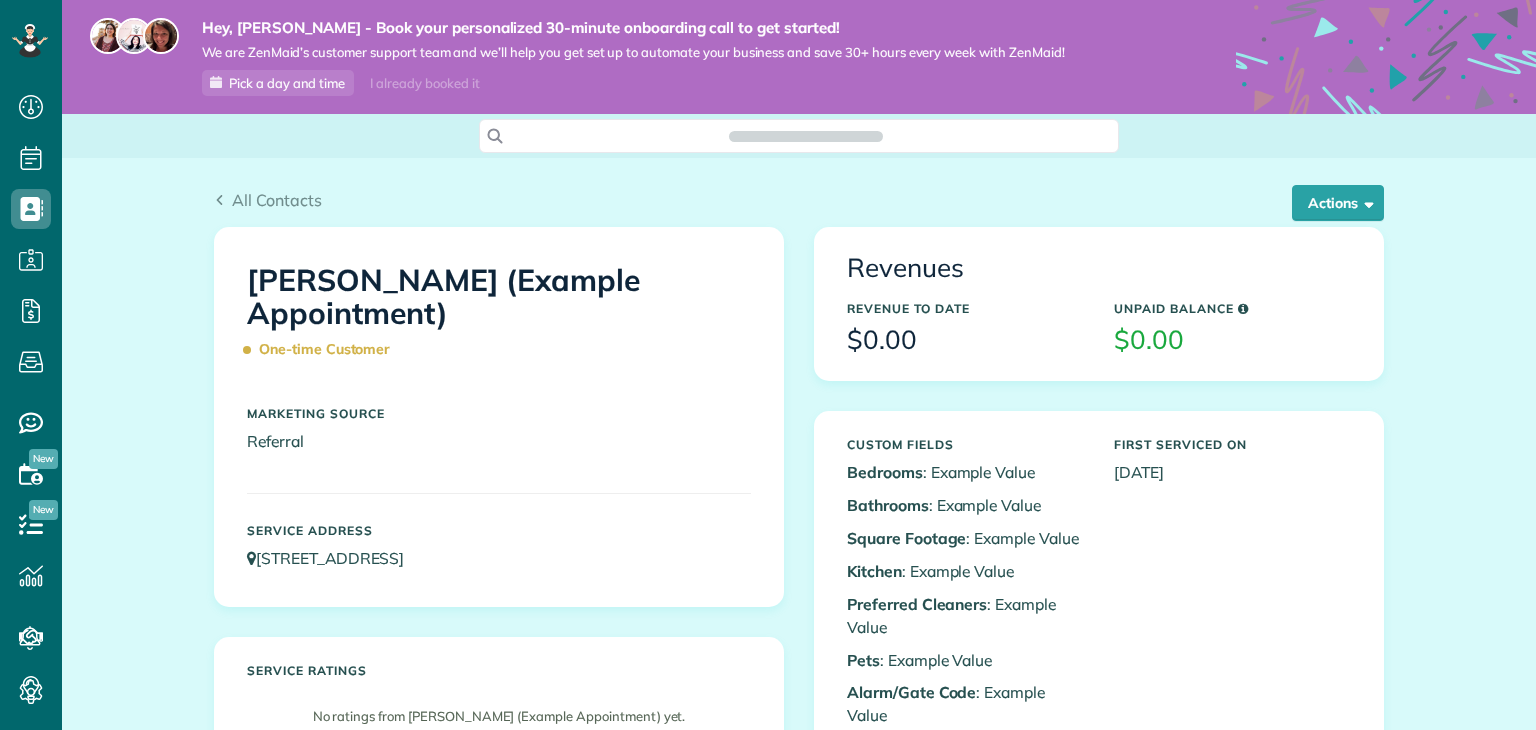 scroll, scrollTop: 0, scrollLeft: 0, axis: both 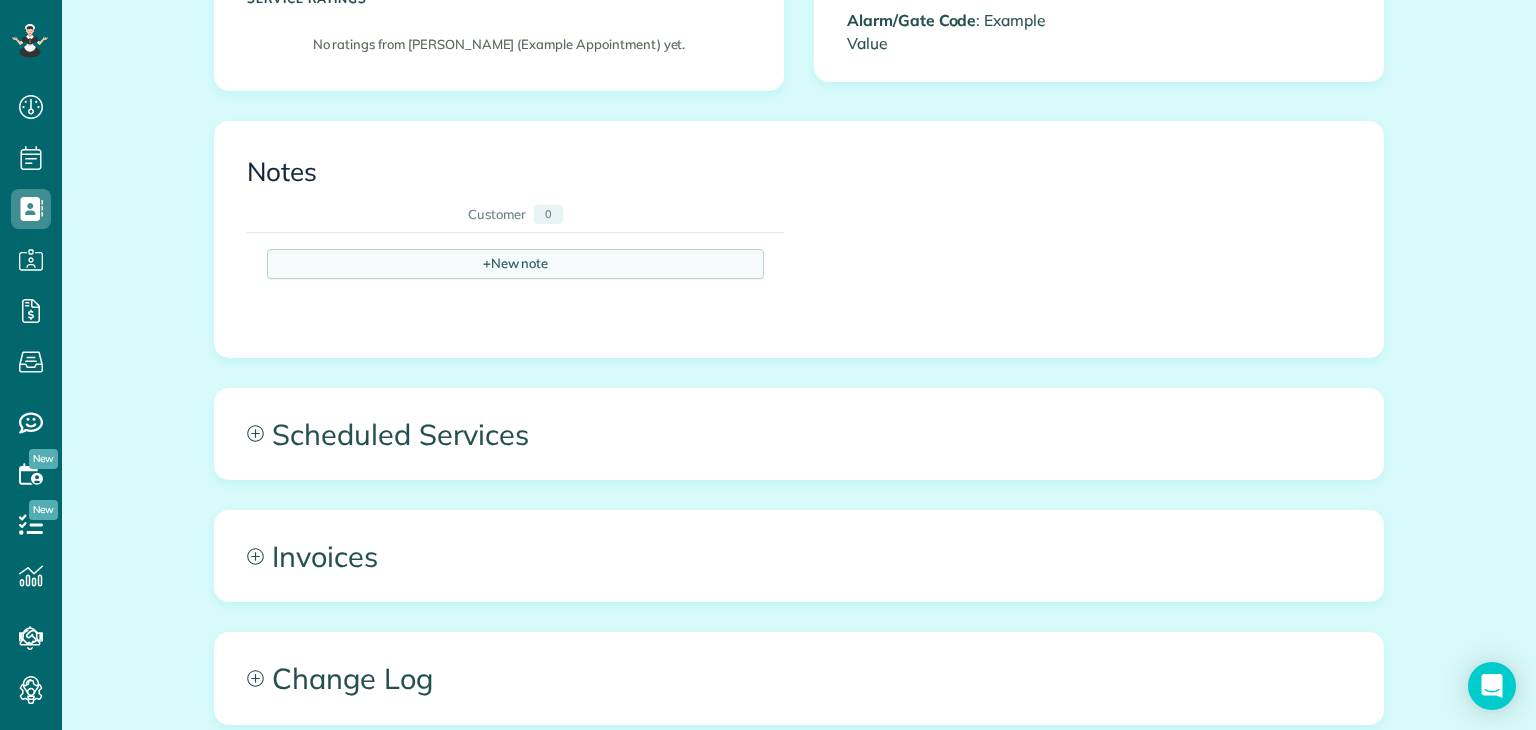 click on "+
New note" at bounding box center (515, 264) 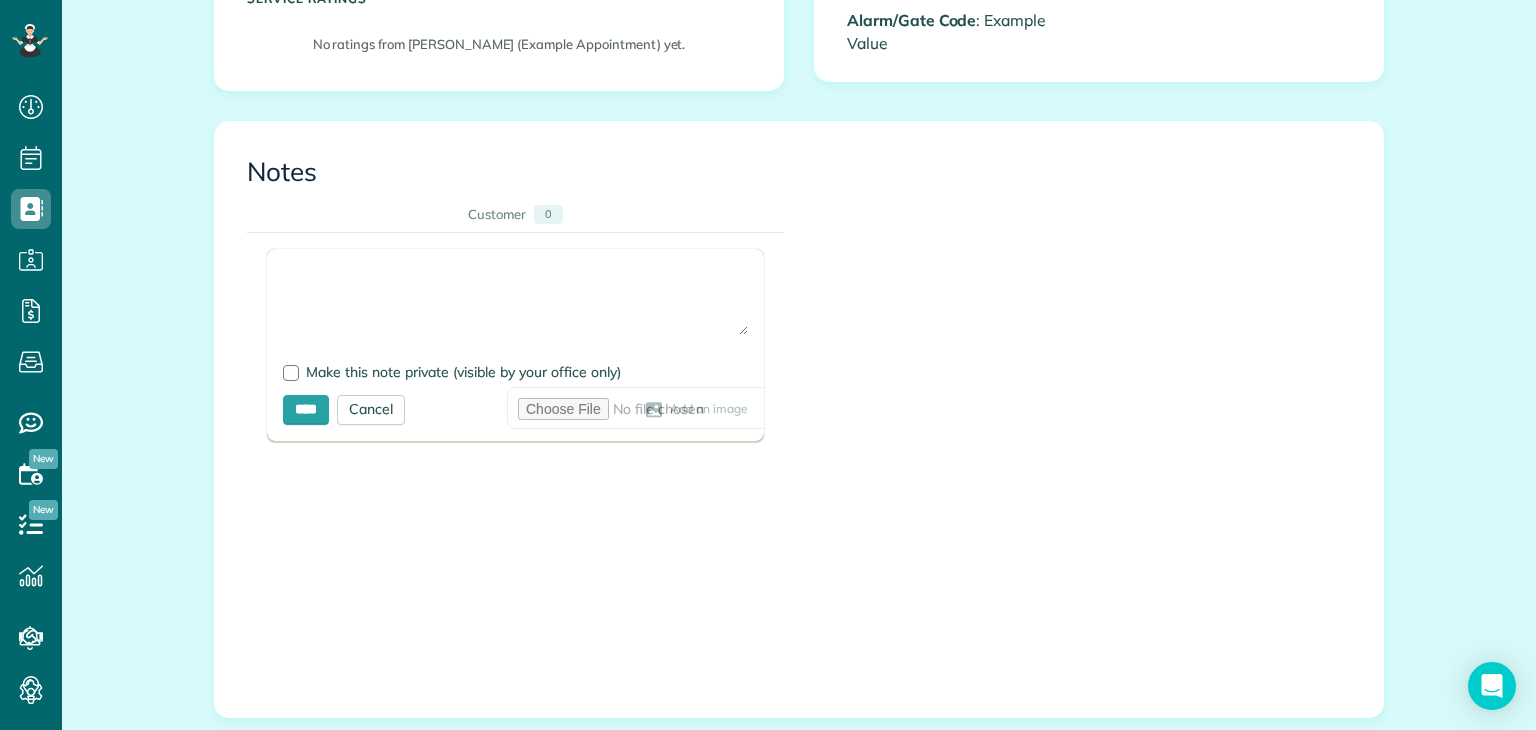 click at bounding box center [515, 300] 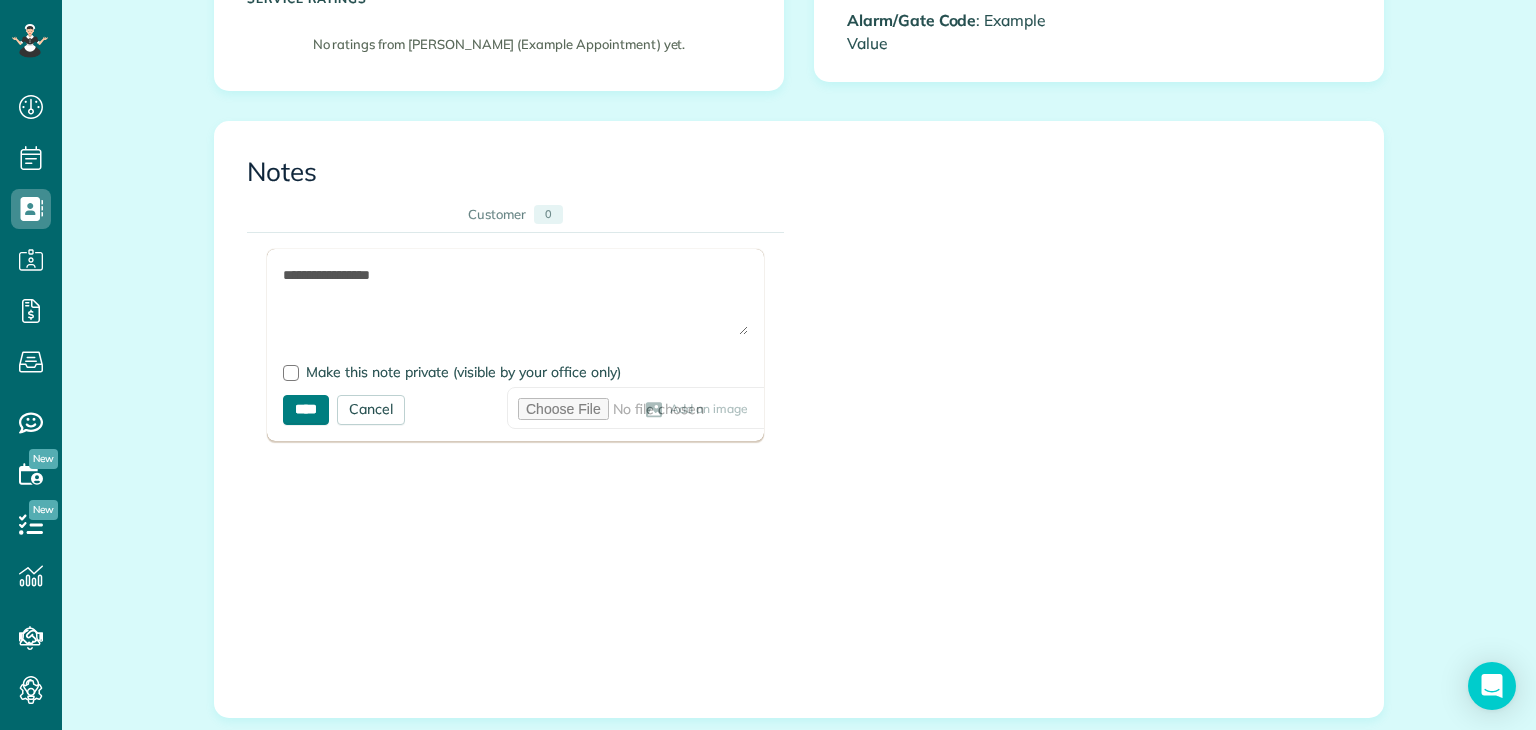 type on "**********" 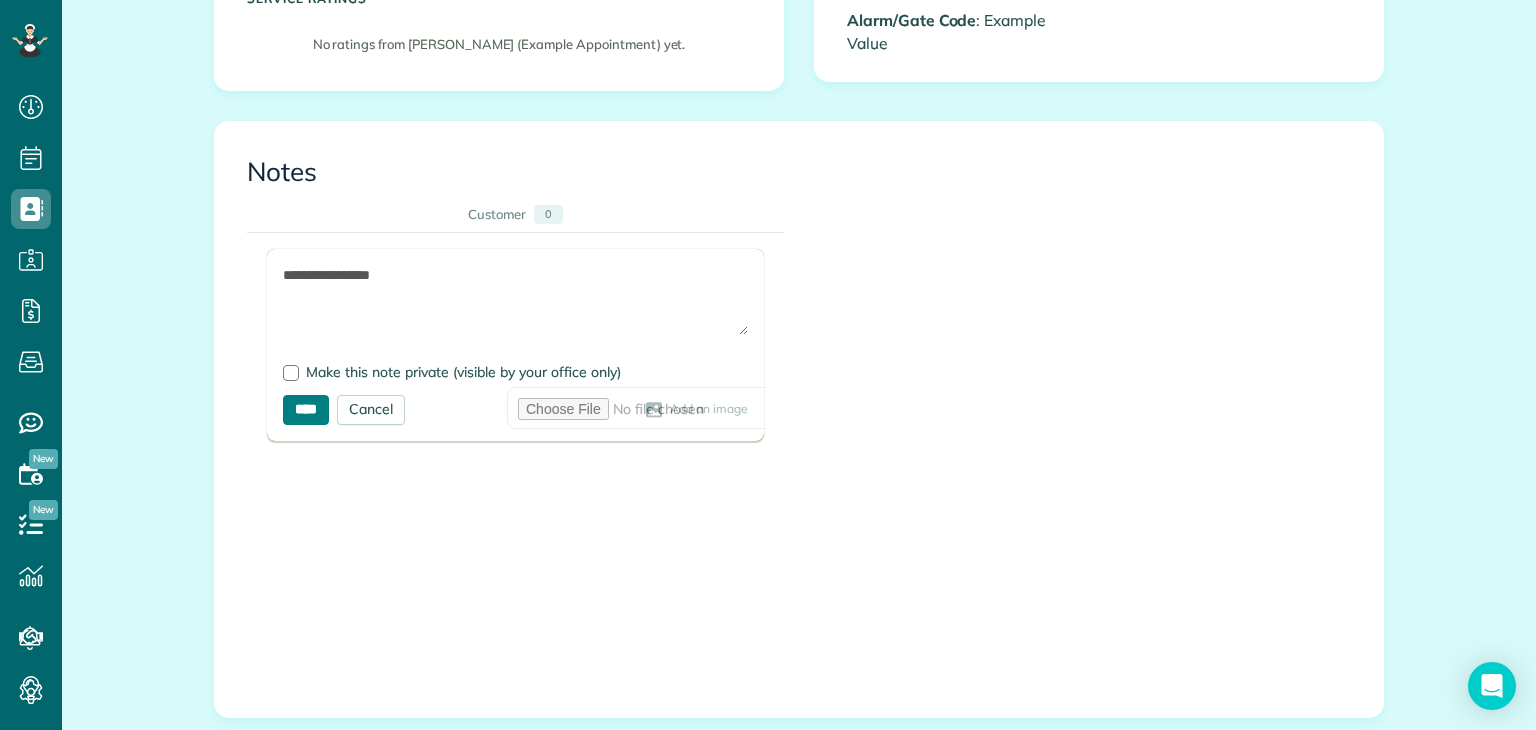 click on "****" at bounding box center (306, 410) 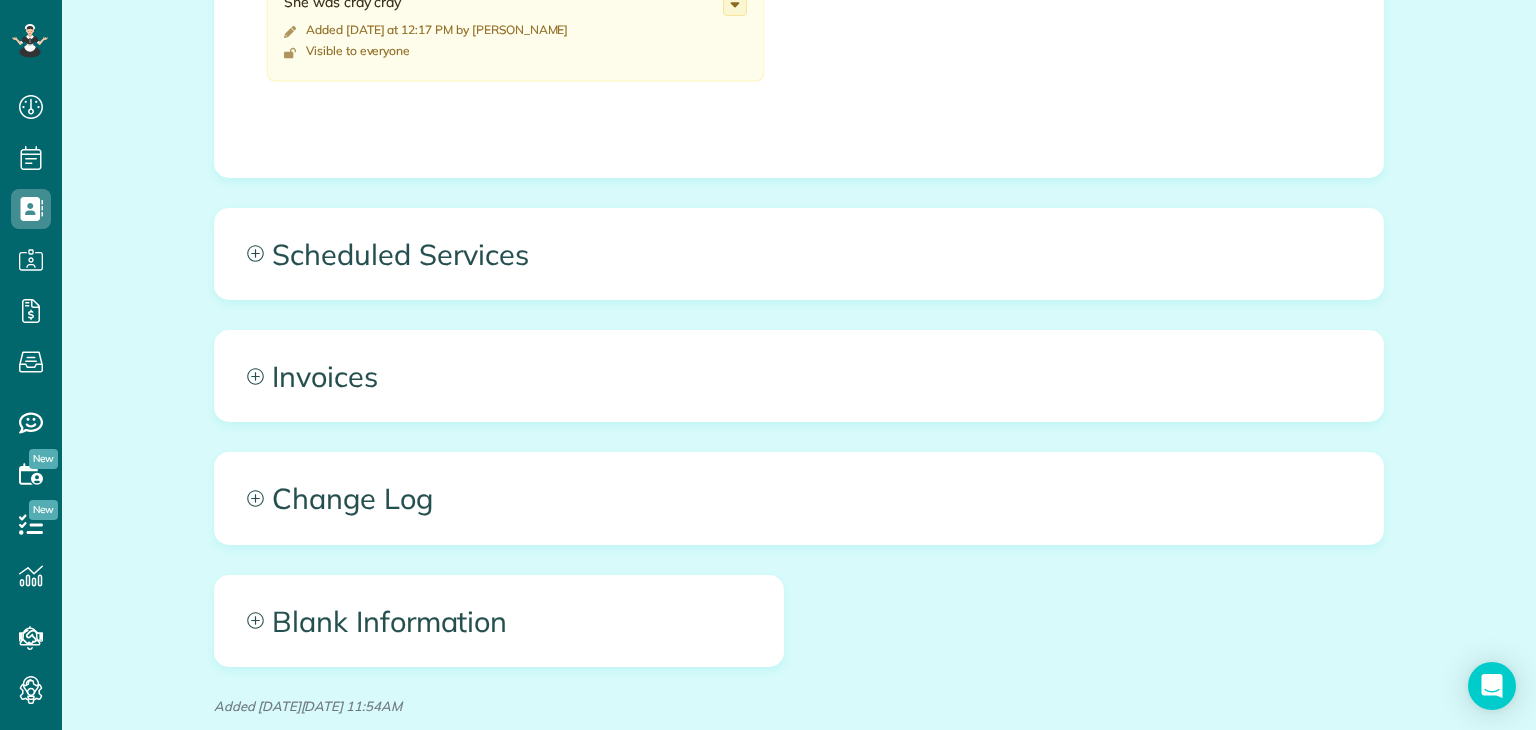 scroll, scrollTop: 1016, scrollLeft: 0, axis: vertical 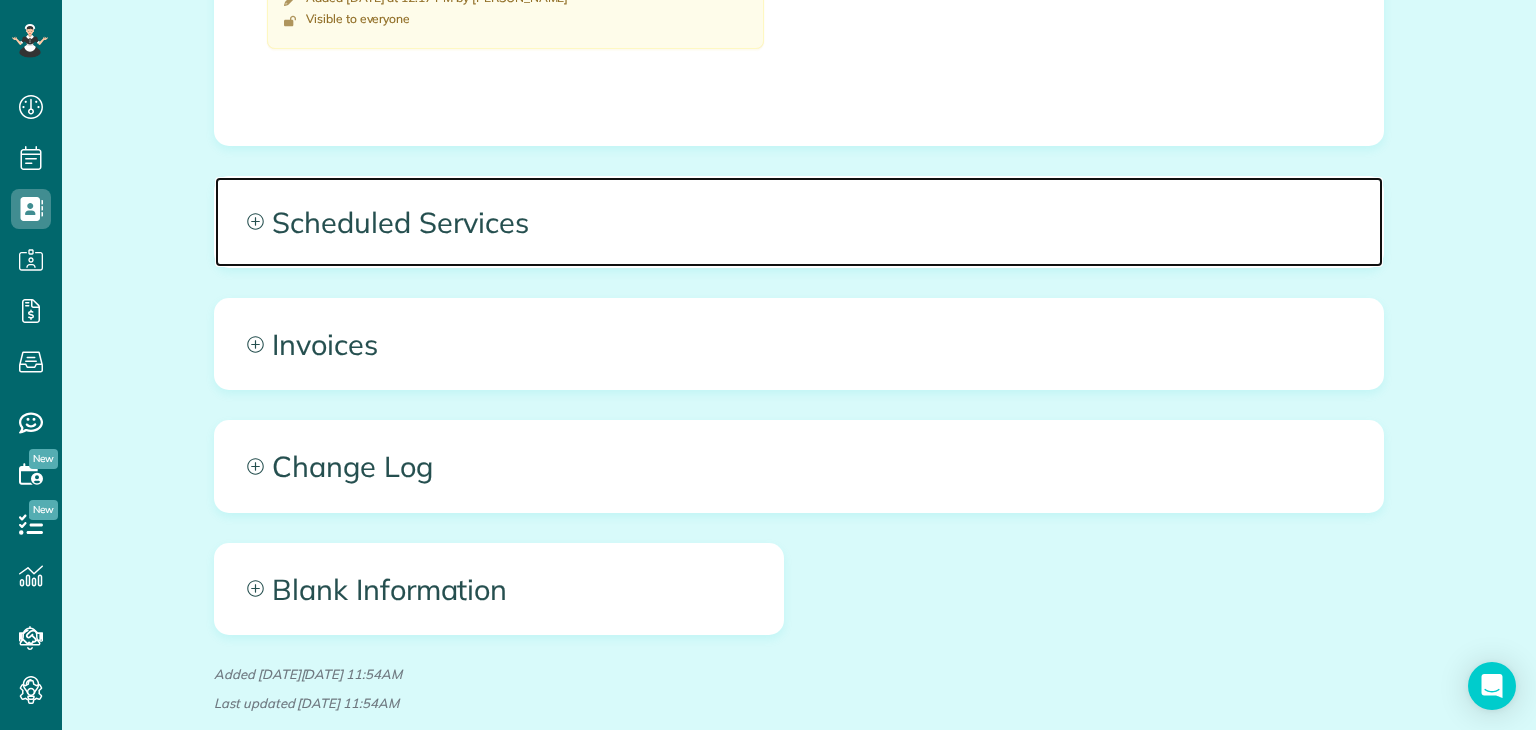 click 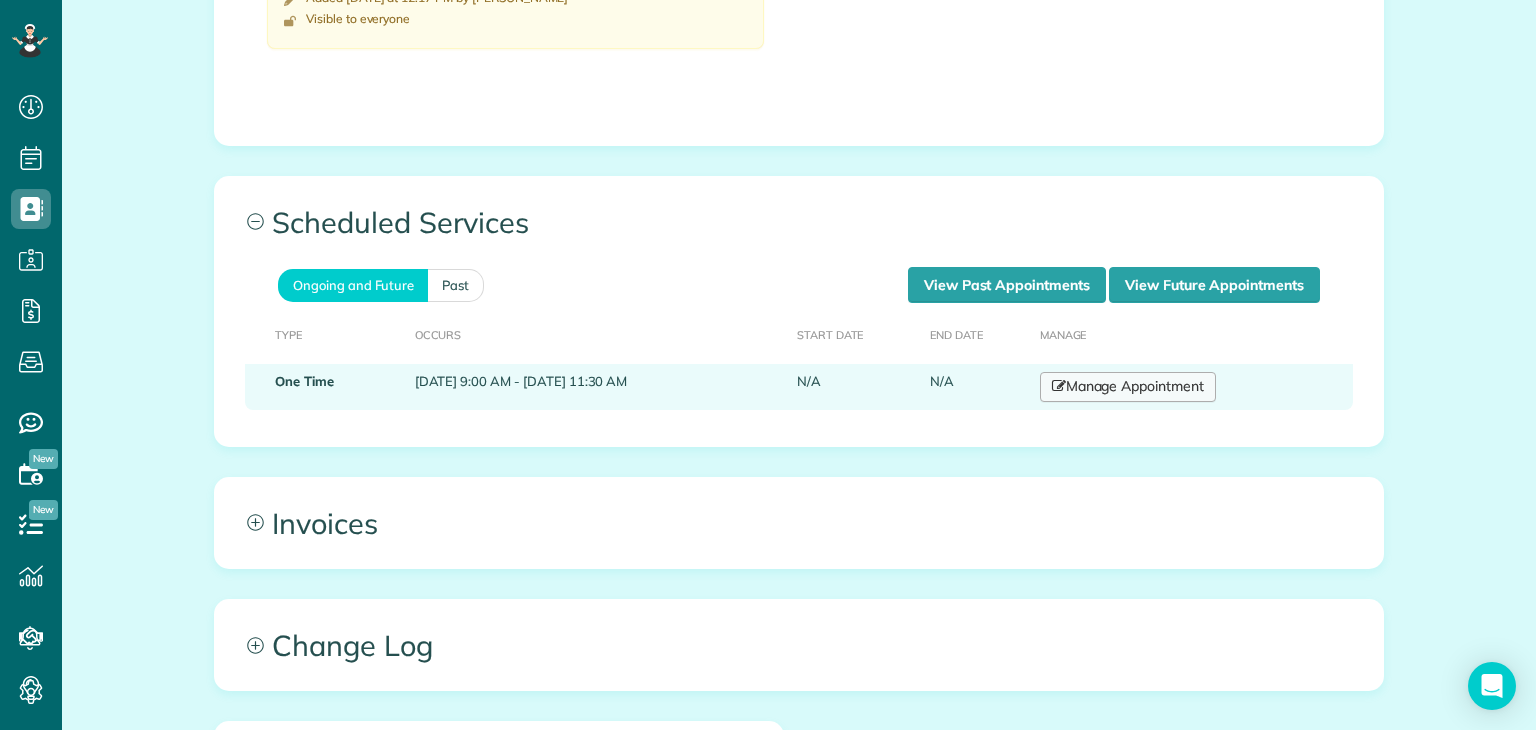 click on "Manage Appointment" at bounding box center (1128, 387) 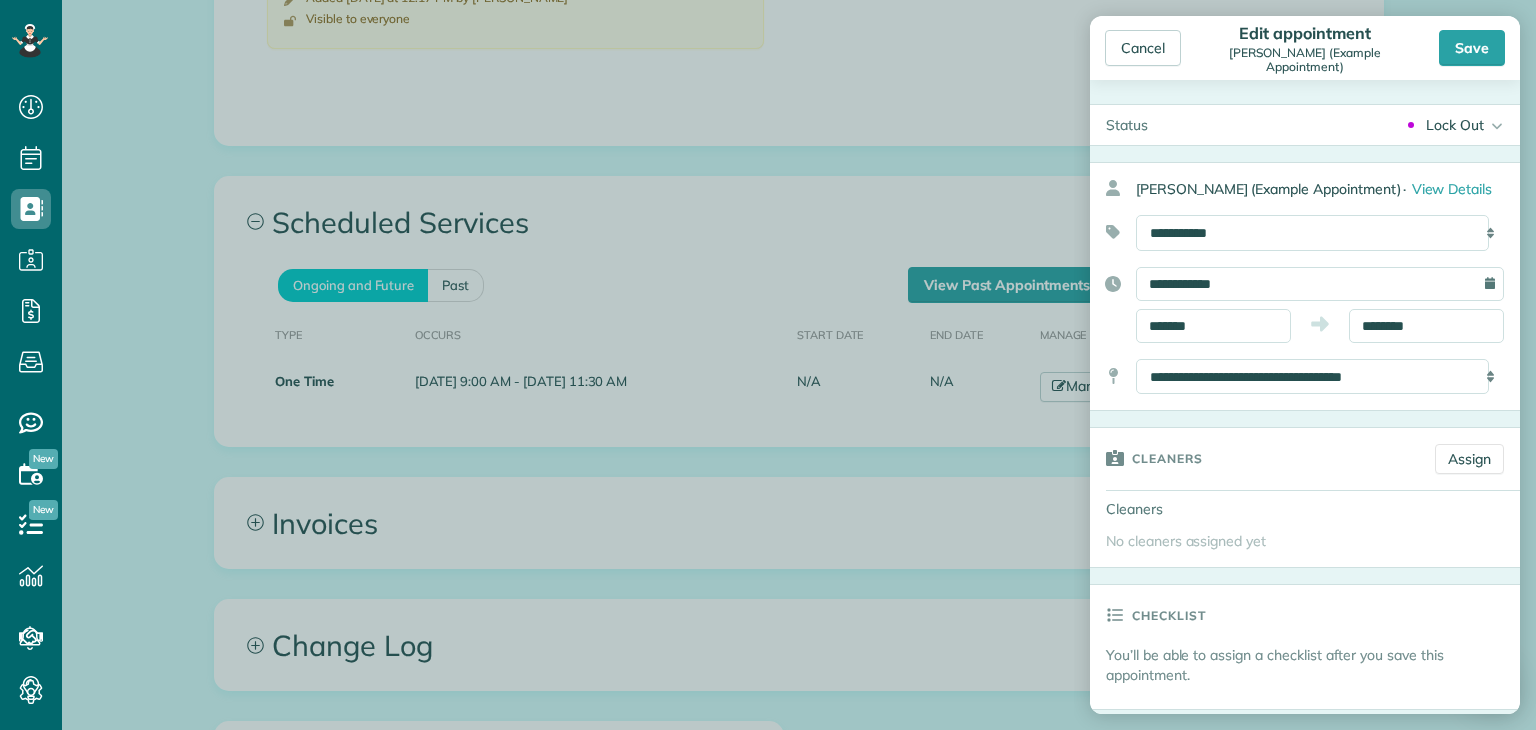 click on "No cleaners assigned yet" at bounding box center [1186, 541] 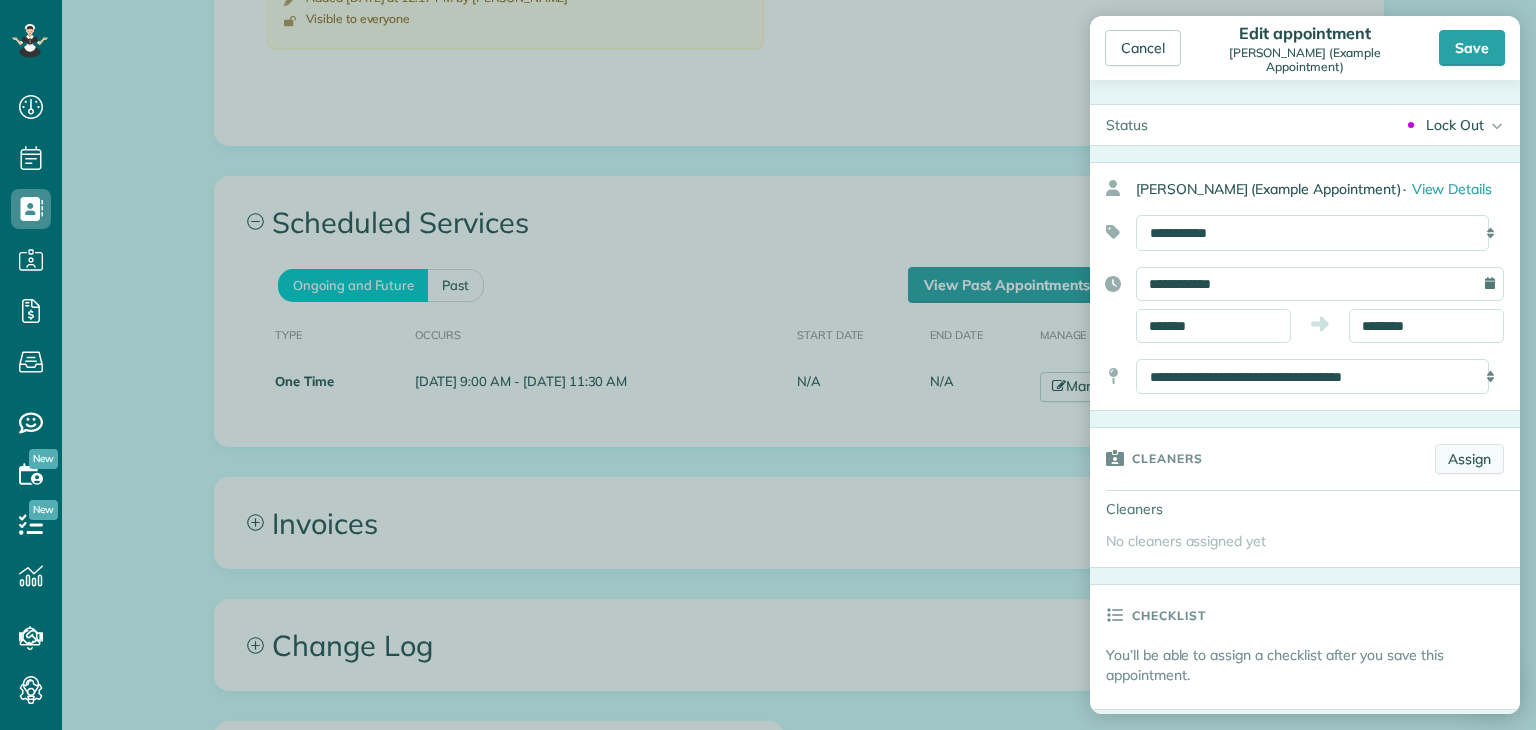 click on "Assign" at bounding box center (1469, 459) 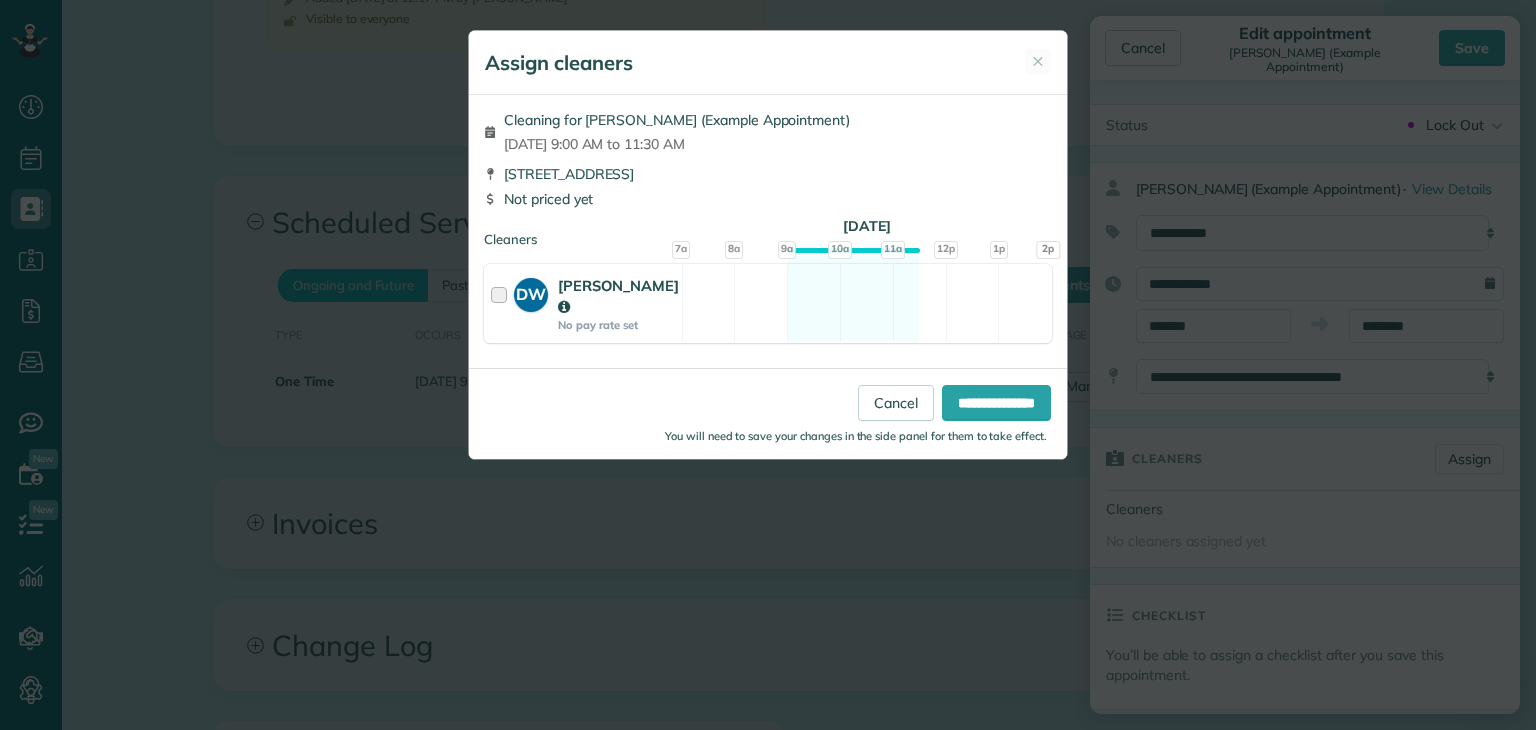 click at bounding box center (502, 303) 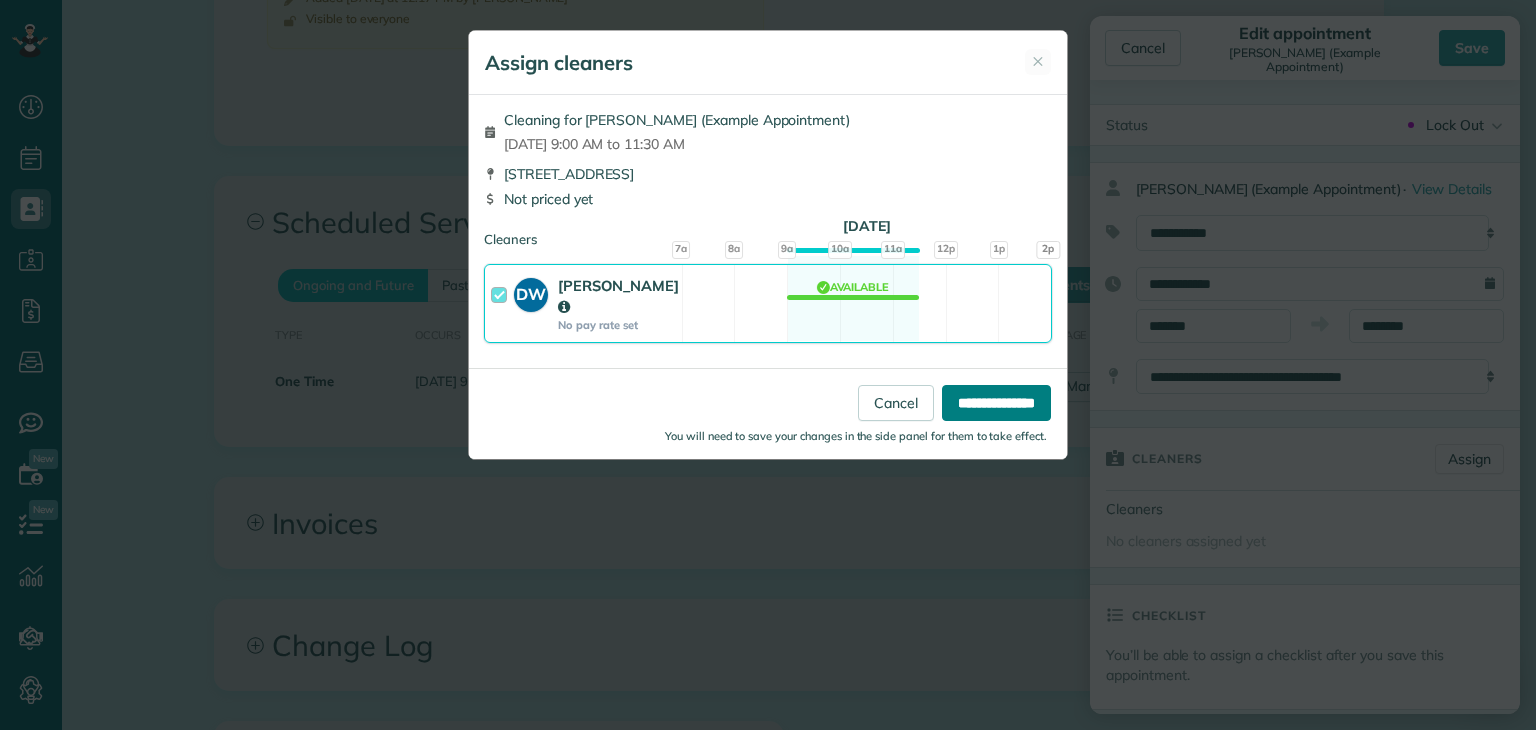 click on "**********" at bounding box center (996, 403) 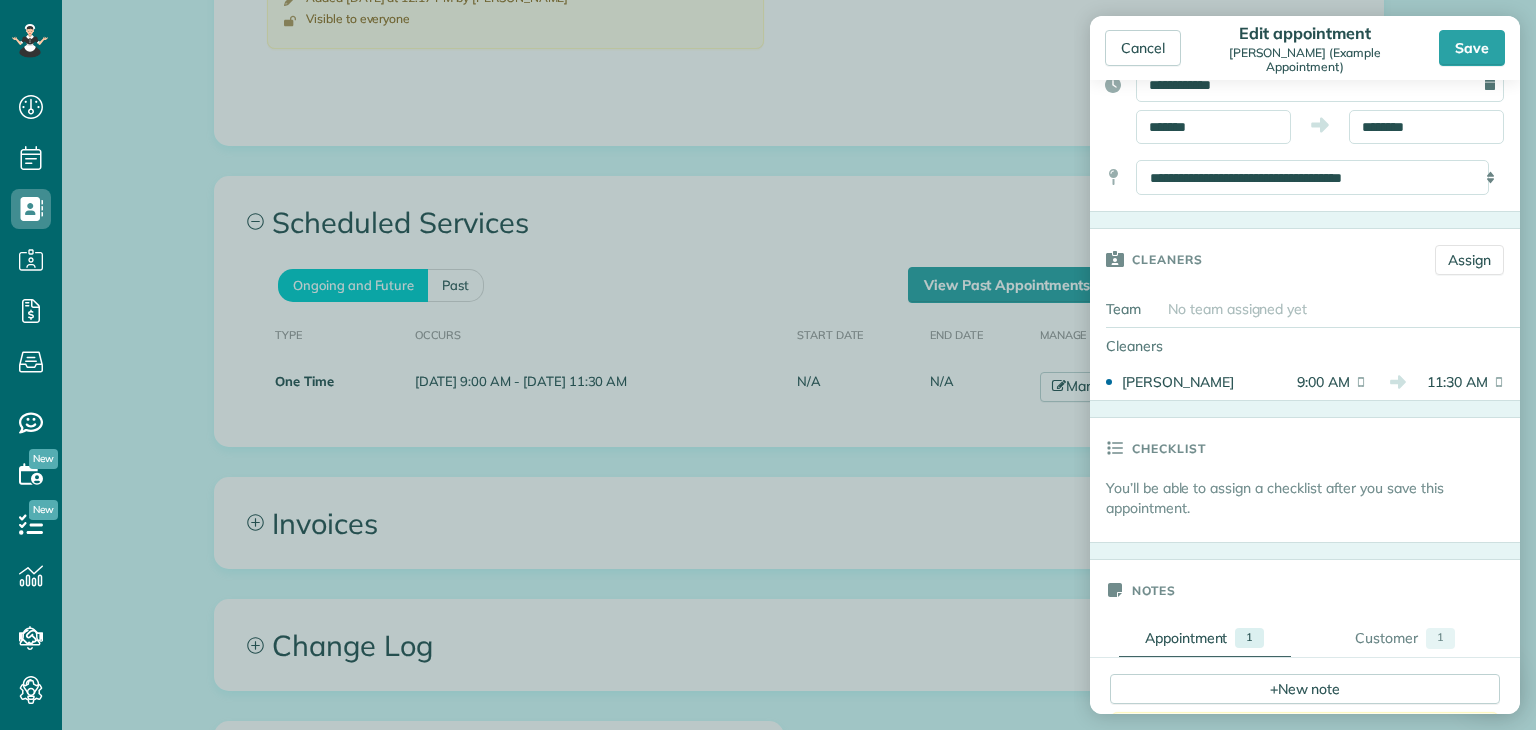 scroll, scrollTop: 230, scrollLeft: 0, axis: vertical 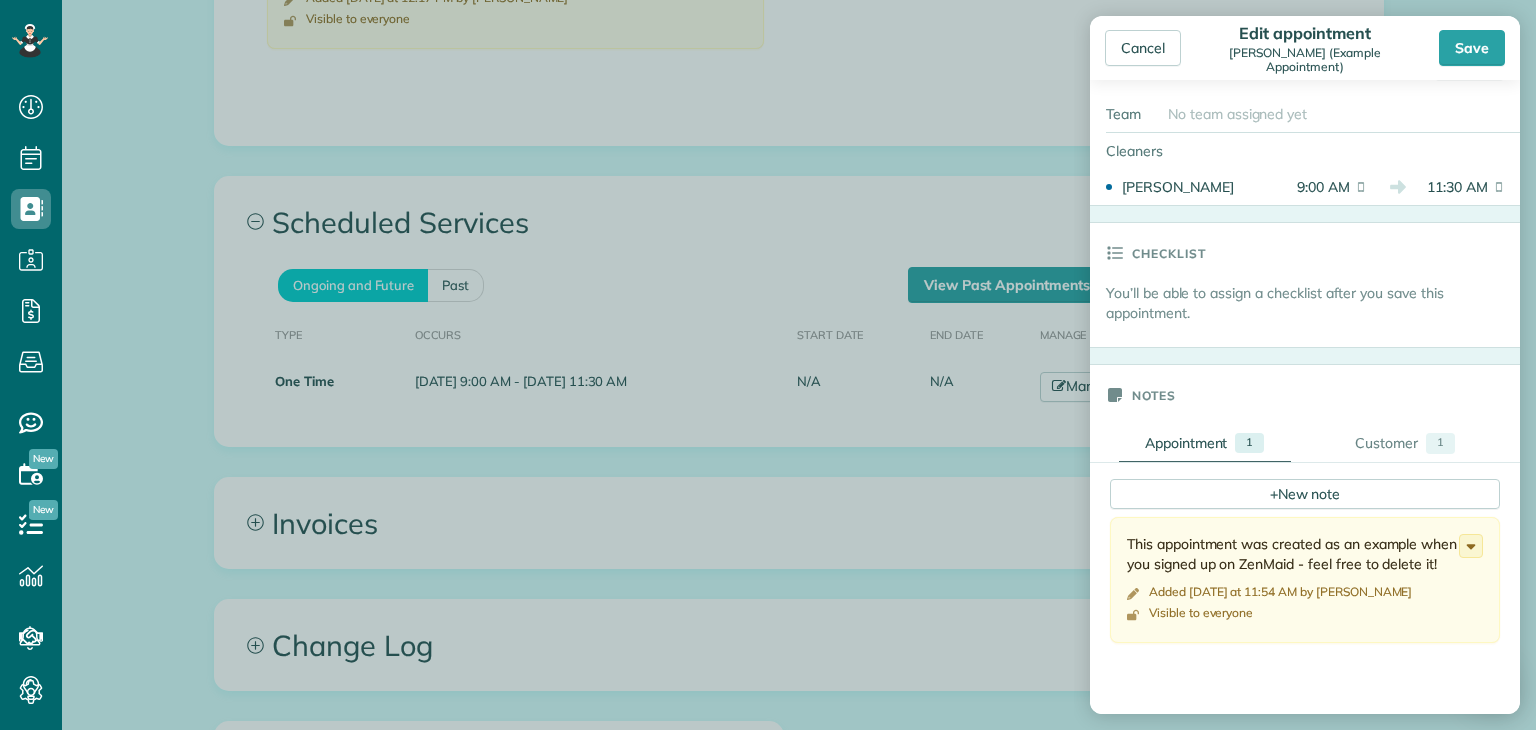 click on "You’ll be able to assign a checklist after you save this appointment." at bounding box center [1313, 303] 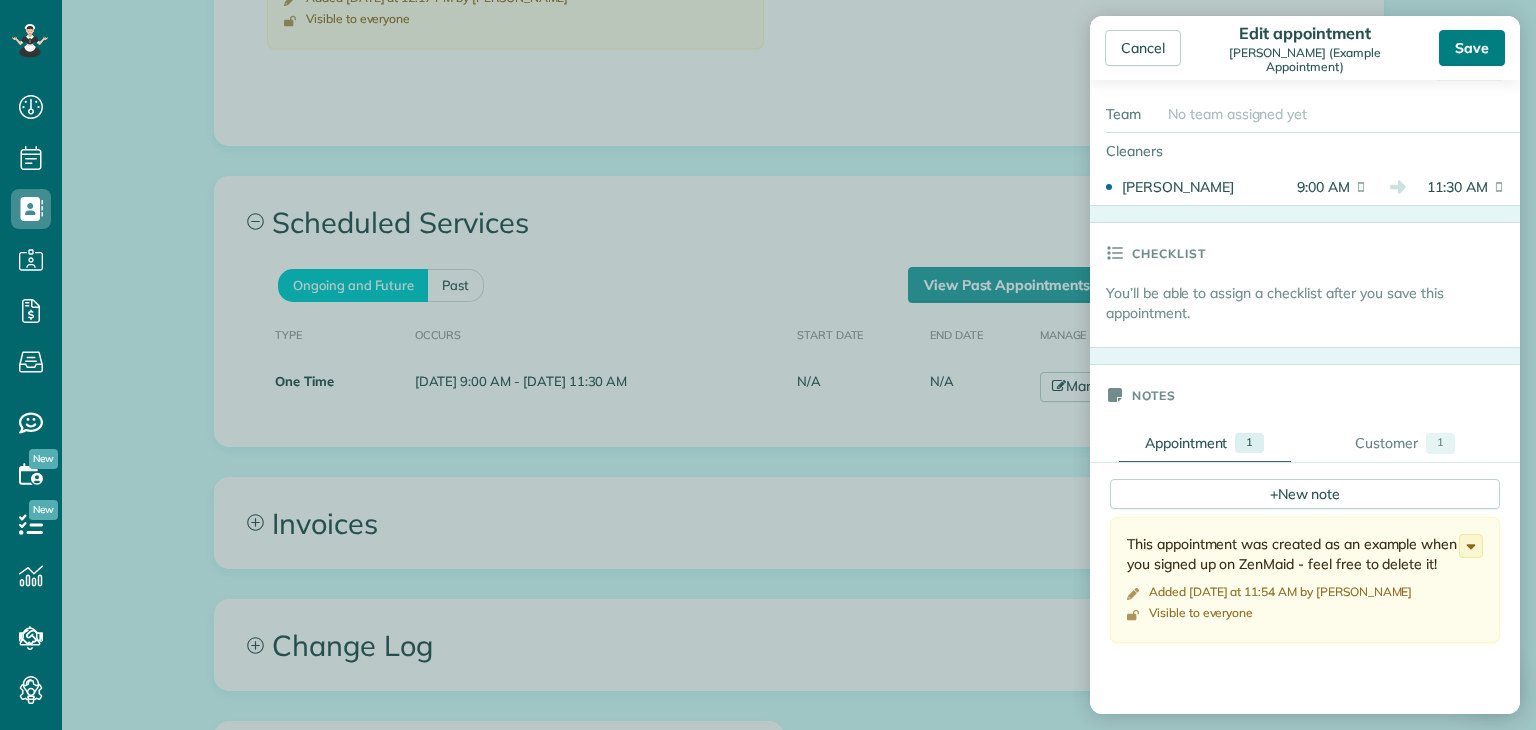 click on "Save" at bounding box center [1472, 48] 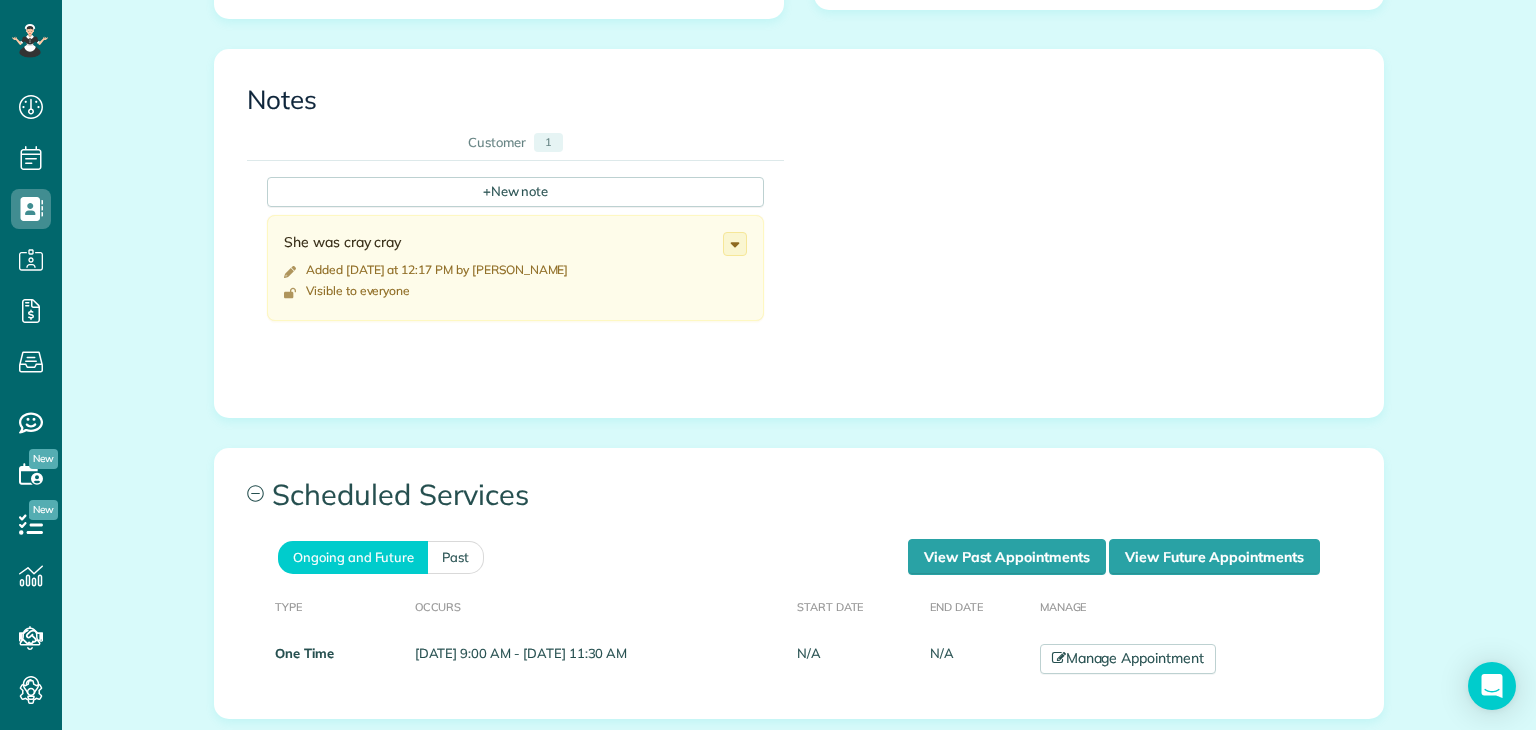 scroll, scrollTop: 740, scrollLeft: 0, axis: vertical 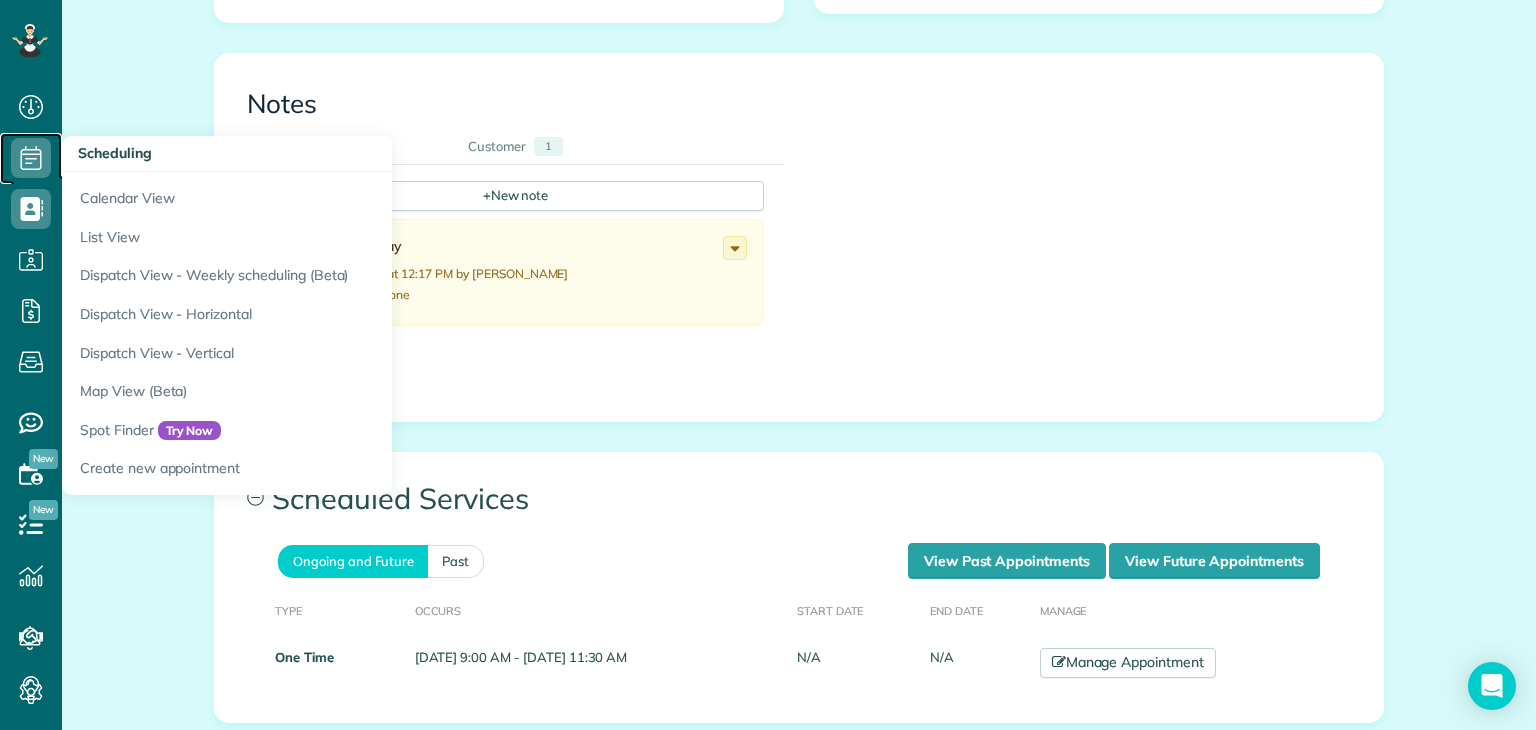 click 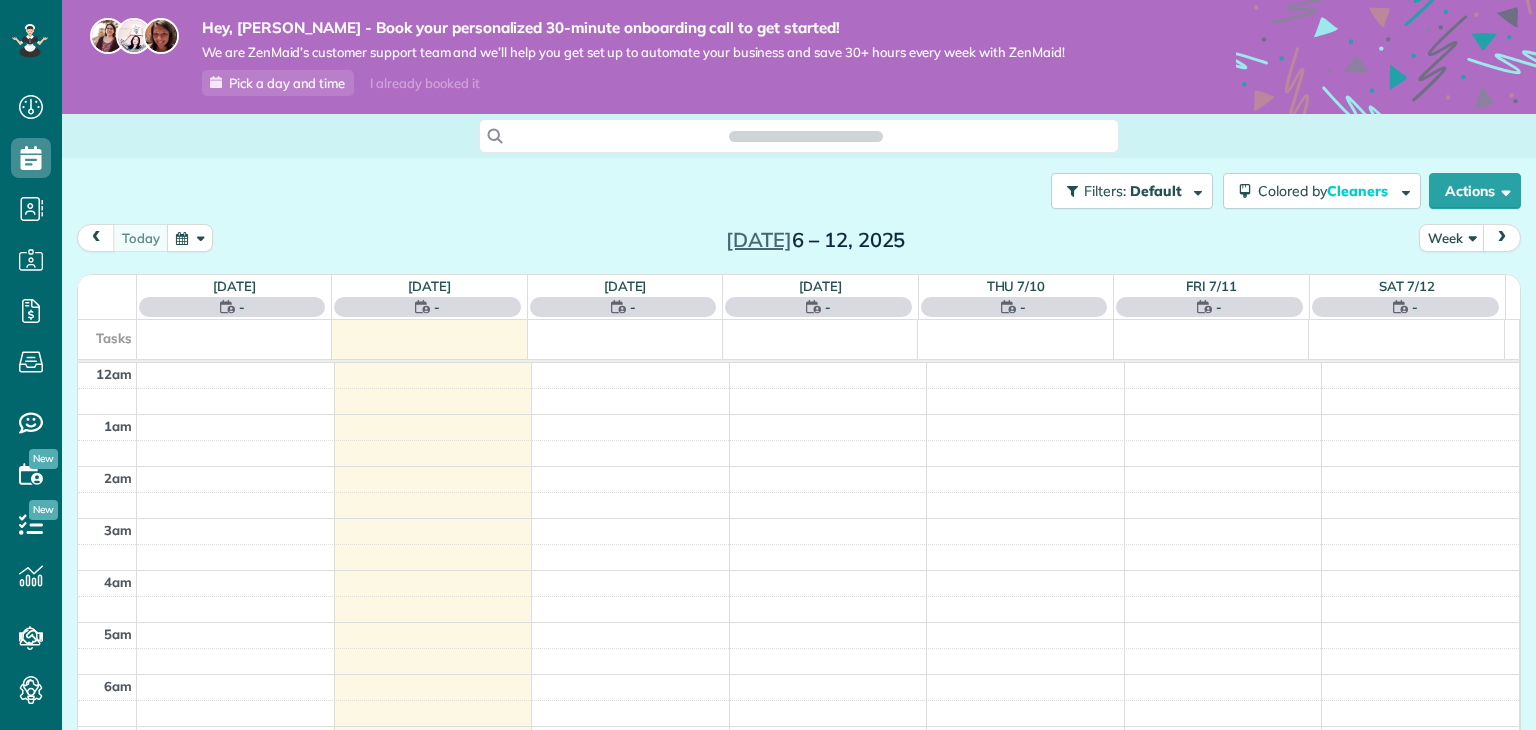 scroll, scrollTop: 0, scrollLeft: 0, axis: both 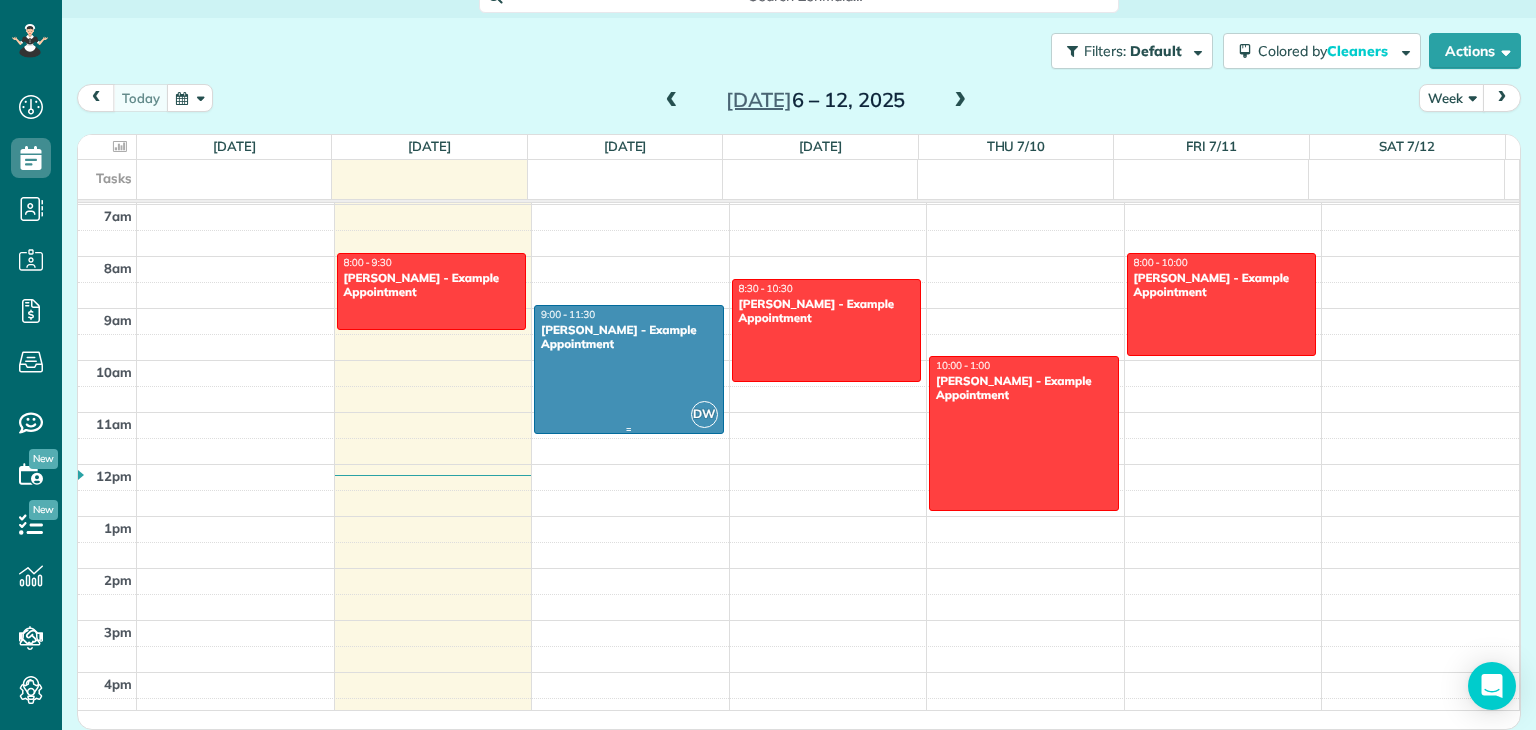 click at bounding box center (629, 369) 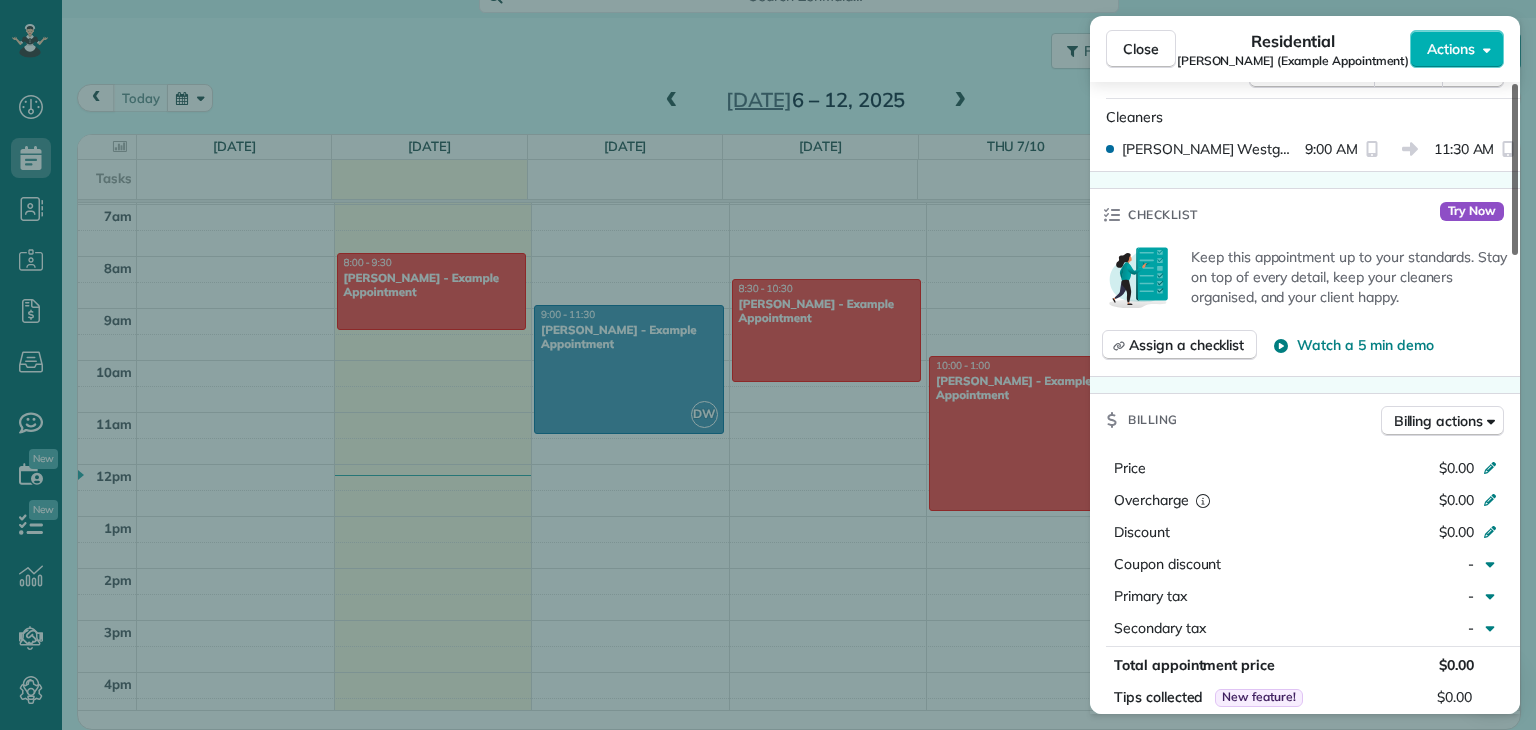scroll, scrollTop: 580, scrollLeft: 0, axis: vertical 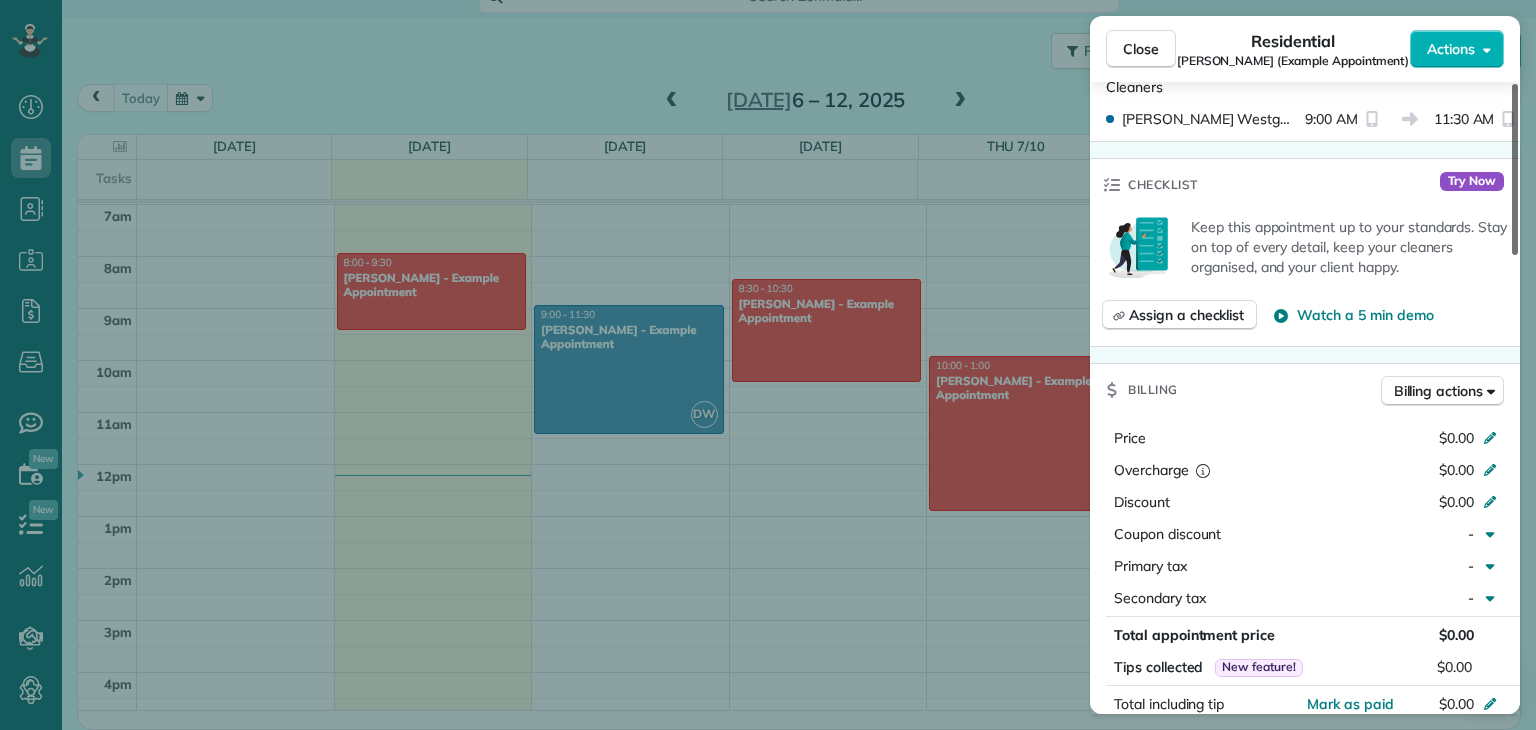 drag, startPoint x: 1515, startPoint y: 212, endPoint x: 1510, endPoint y: 369, distance: 157.0796 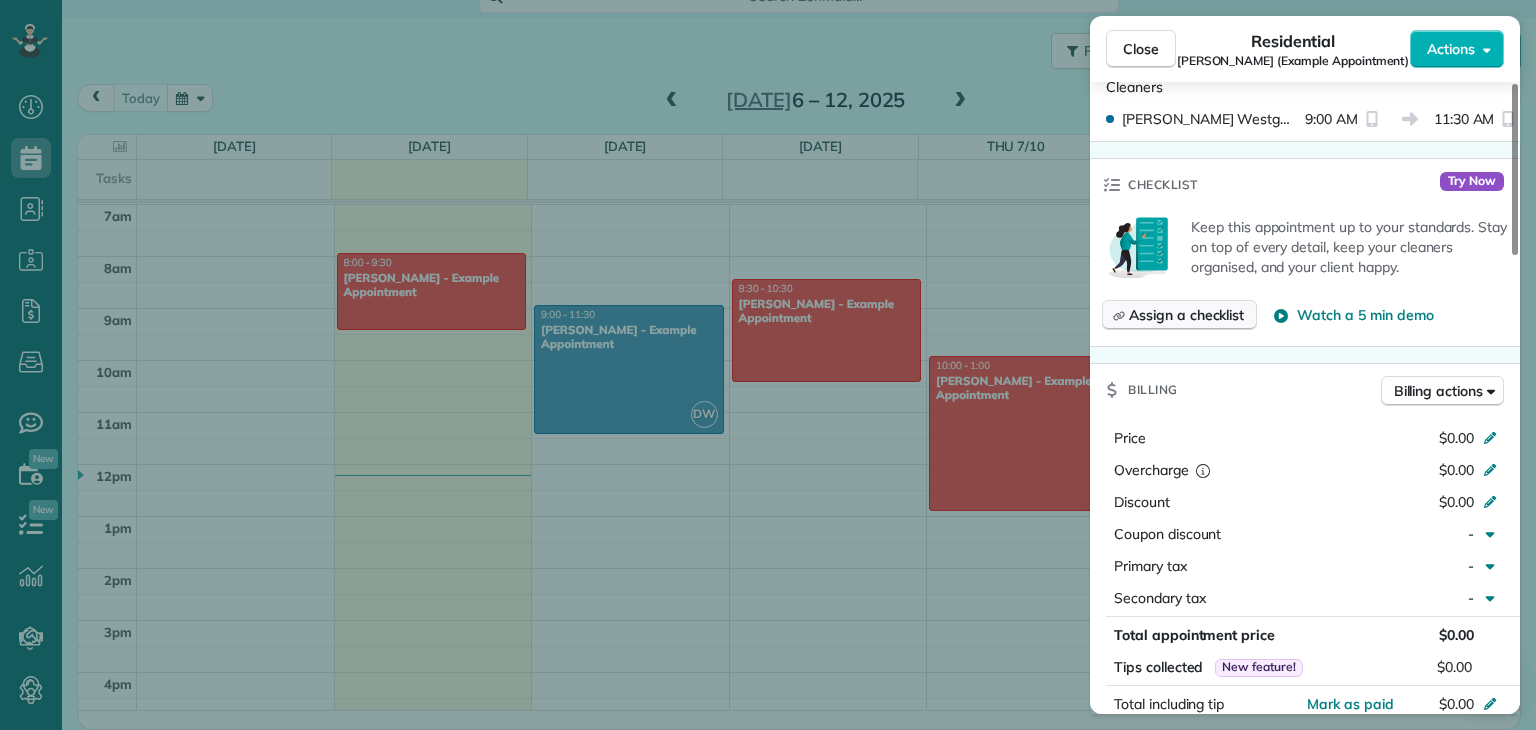 click on "Assign a checklist" at bounding box center [1186, 315] 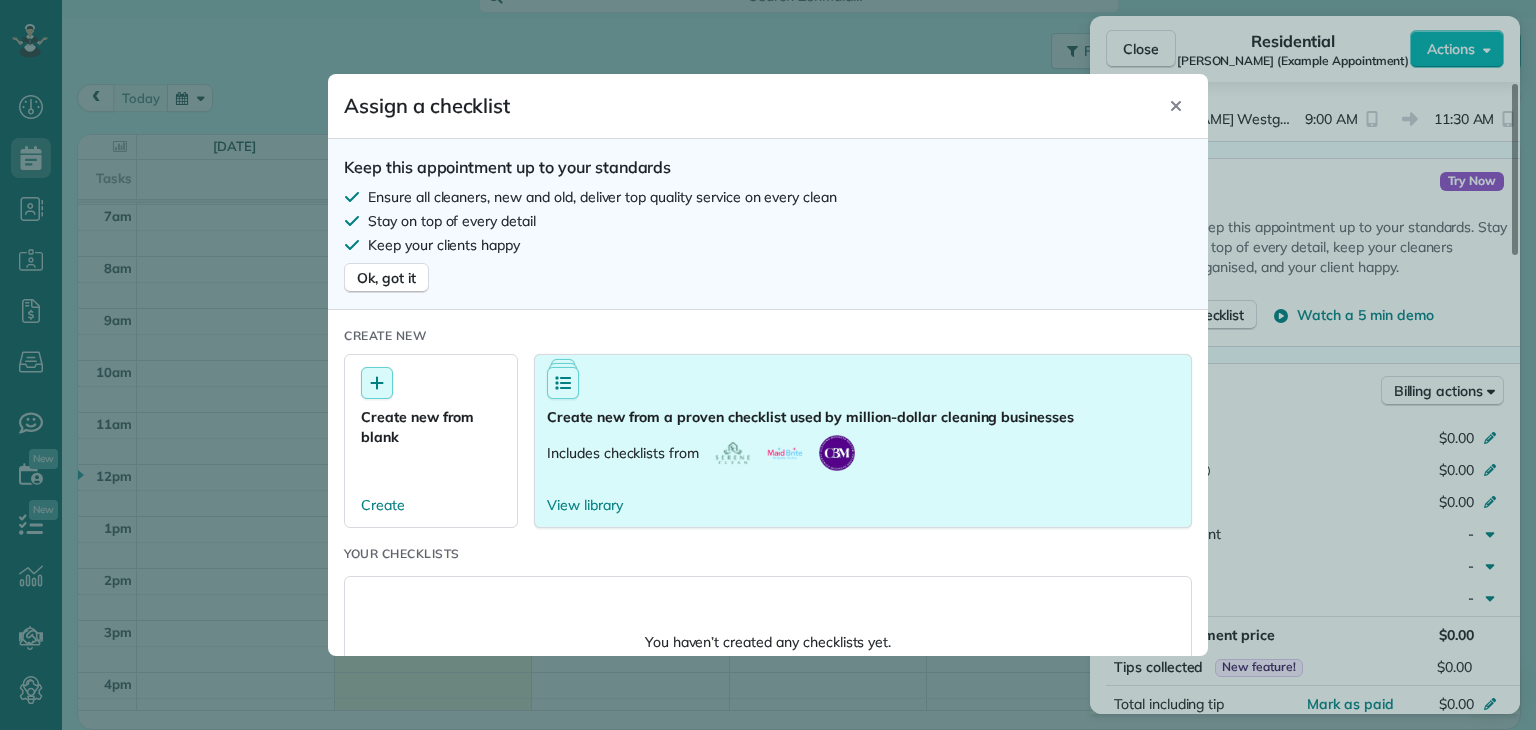click on "Includes checklists from" at bounding box center (623, 453) 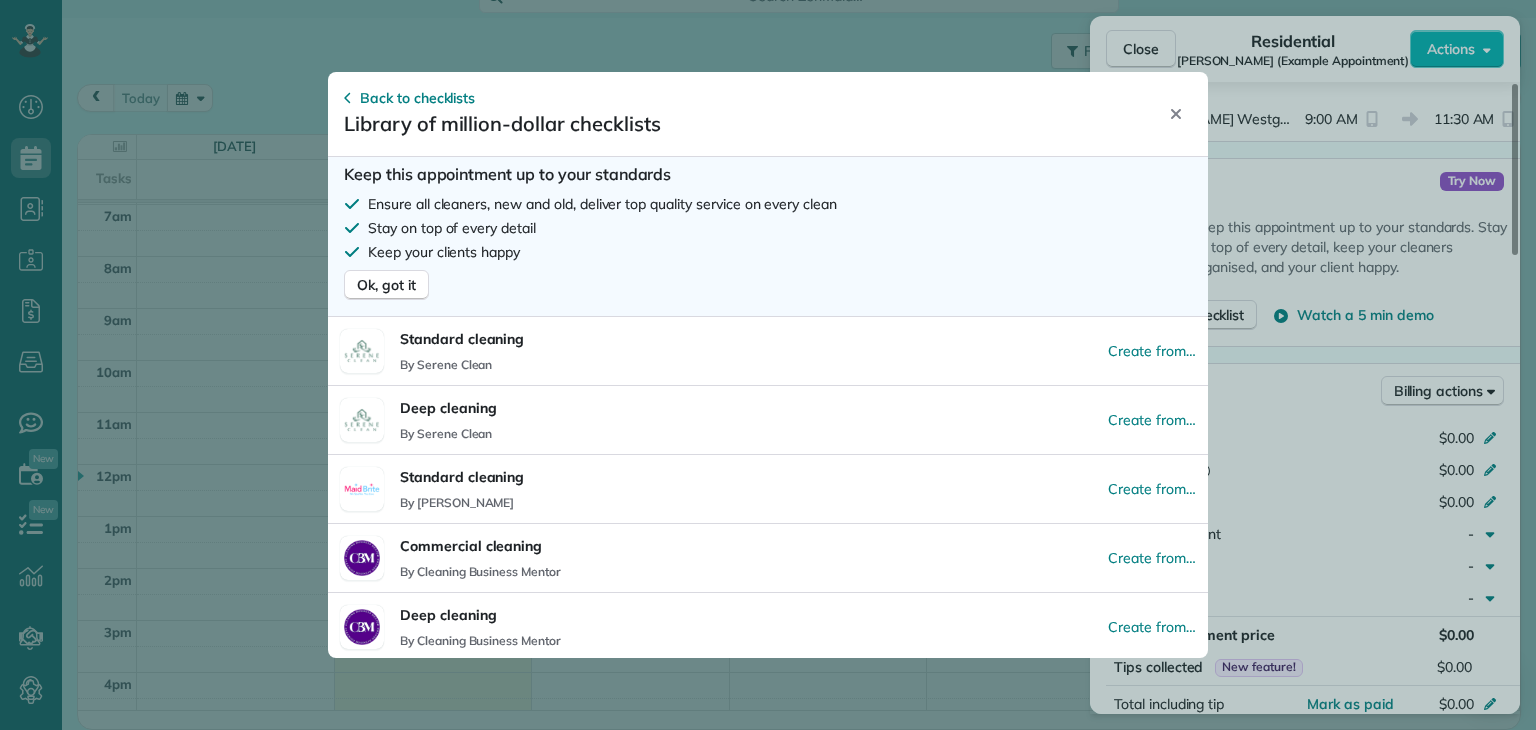 scroll, scrollTop: 10, scrollLeft: 0, axis: vertical 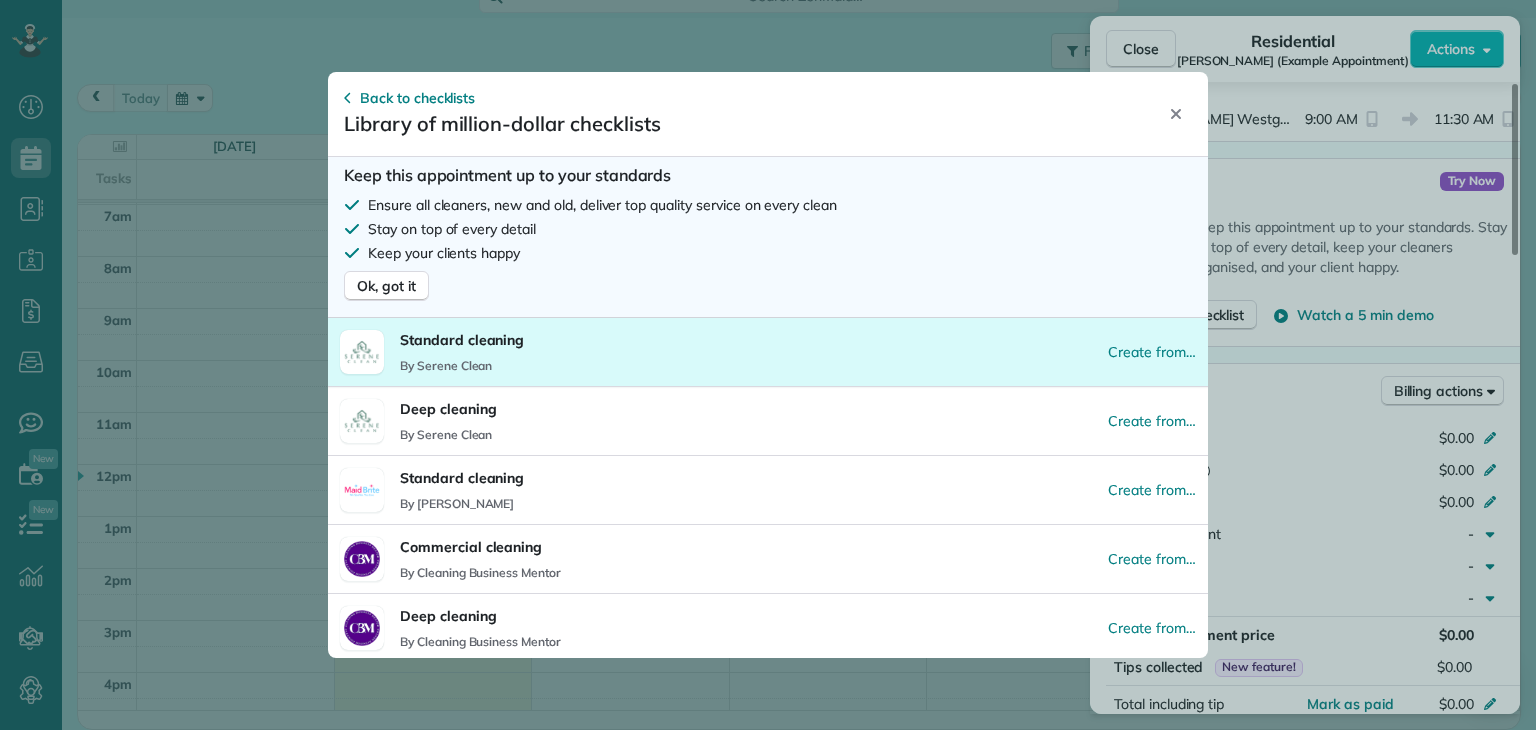 click on "Standard cleaning By Serene Clean Create from…" at bounding box center (768, 352) 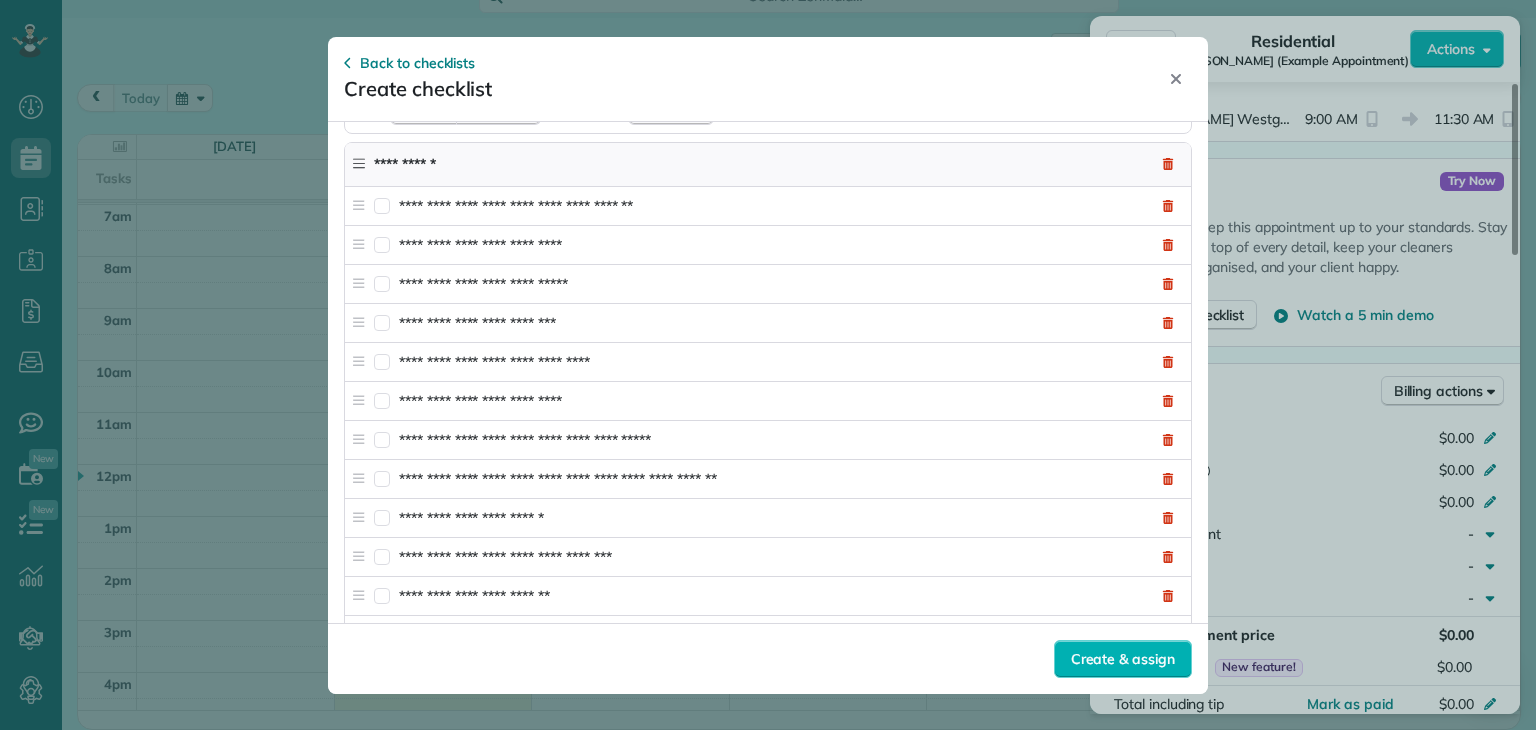 scroll, scrollTop: 4180, scrollLeft: 0, axis: vertical 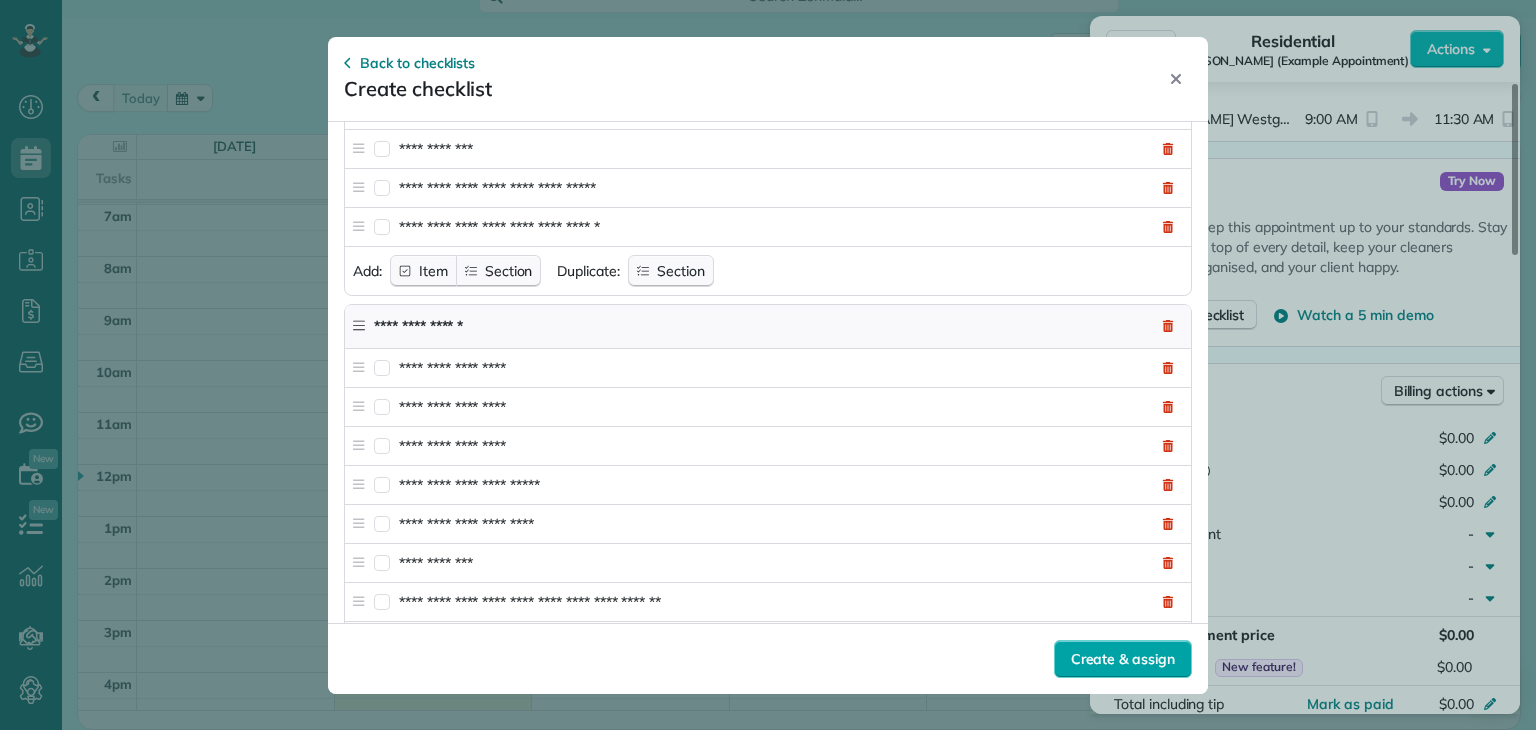 click on "Create & assign" at bounding box center [1123, 659] 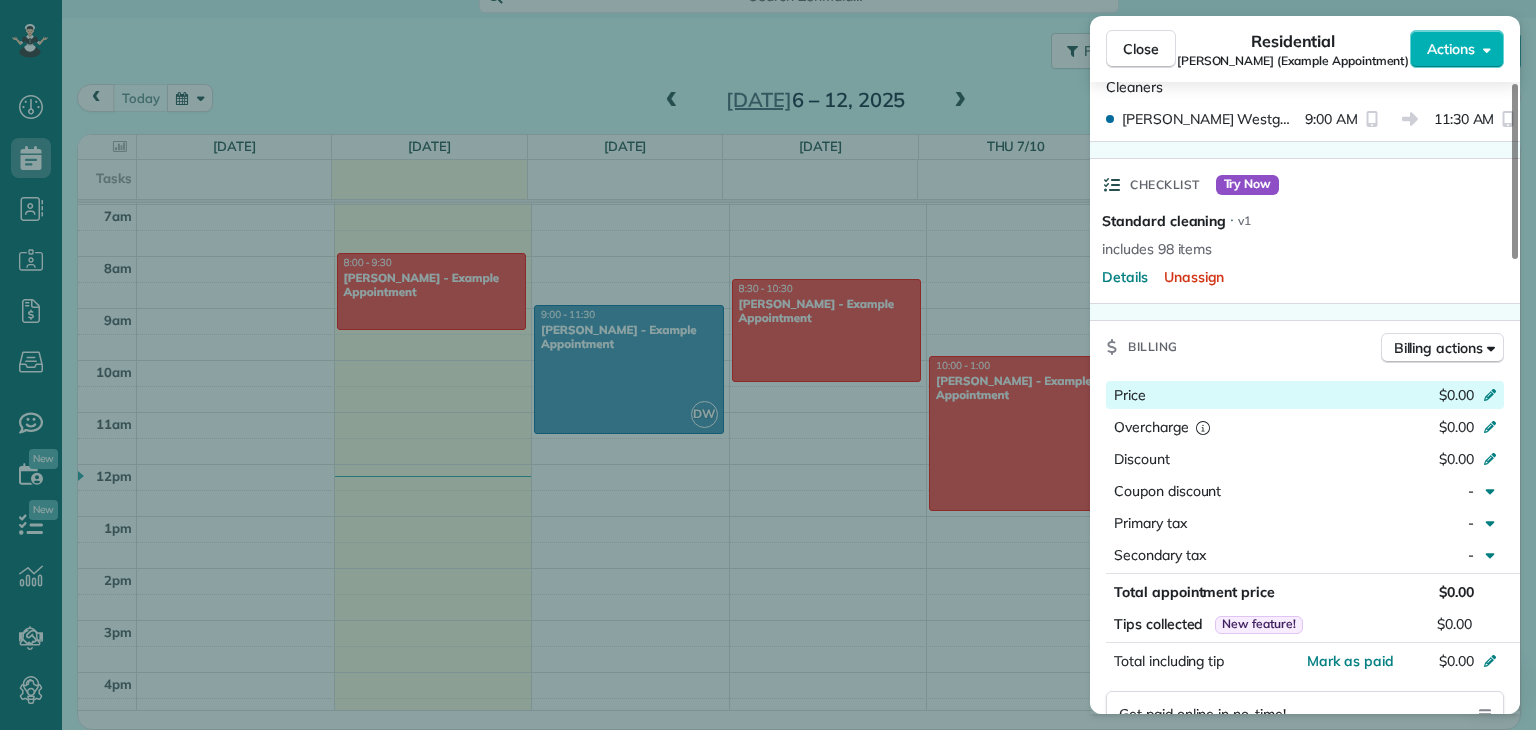 click 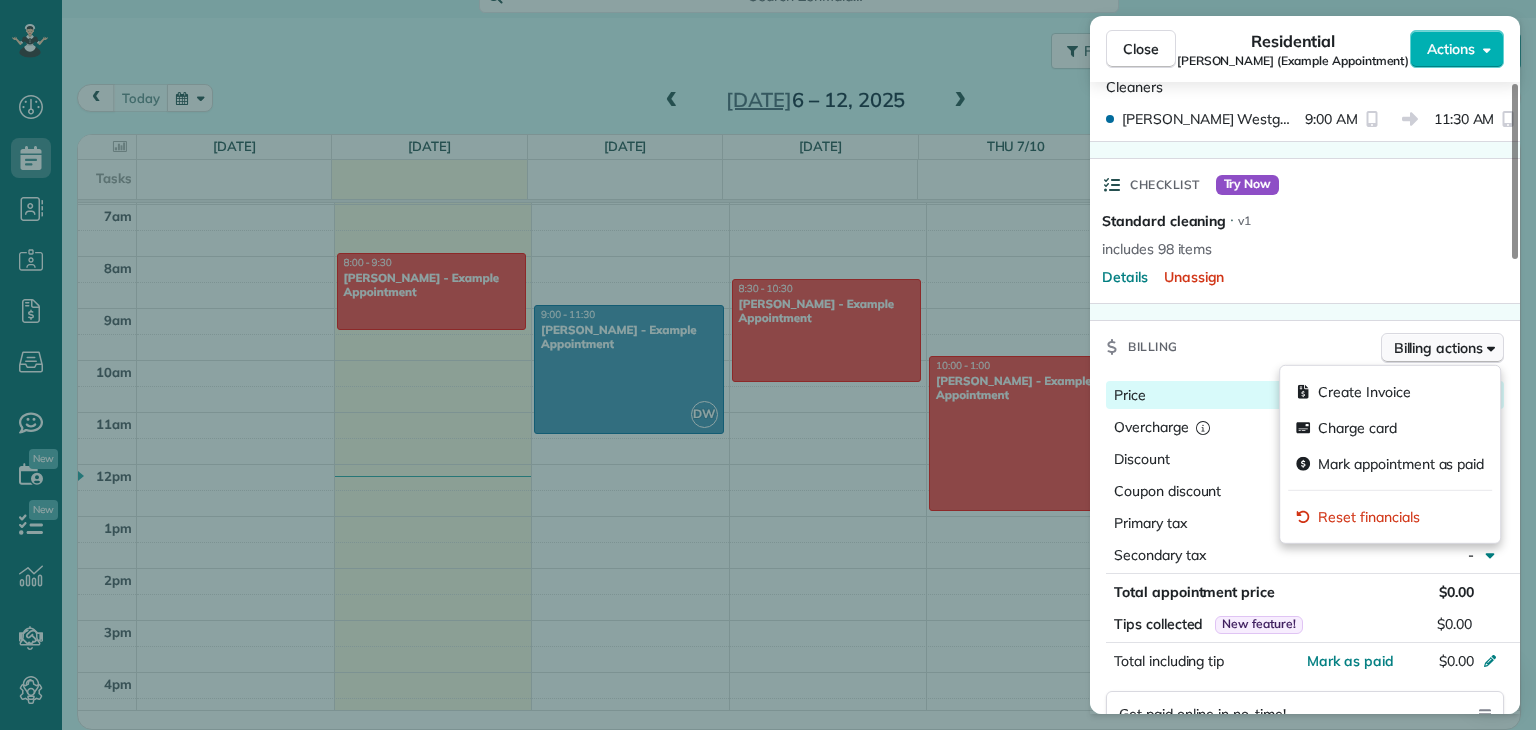 click 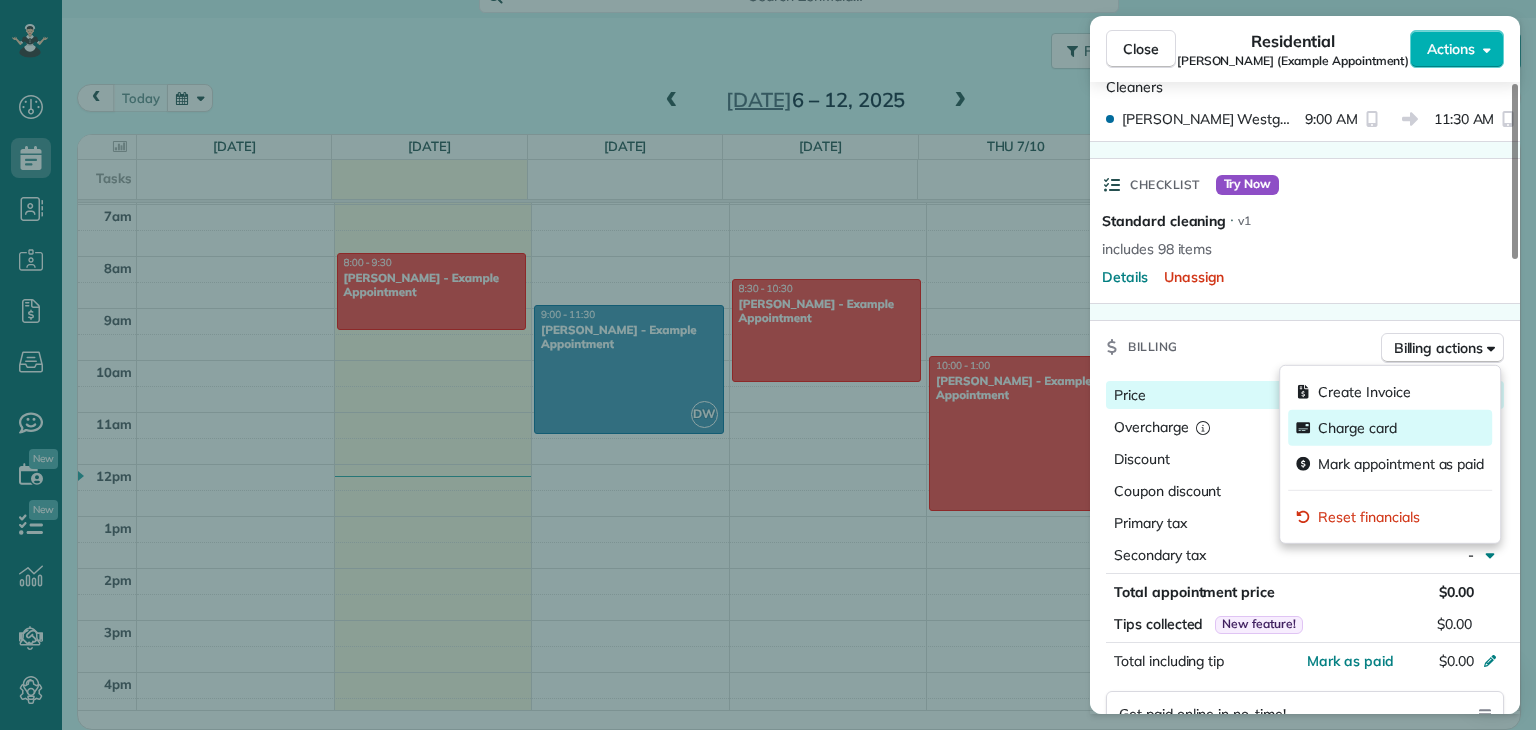 click on "Charge card" at bounding box center (1357, 428) 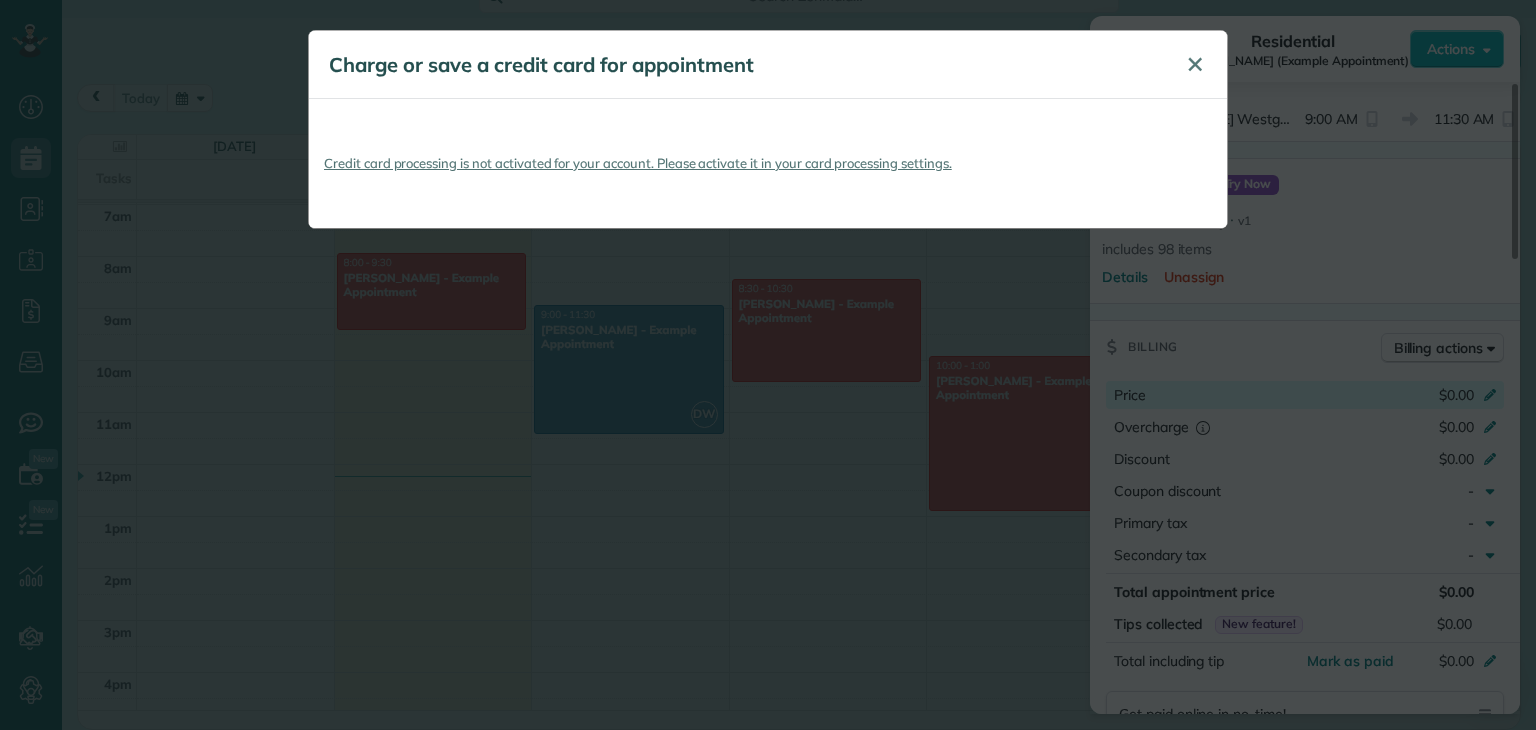 click on "✕" at bounding box center [1195, 64] 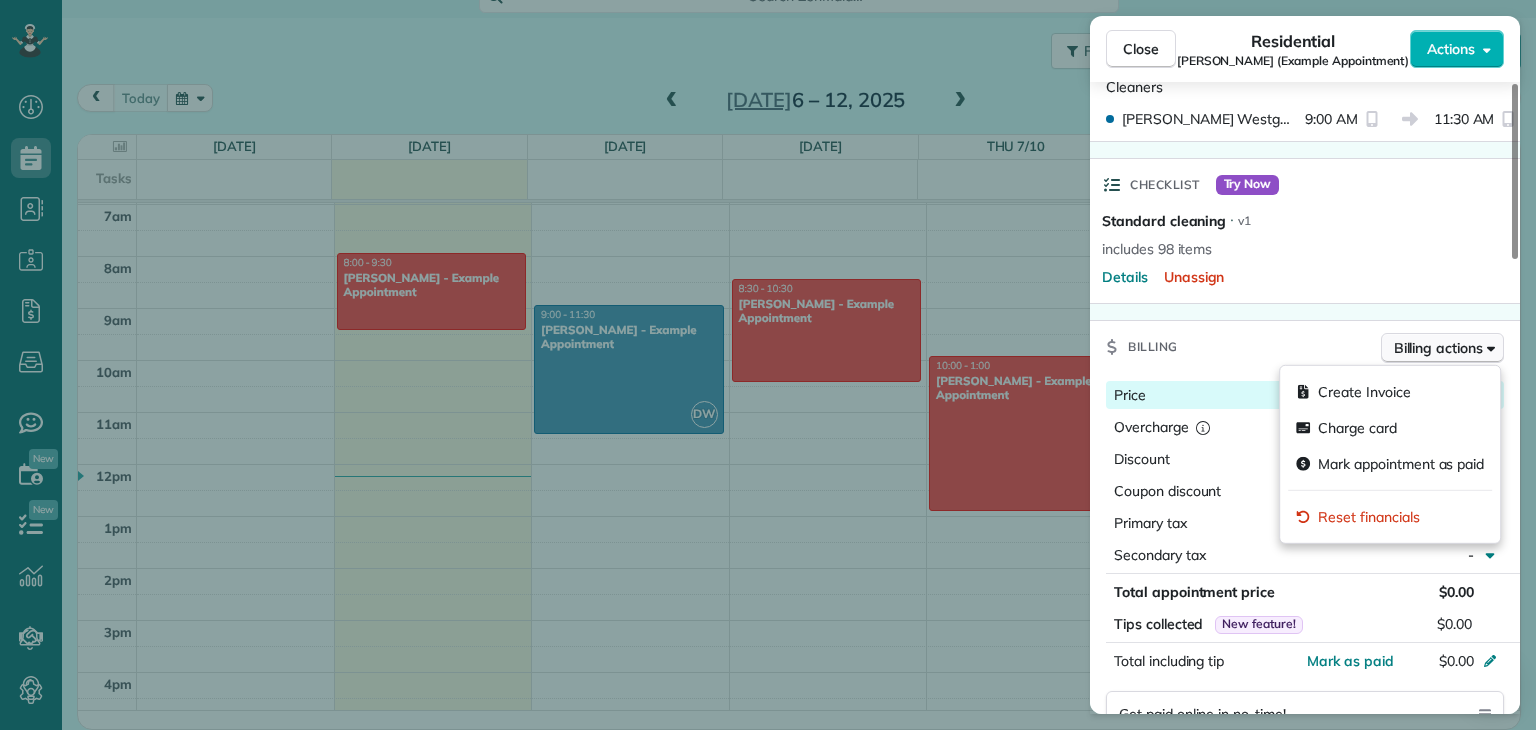 click on "Billing actions" at bounding box center [1438, 348] 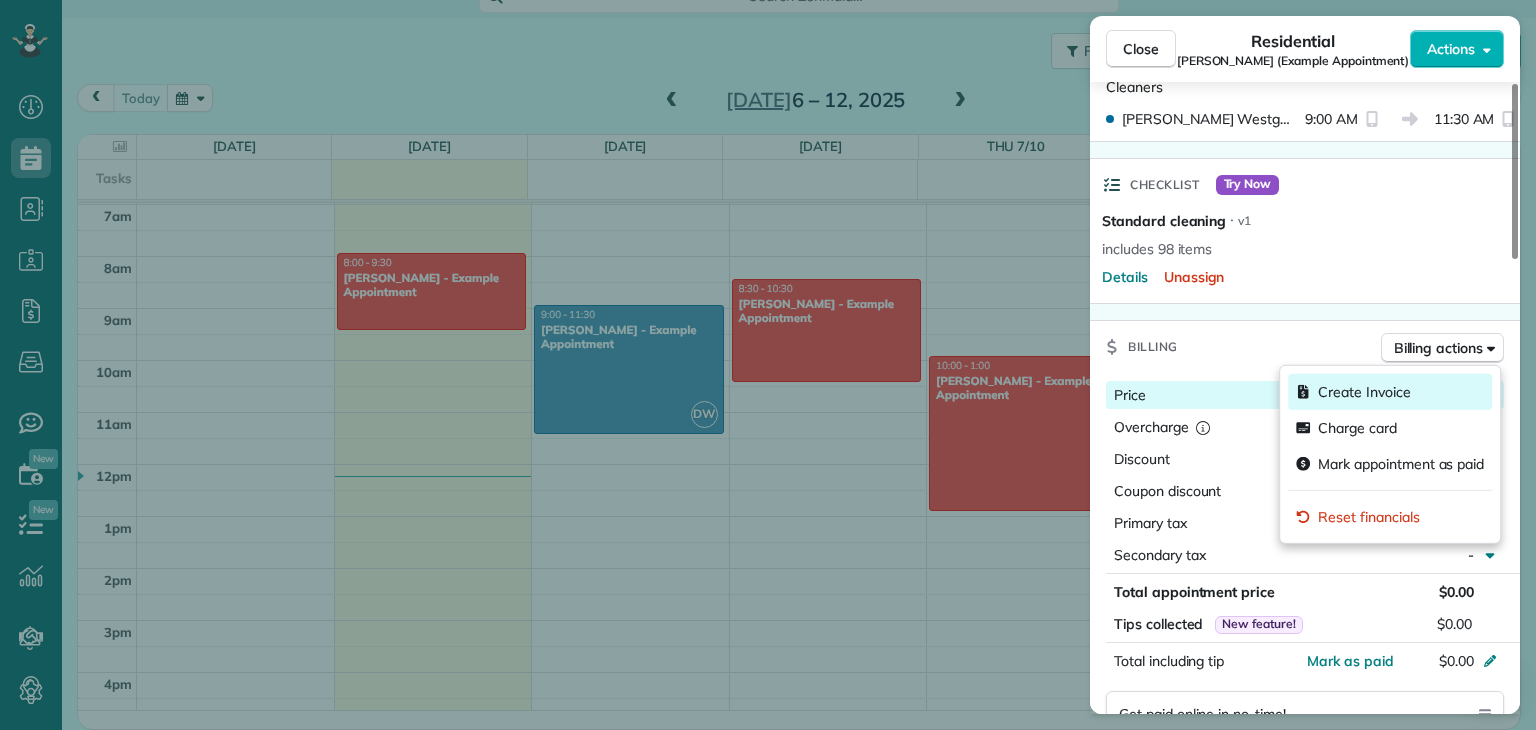 click on "Create Invoice" at bounding box center [1364, 392] 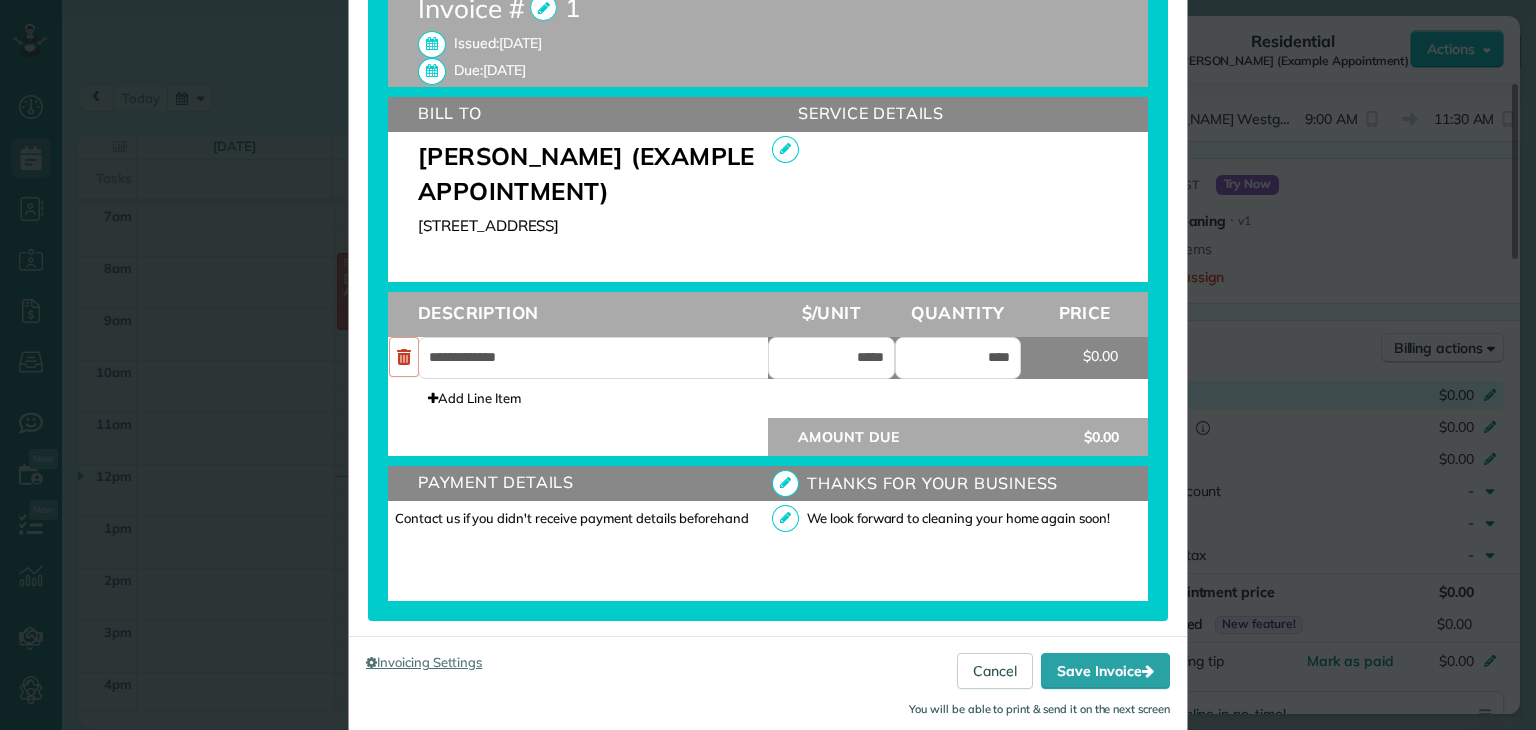 scroll, scrollTop: 568, scrollLeft: 0, axis: vertical 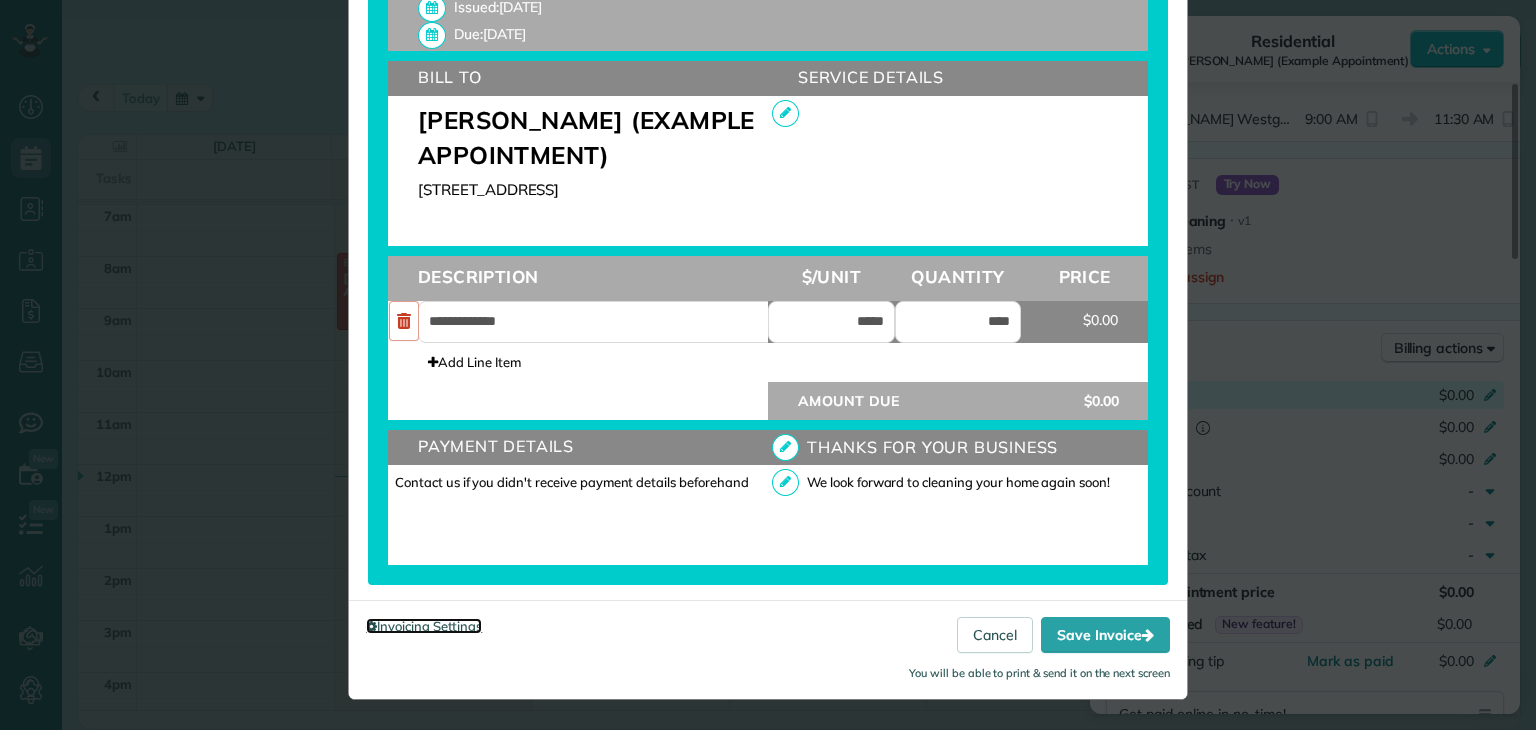 click on "Invoicing Settings" at bounding box center [424, 626] 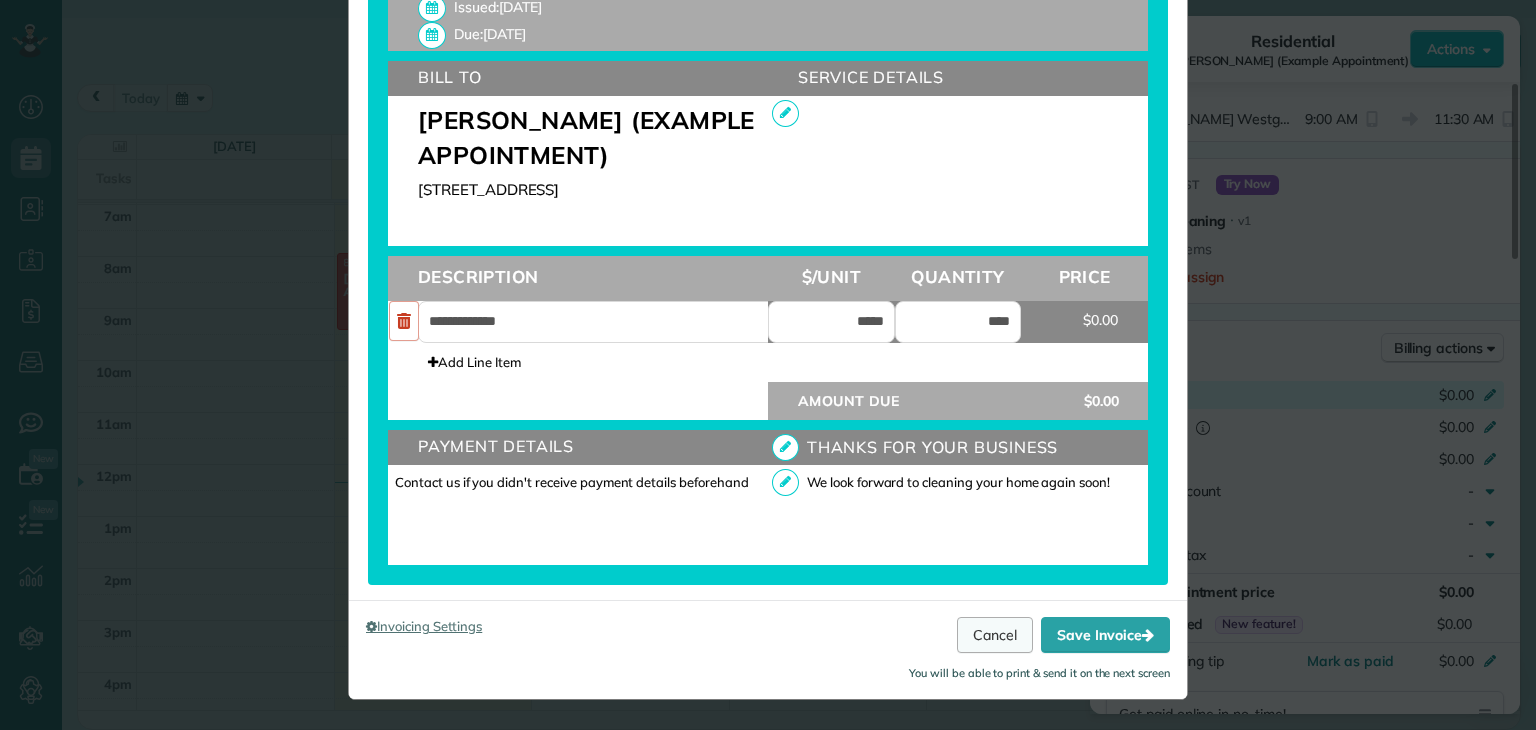 click on "Cancel" at bounding box center (995, 635) 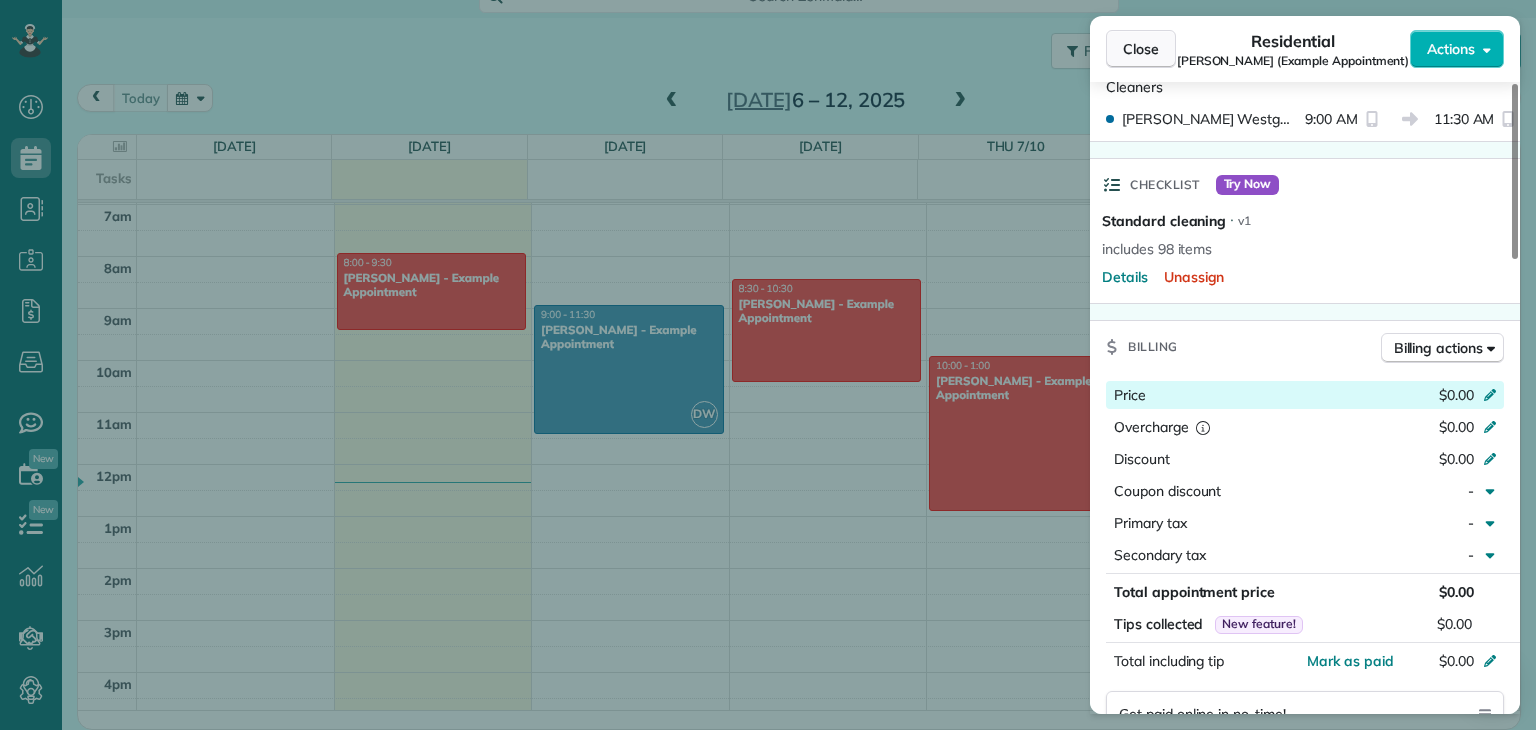 click on "Close" at bounding box center [1141, 49] 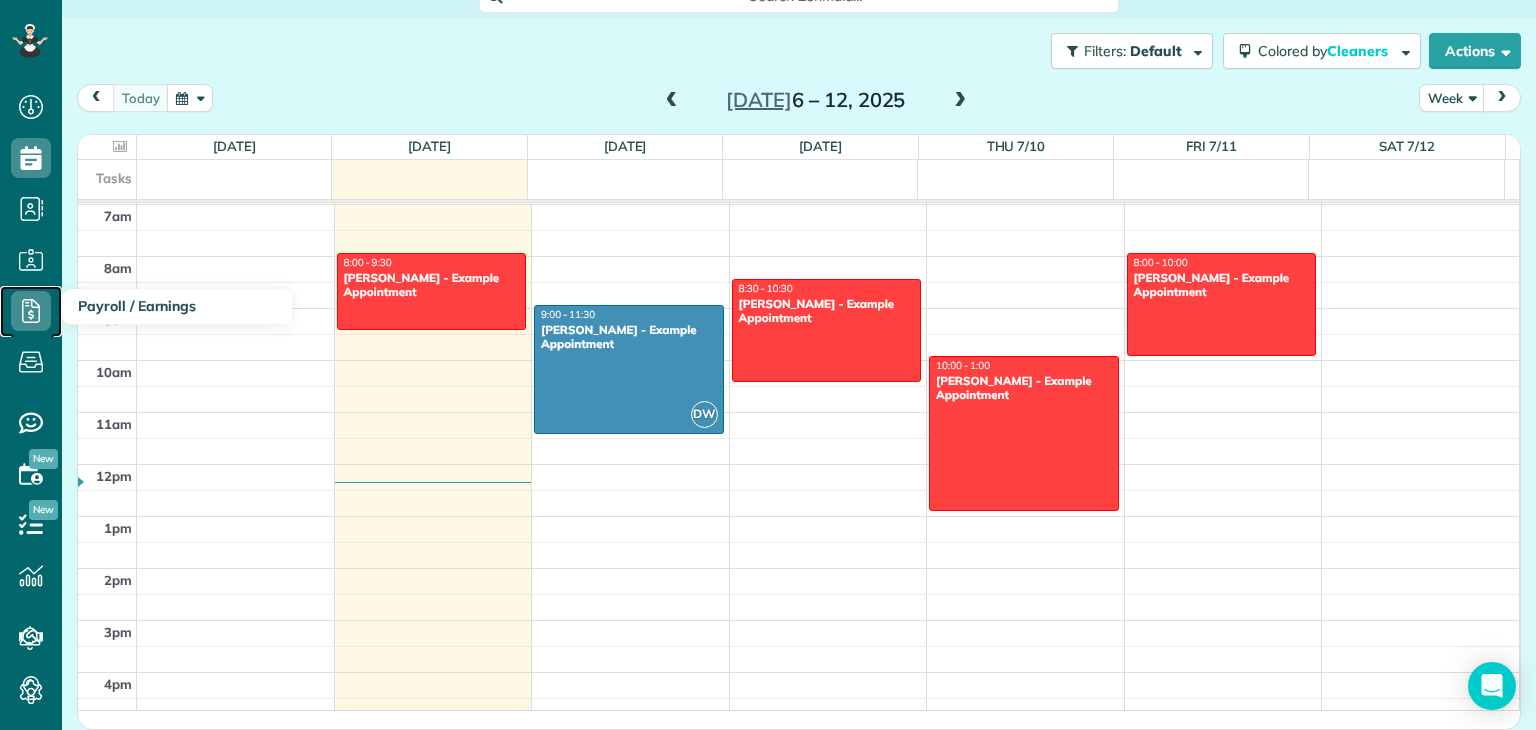click 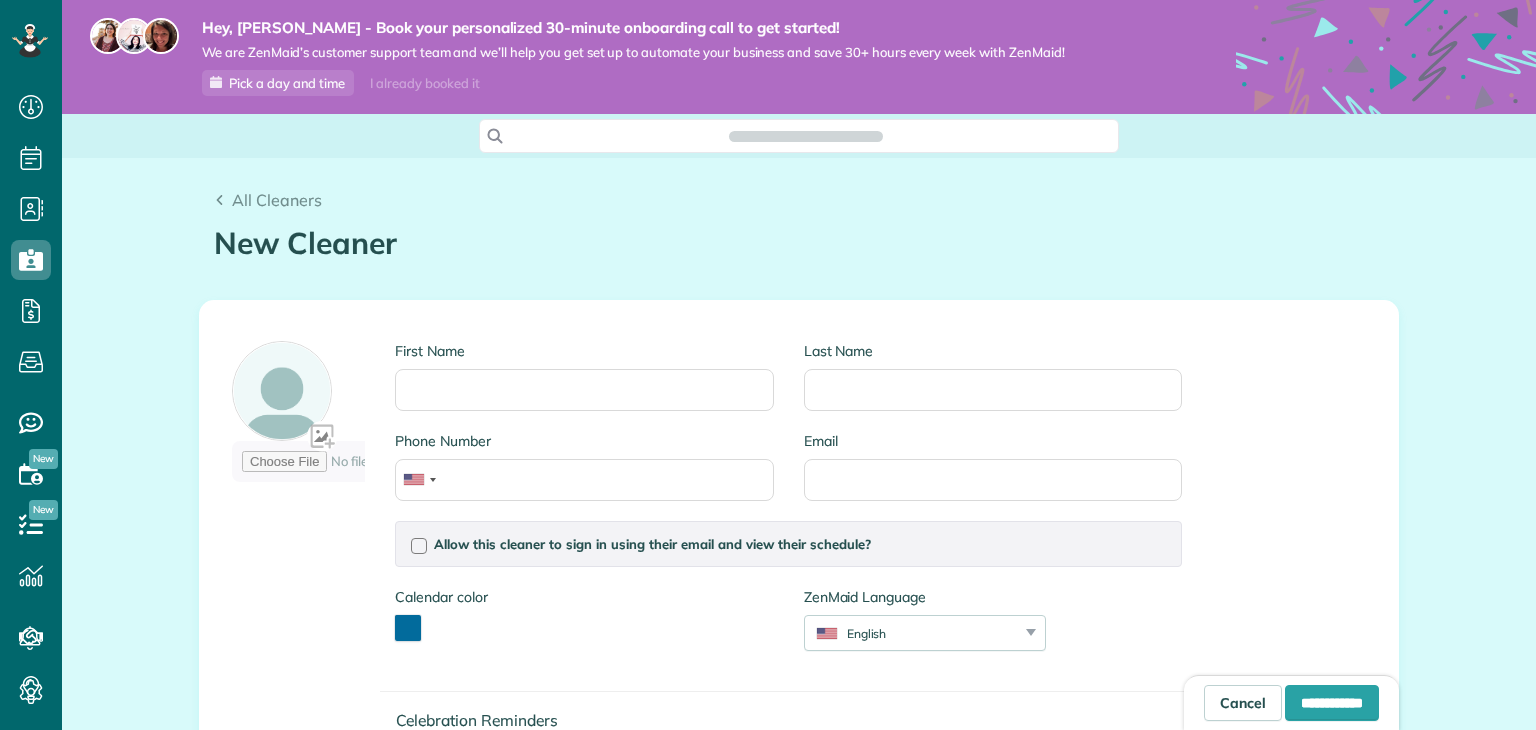 scroll, scrollTop: 0, scrollLeft: 0, axis: both 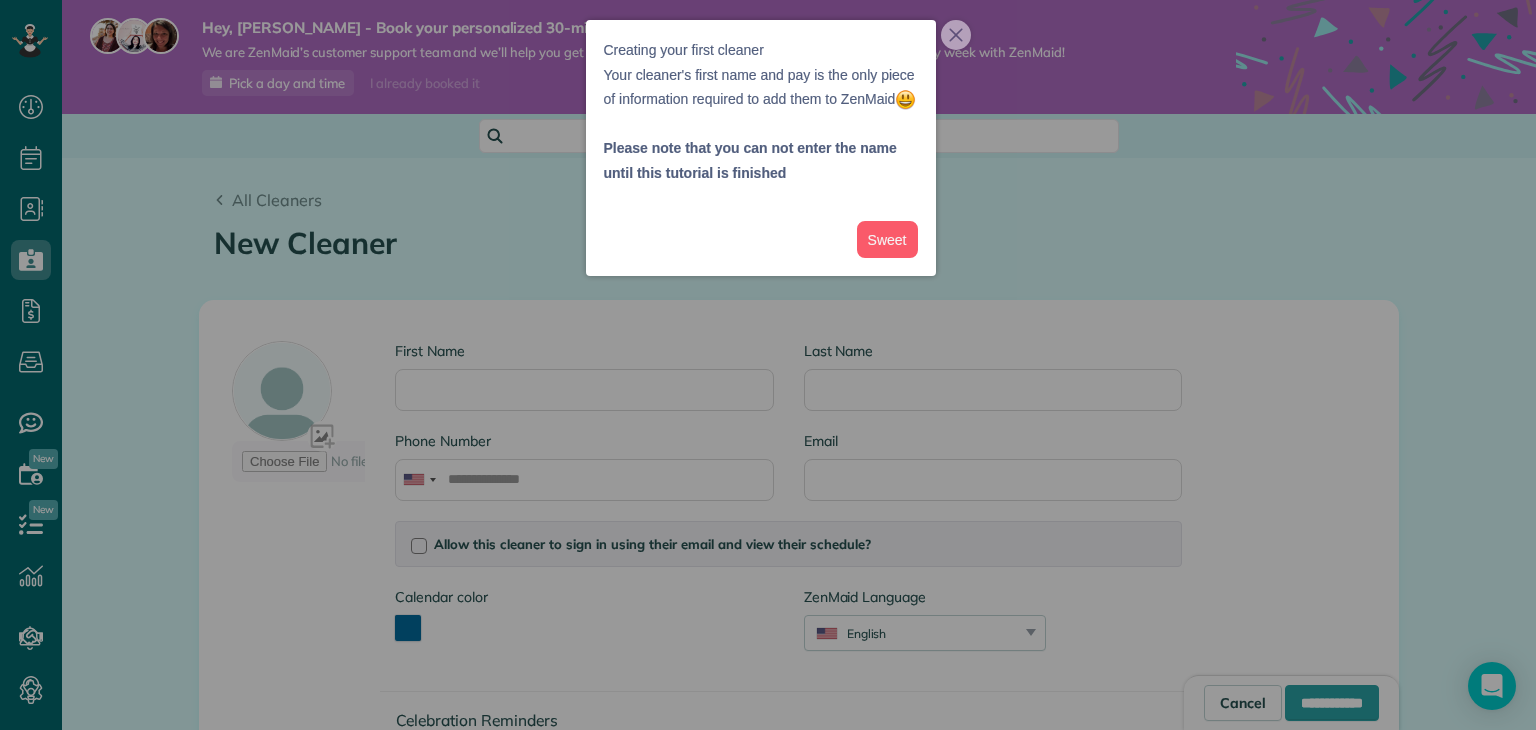 click at bounding box center [768, 365] 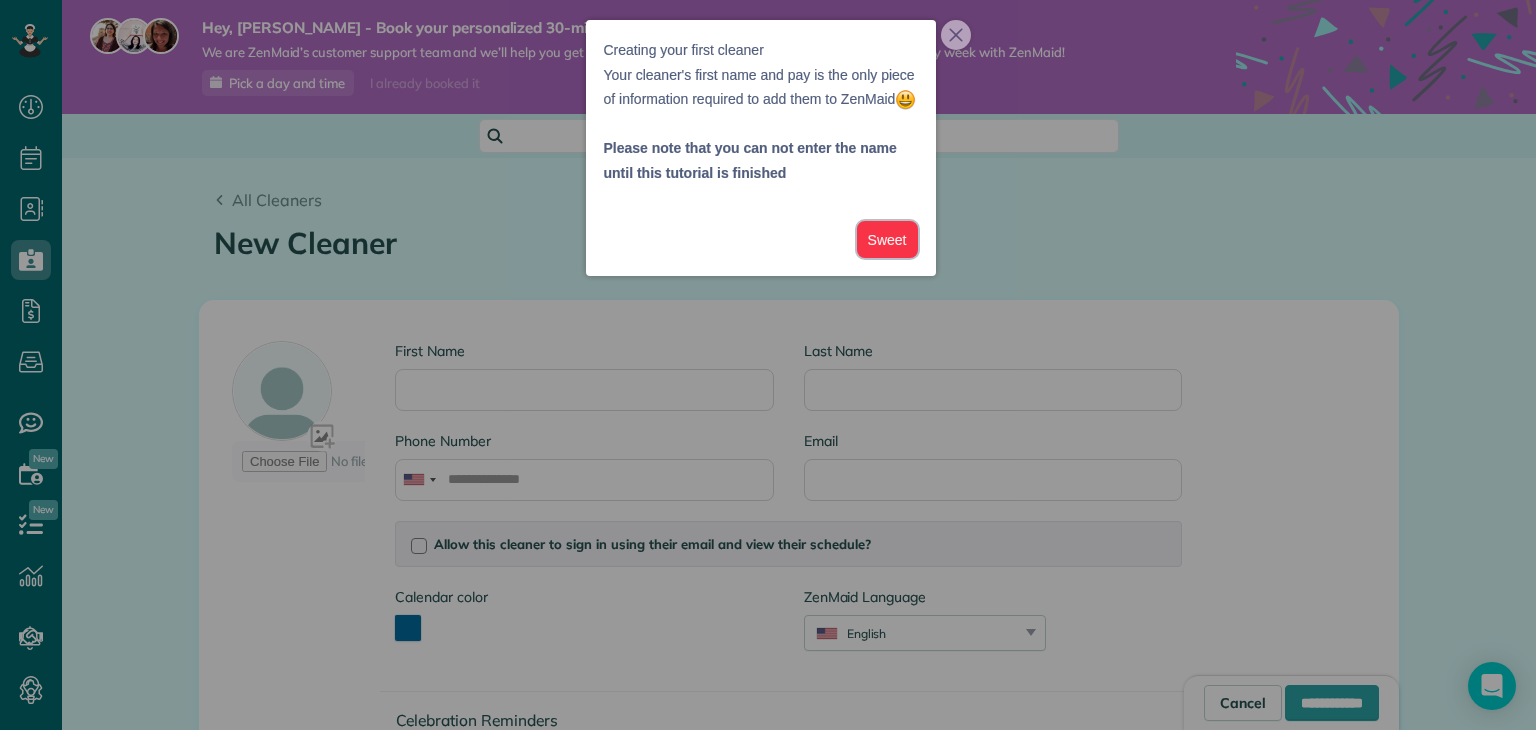 click on "Sweet" at bounding box center (887, 239) 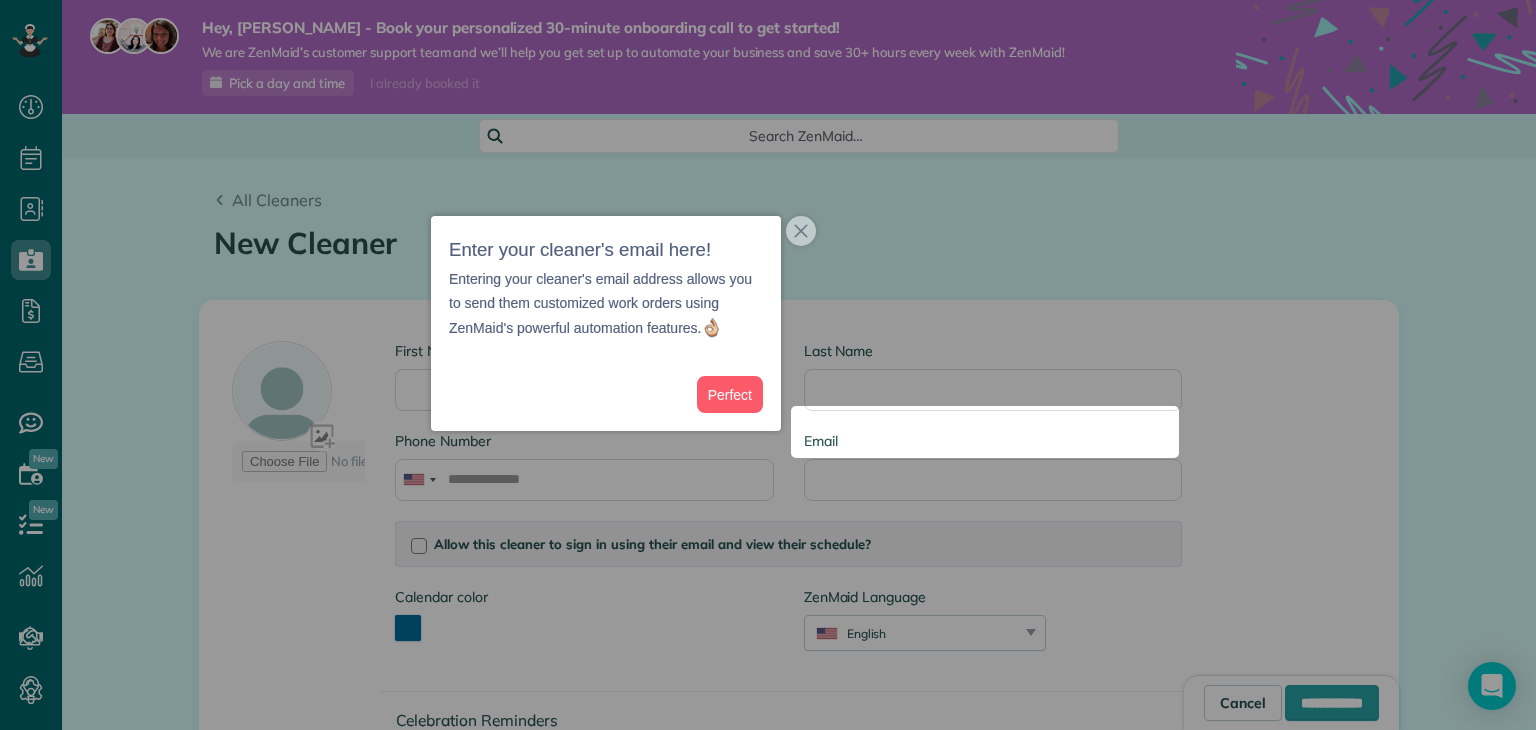 scroll, scrollTop: 114, scrollLeft: 0, axis: vertical 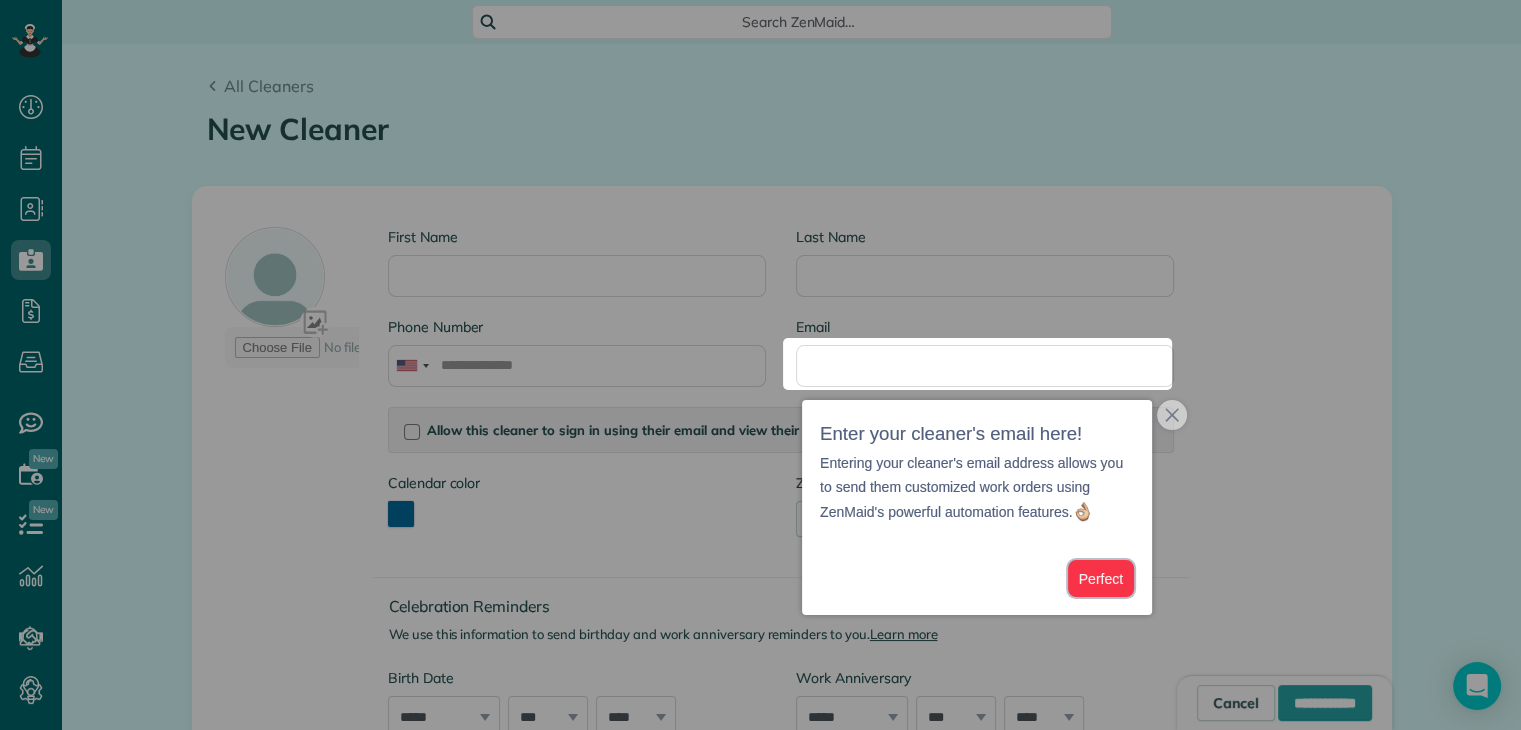 click on "Perfect" at bounding box center [1101, 578] 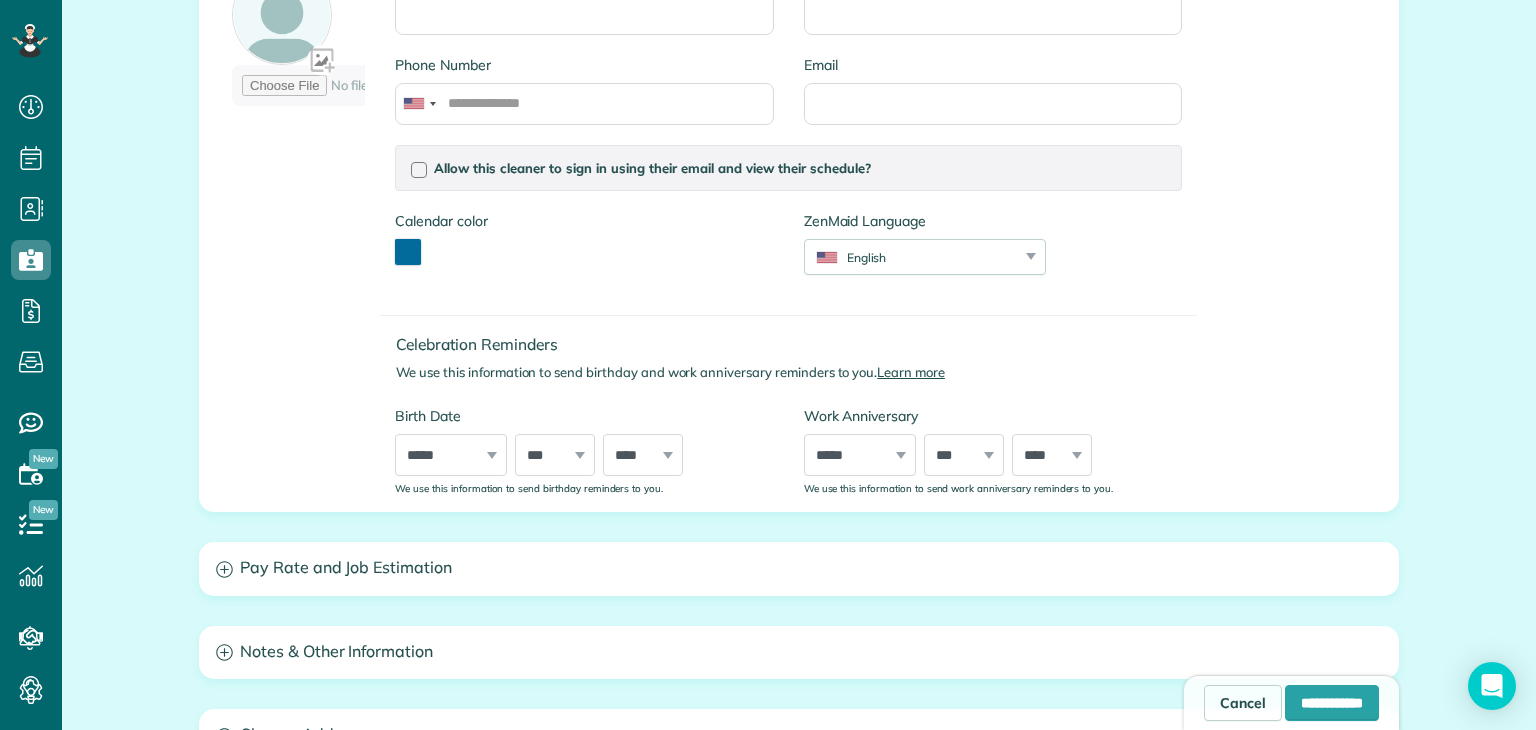 scroll, scrollTop: 380, scrollLeft: 0, axis: vertical 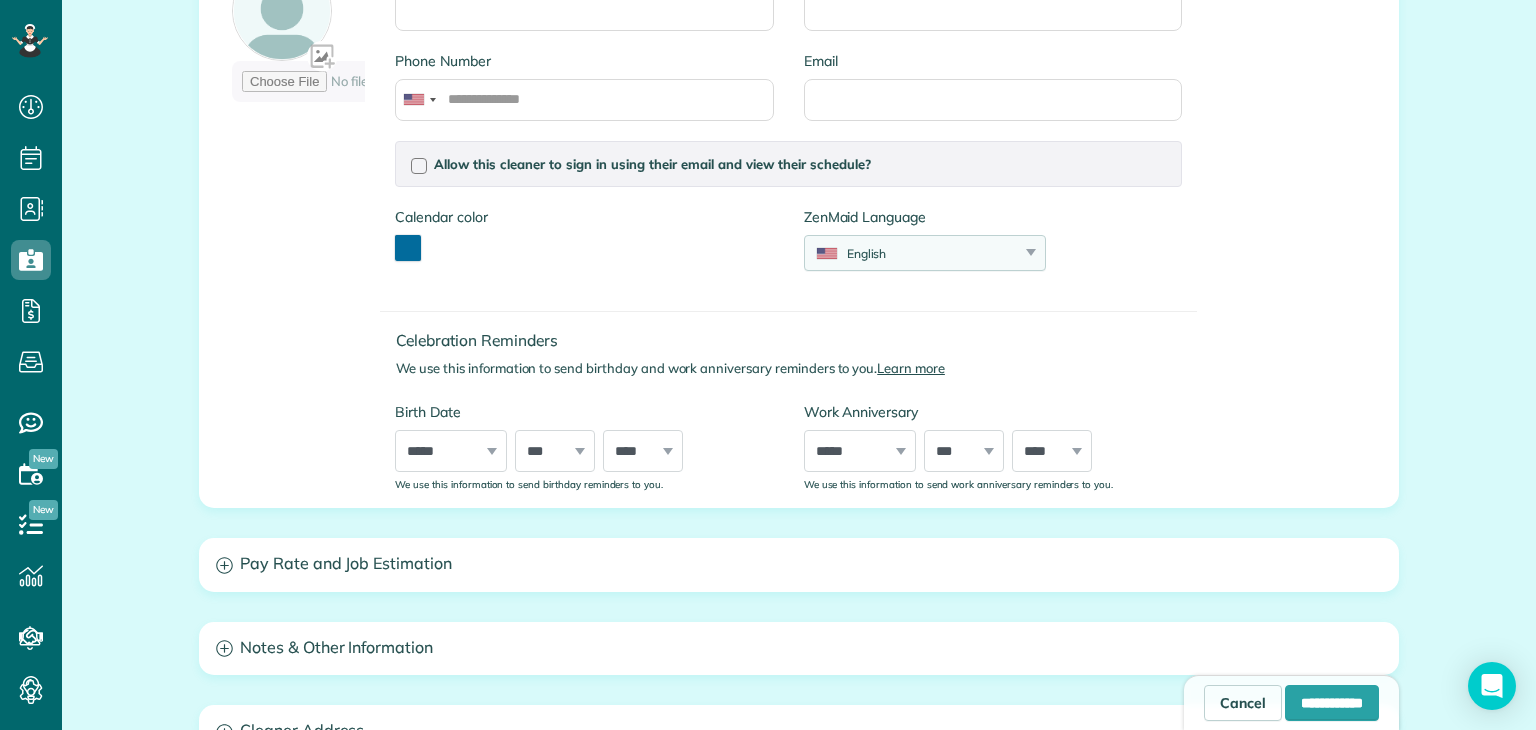 click on "English
English
Español
Polskie
Suomalainen" at bounding box center [925, 253] 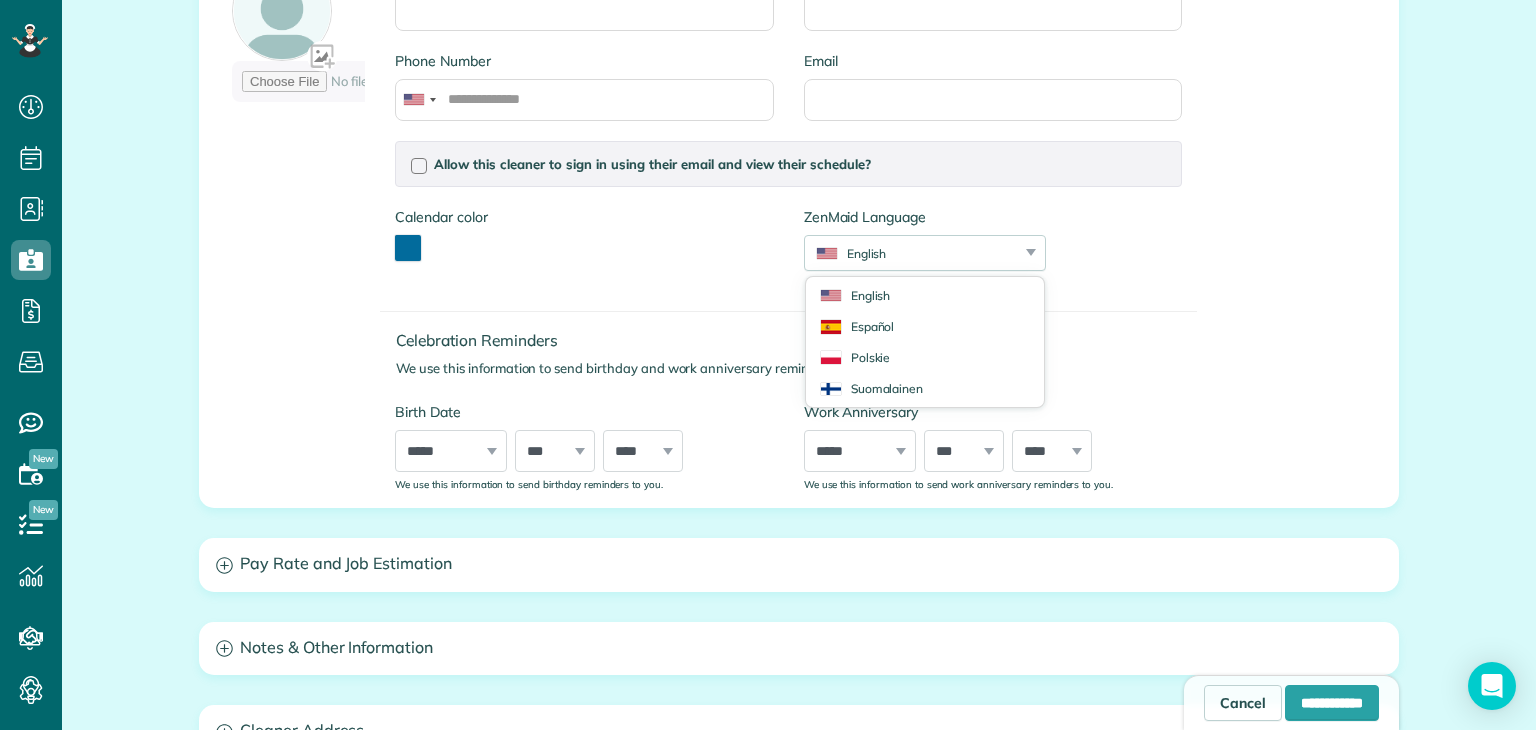 click on "First Name
Last Name
Phone Number
Email
Allow this cleaner to sign in using their email and view their schedule?
Password
Password Confirmation
Password Password should contain letters and numbers only and be at least 8 characters long
Password Confirmation
Is this cleaner an office manager? Office managers can create, view, and edit customers, appointments, and cleaners
Is this cleaner a contractor?
Allow this cleaner to log their time in the system?
Calendar color" at bounding box center (799, 214) 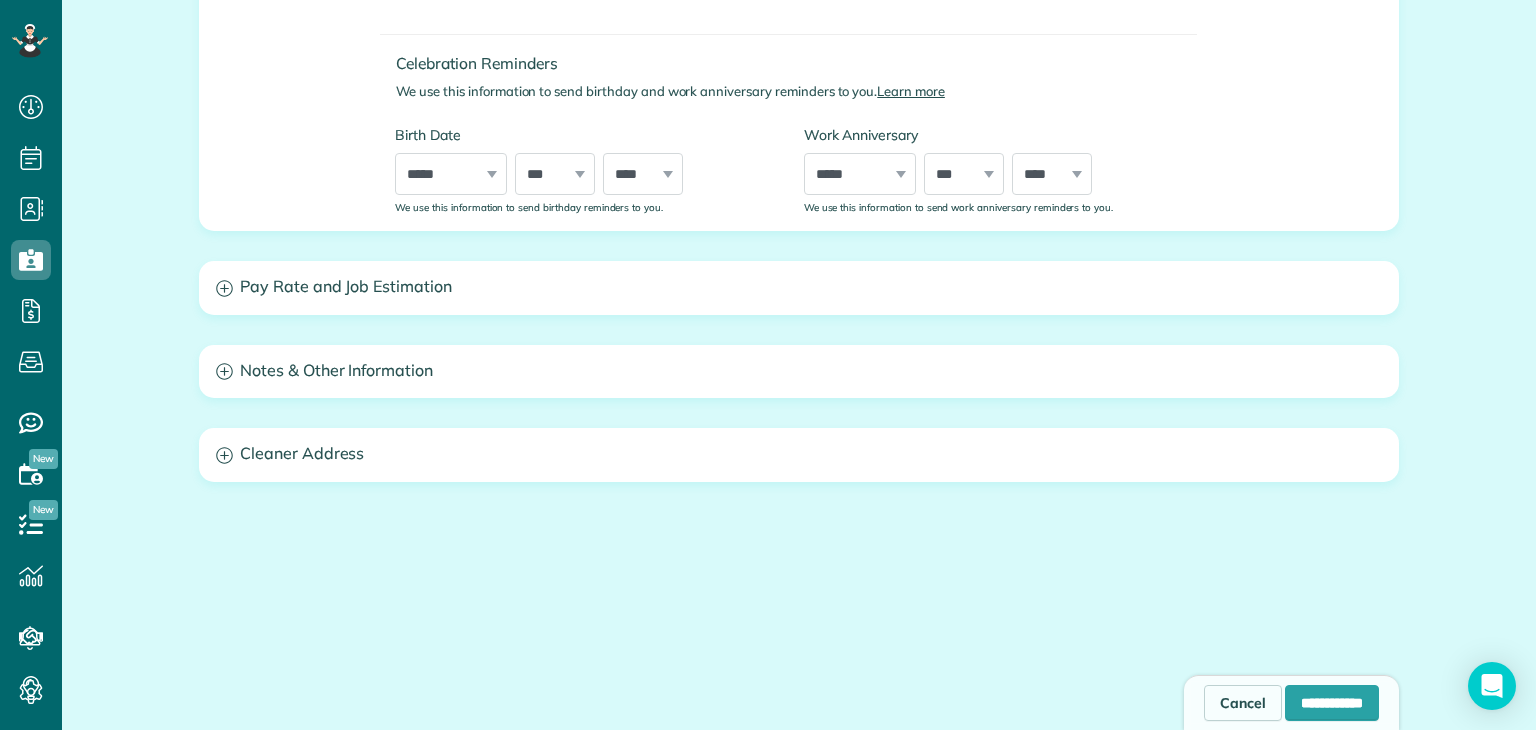 scroll, scrollTop: 659, scrollLeft: 0, axis: vertical 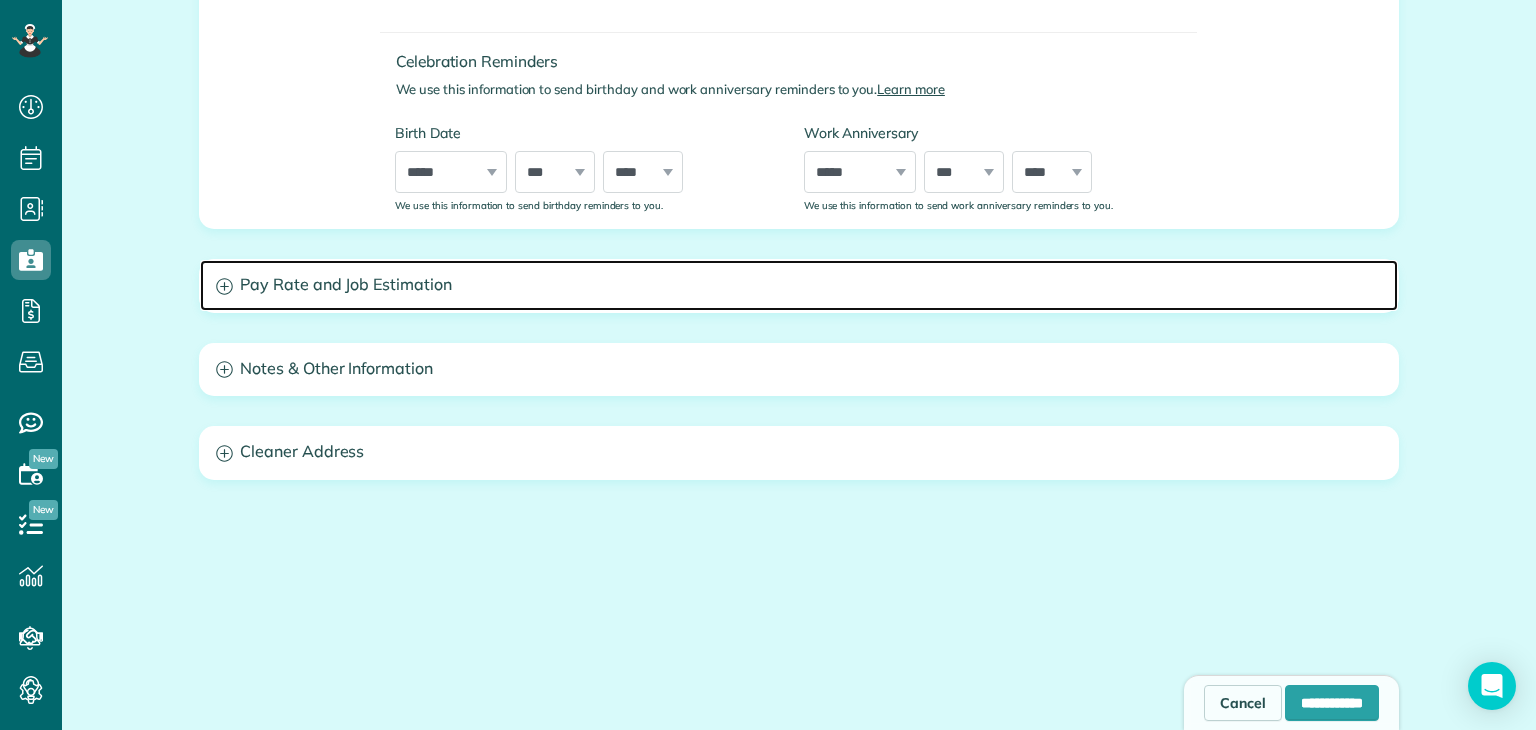 click 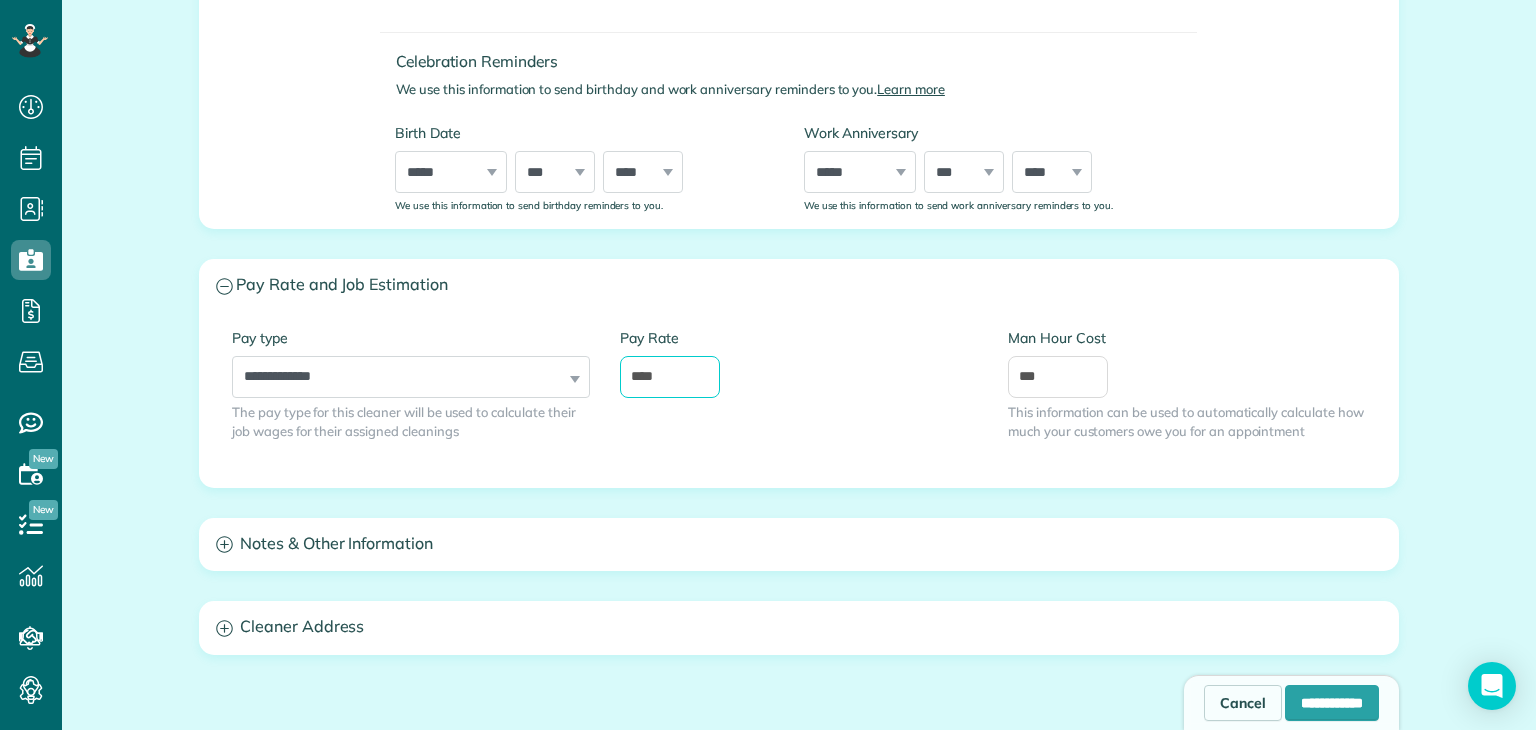 click on "****" at bounding box center (670, 377) 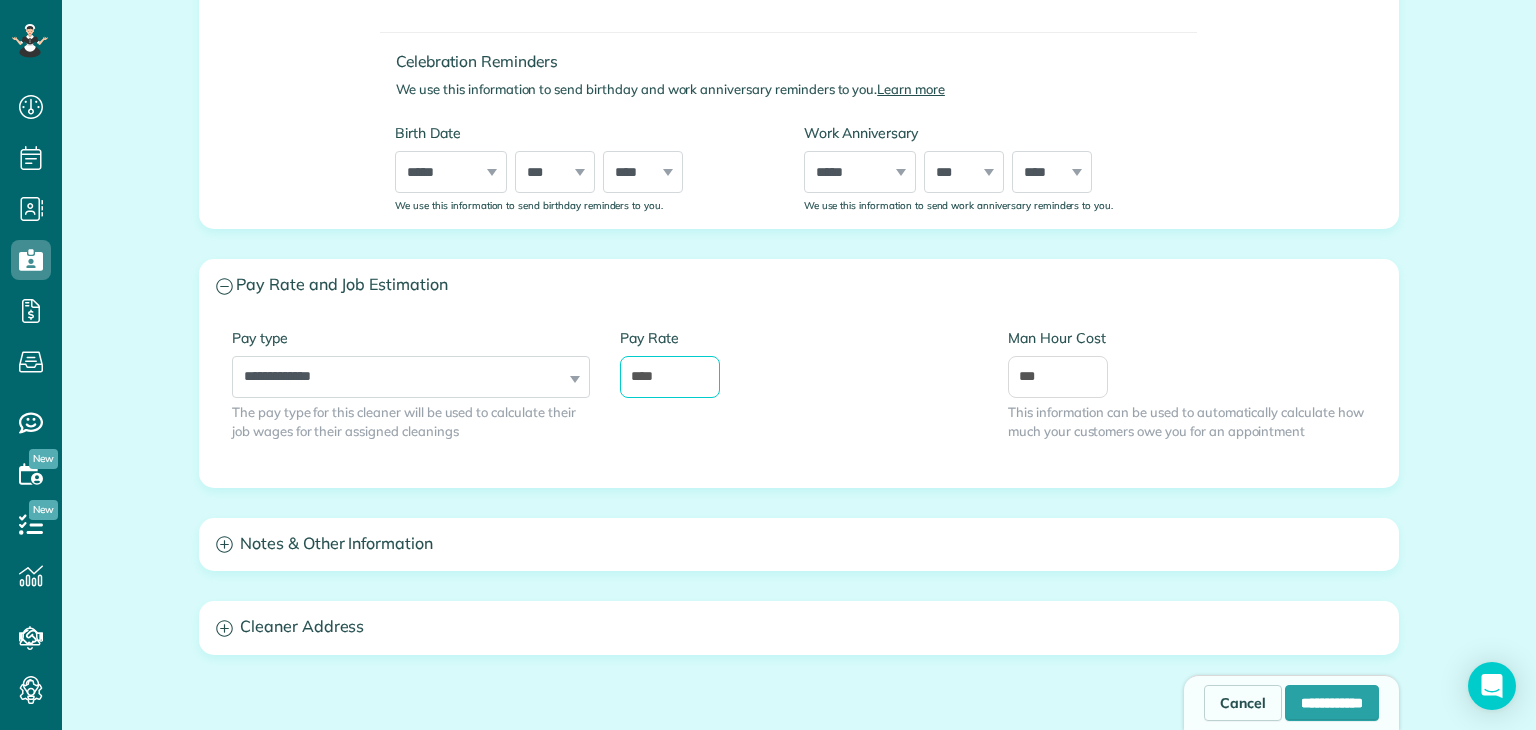 type on "****" 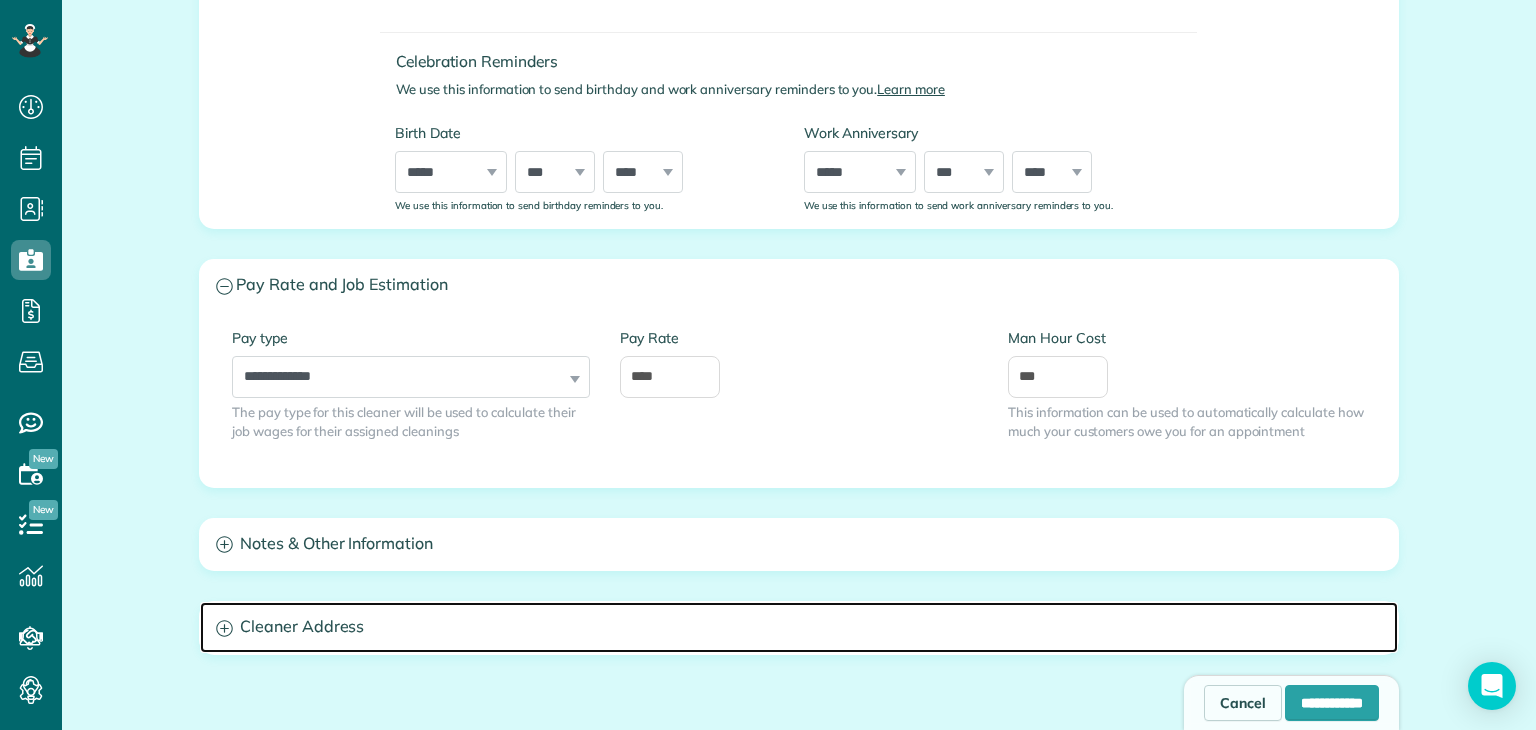 click 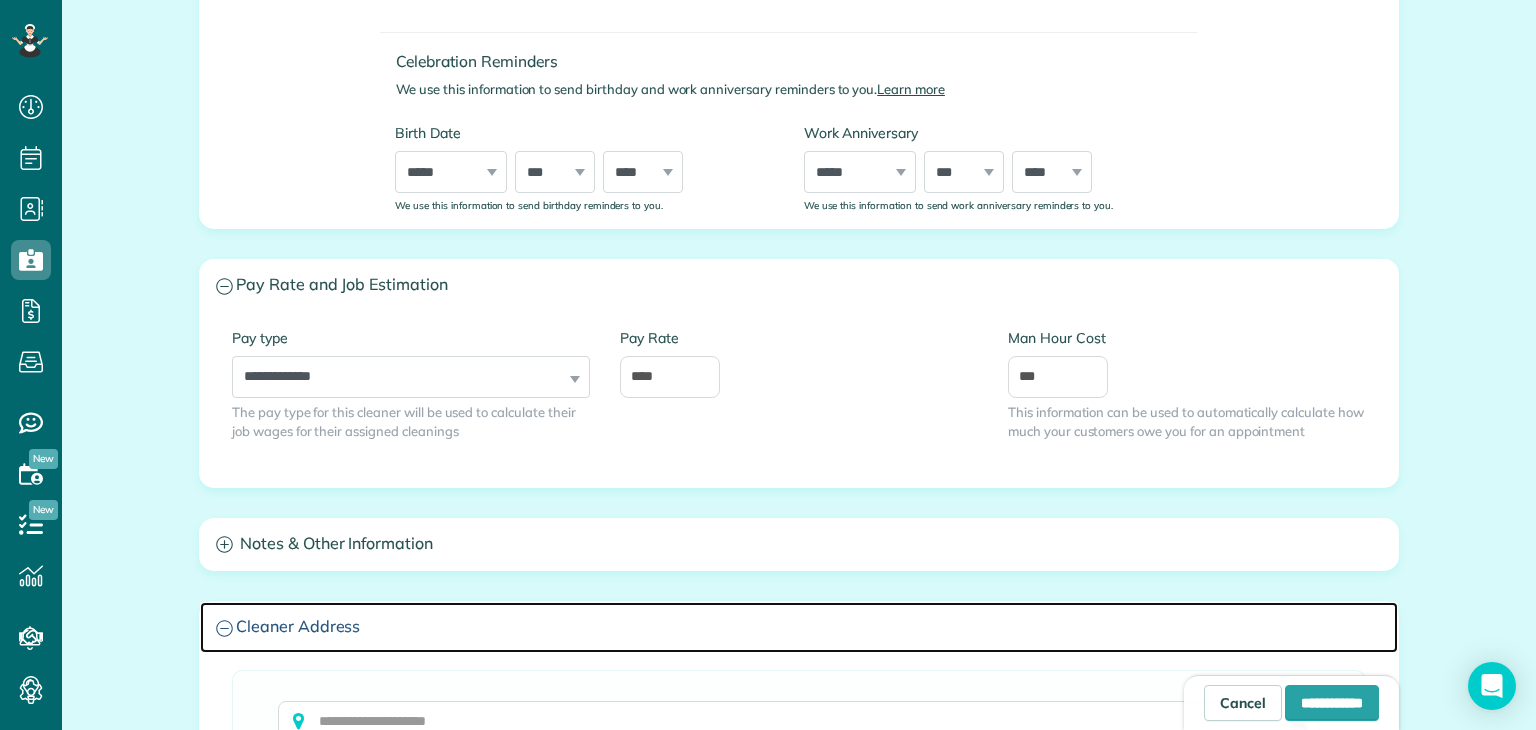 scroll, scrollTop: 1172, scrollLeft: 0, axis: vertical 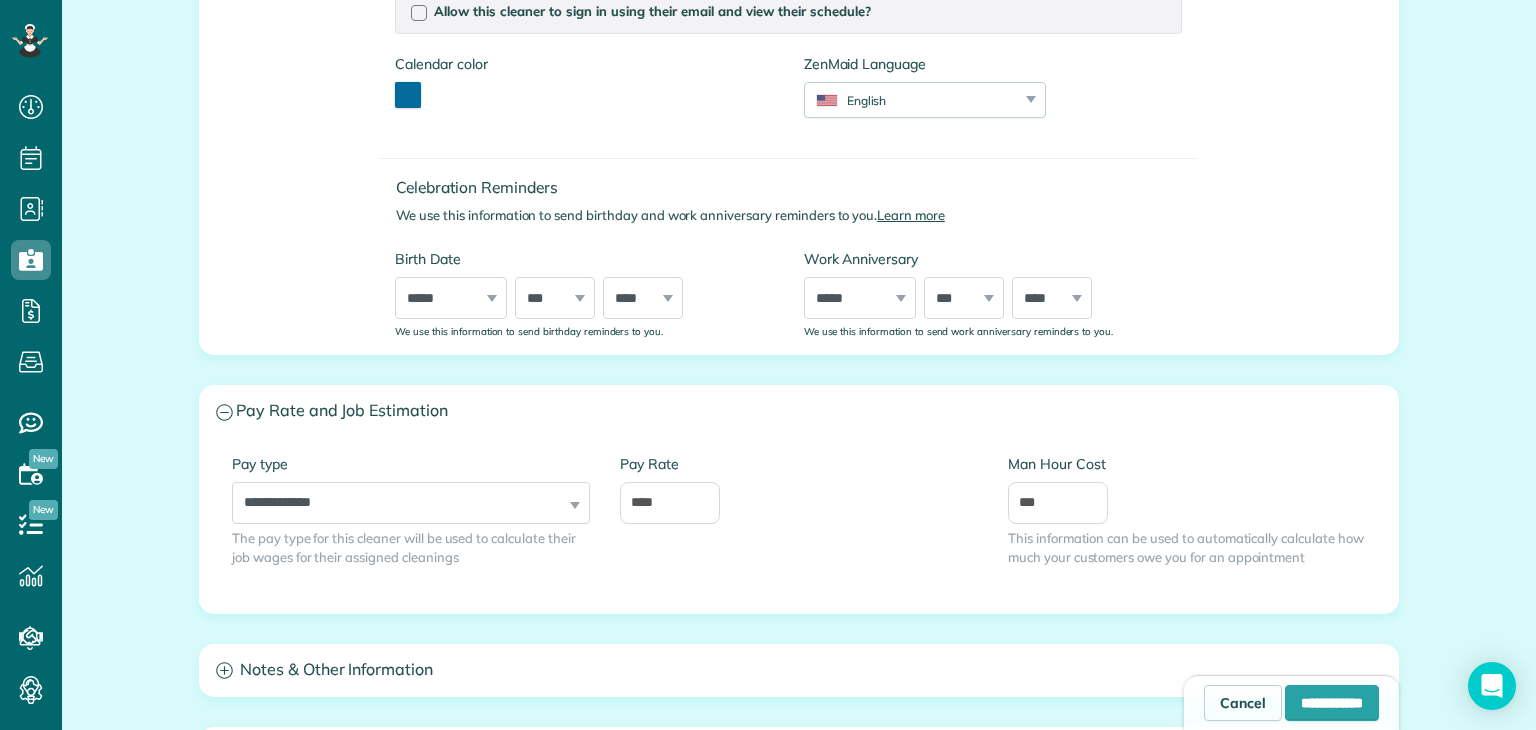 click on "Hey, David - Book your personalized 30-minute onboarding call to get started!
We are ZenMaid’s customer support team and we’ll help you get set up to automate your business and save 30+ hours every week with ZenMaid!
Pick a day and time
I already booked it
Search ZenMaid…
All Cleaners
New Cleaner
Creating a New Employee [4 min]" at bounding box center [799, 365] 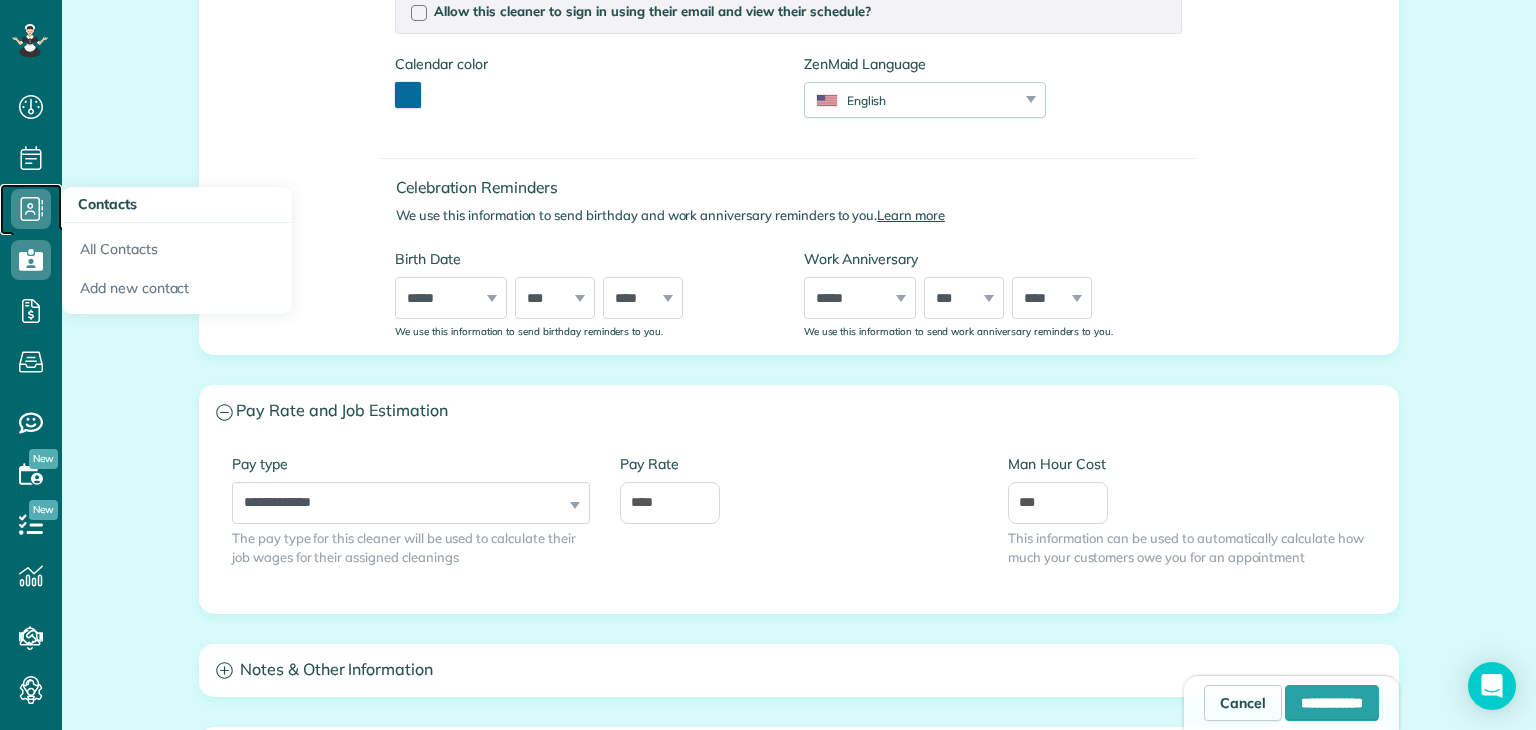 click 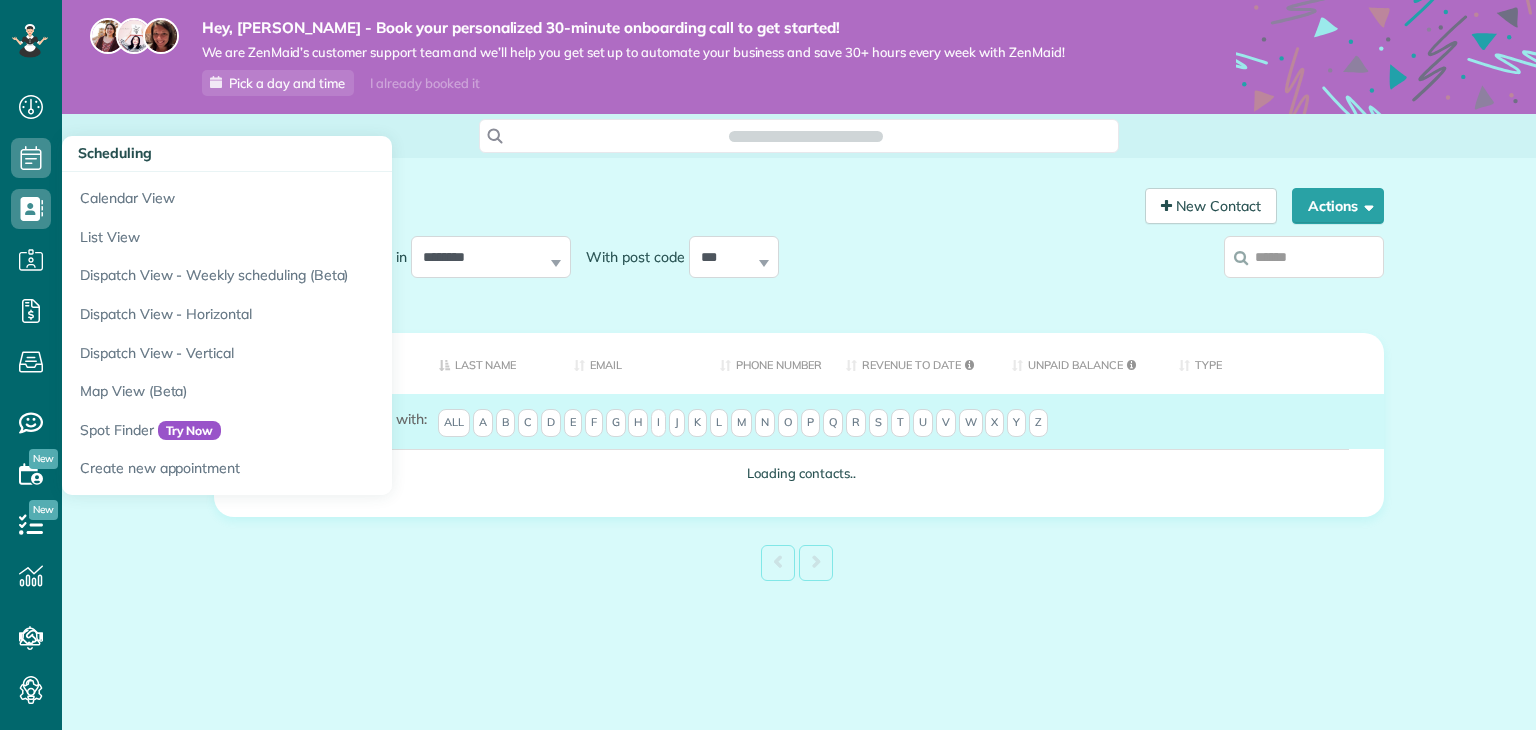 scroll, scrollTop: 0, scrollLeft: 0, axis: both 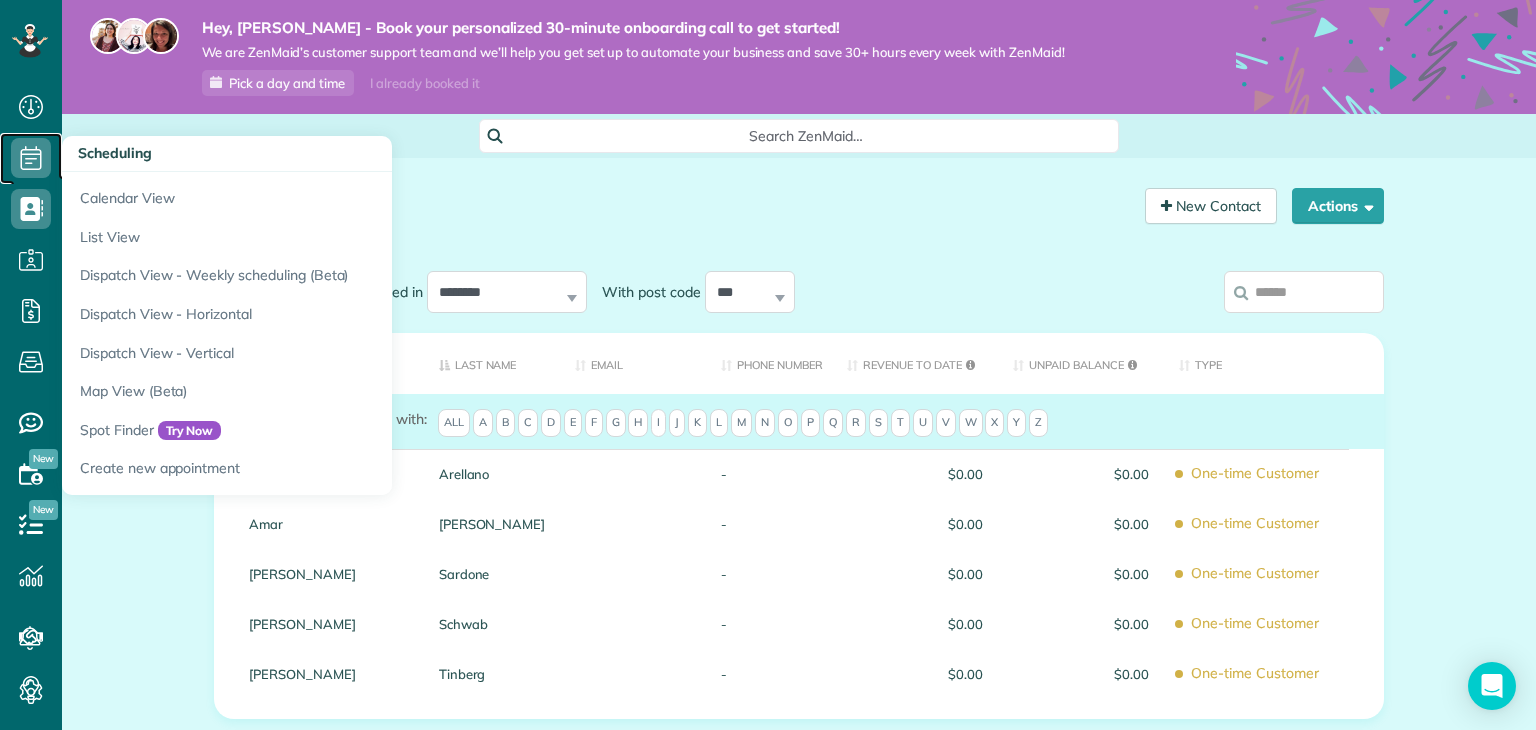click 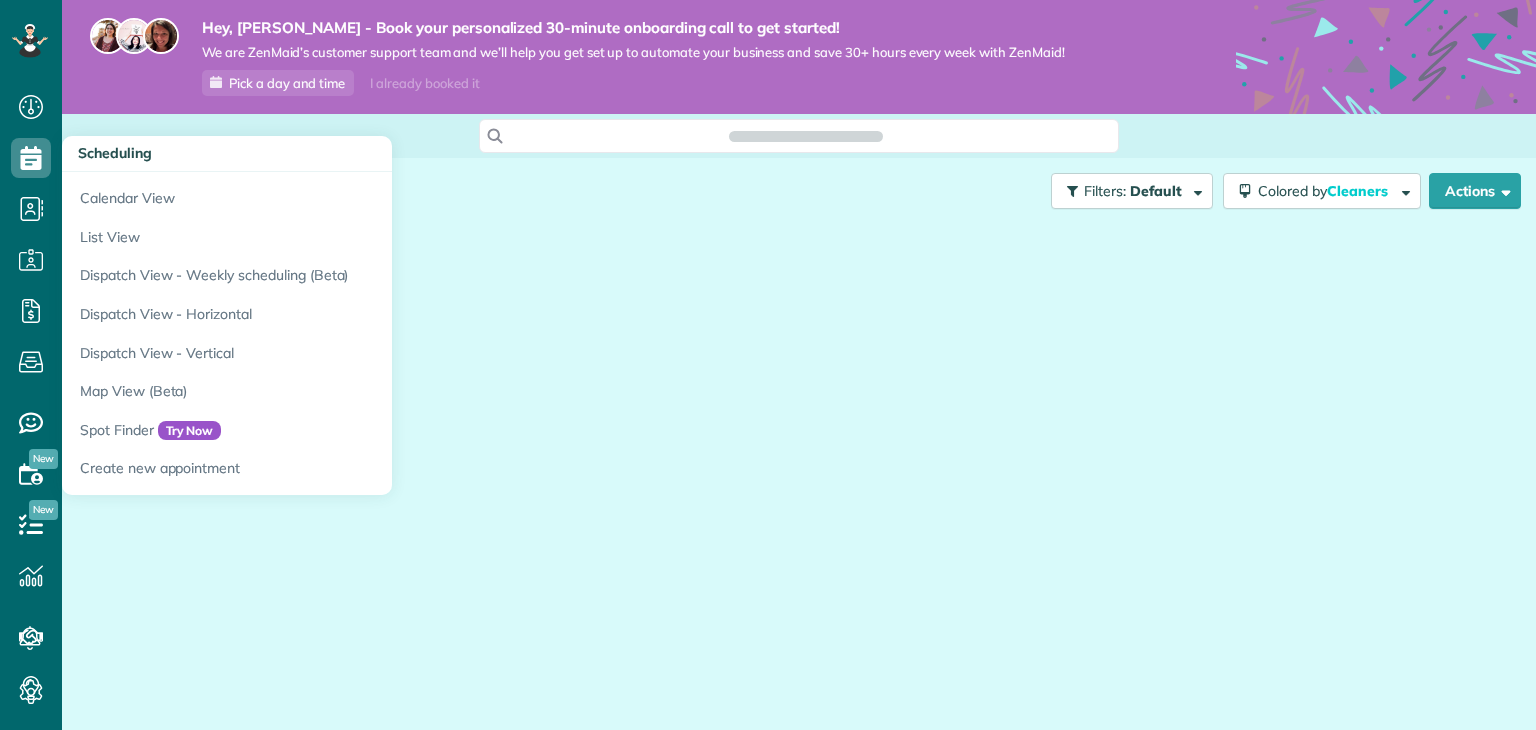 scroll, scrollTop: 0, scrollLeft: 0, axis: both 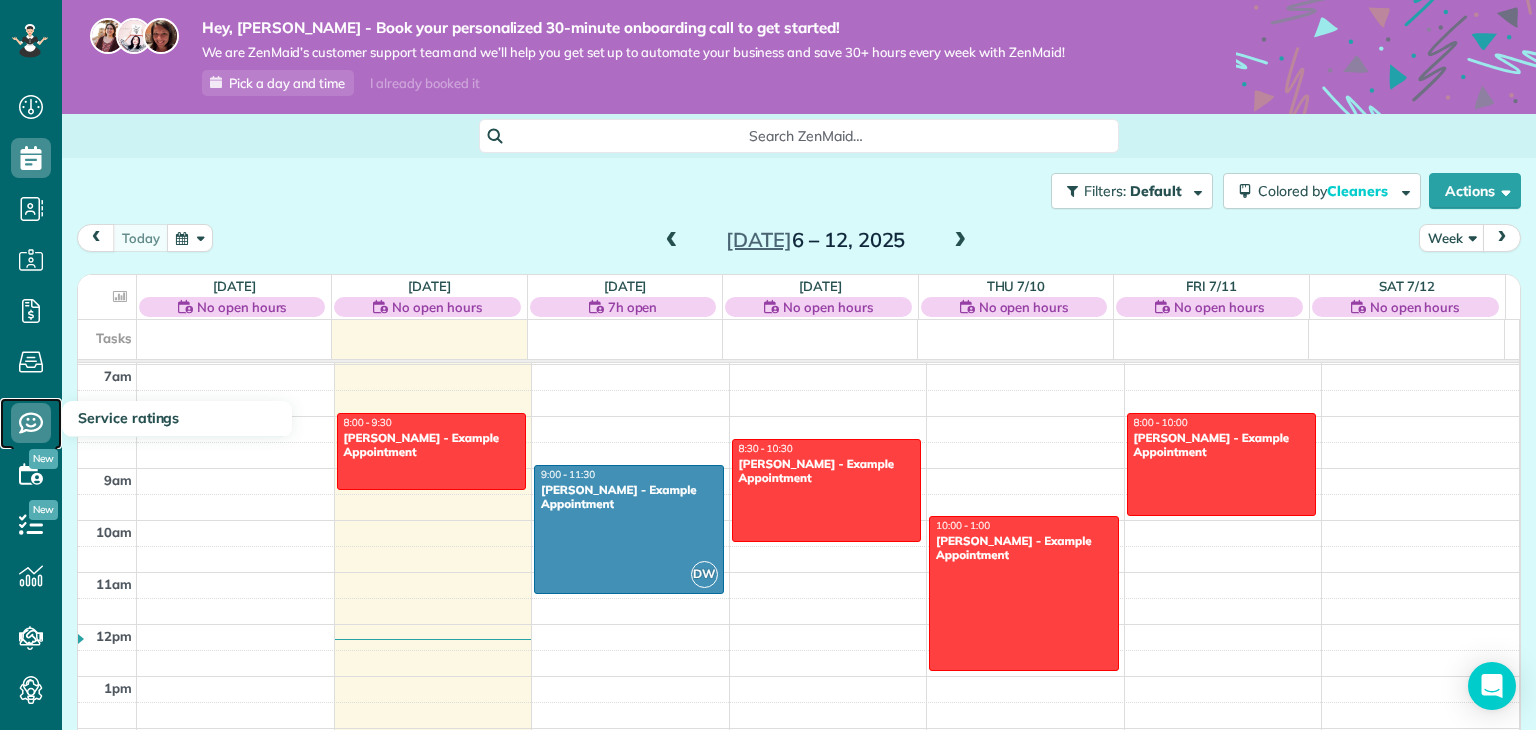 click 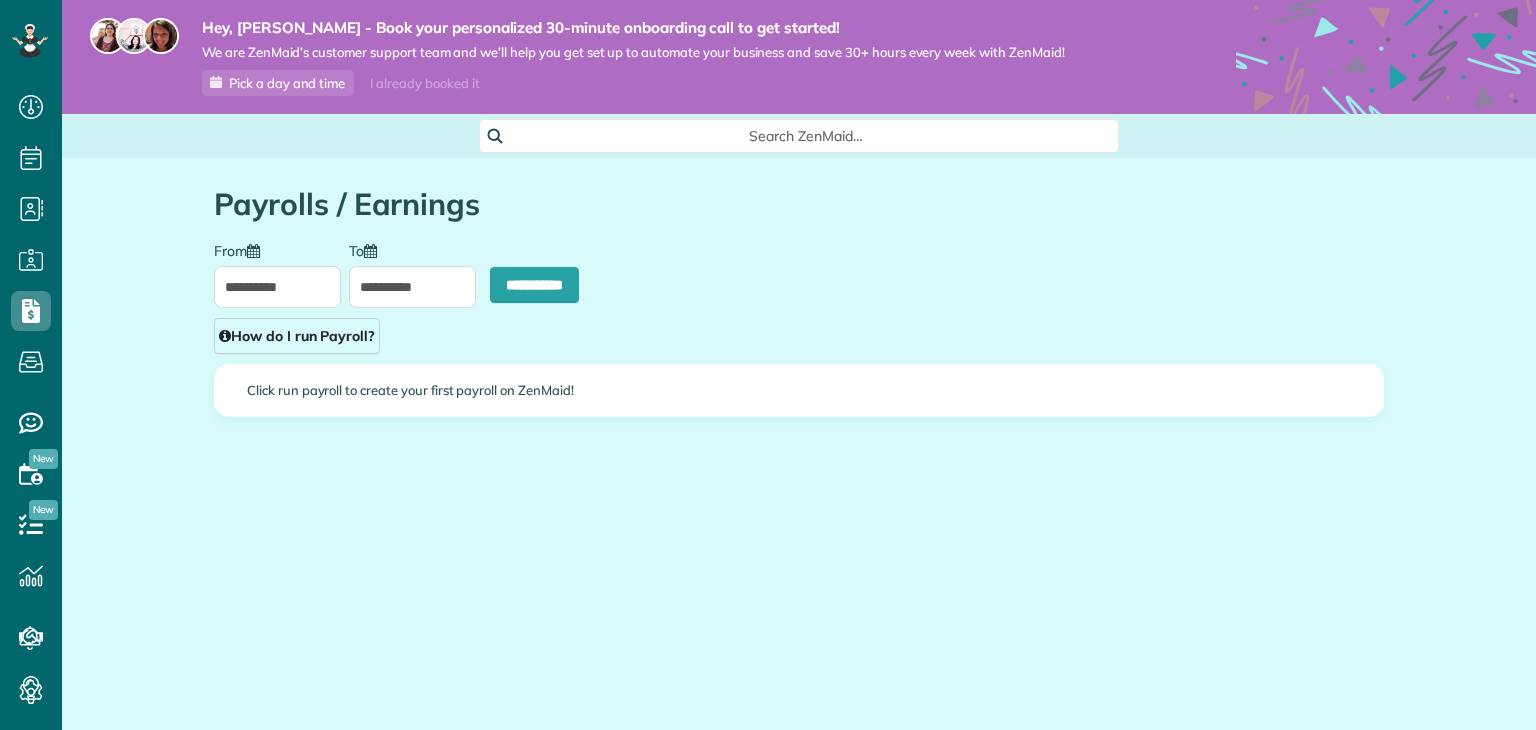 scroll, scrollTop: 0, scrollLeft: 0, axis: both 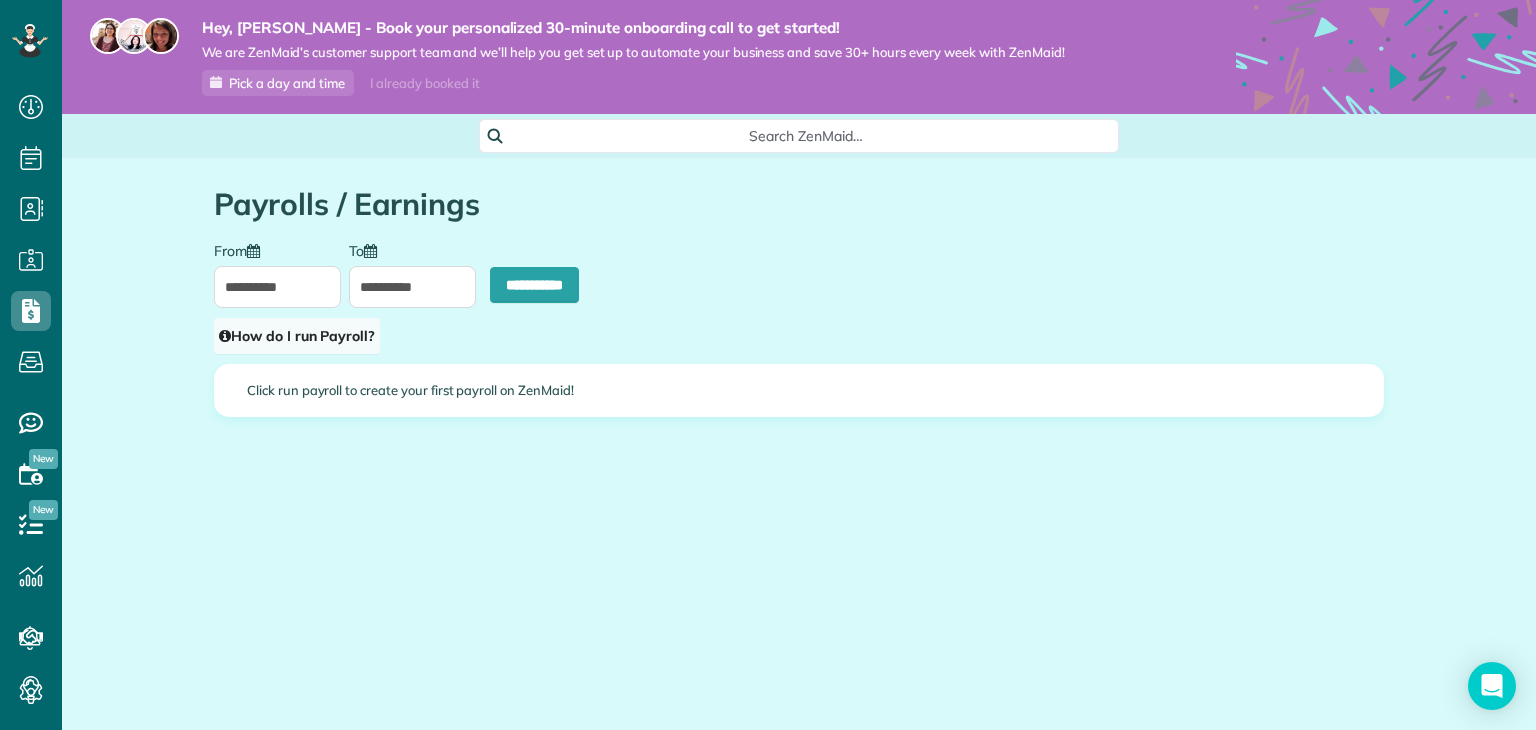 click on "How do I run Payroll?" at bounding box center (297, 336) 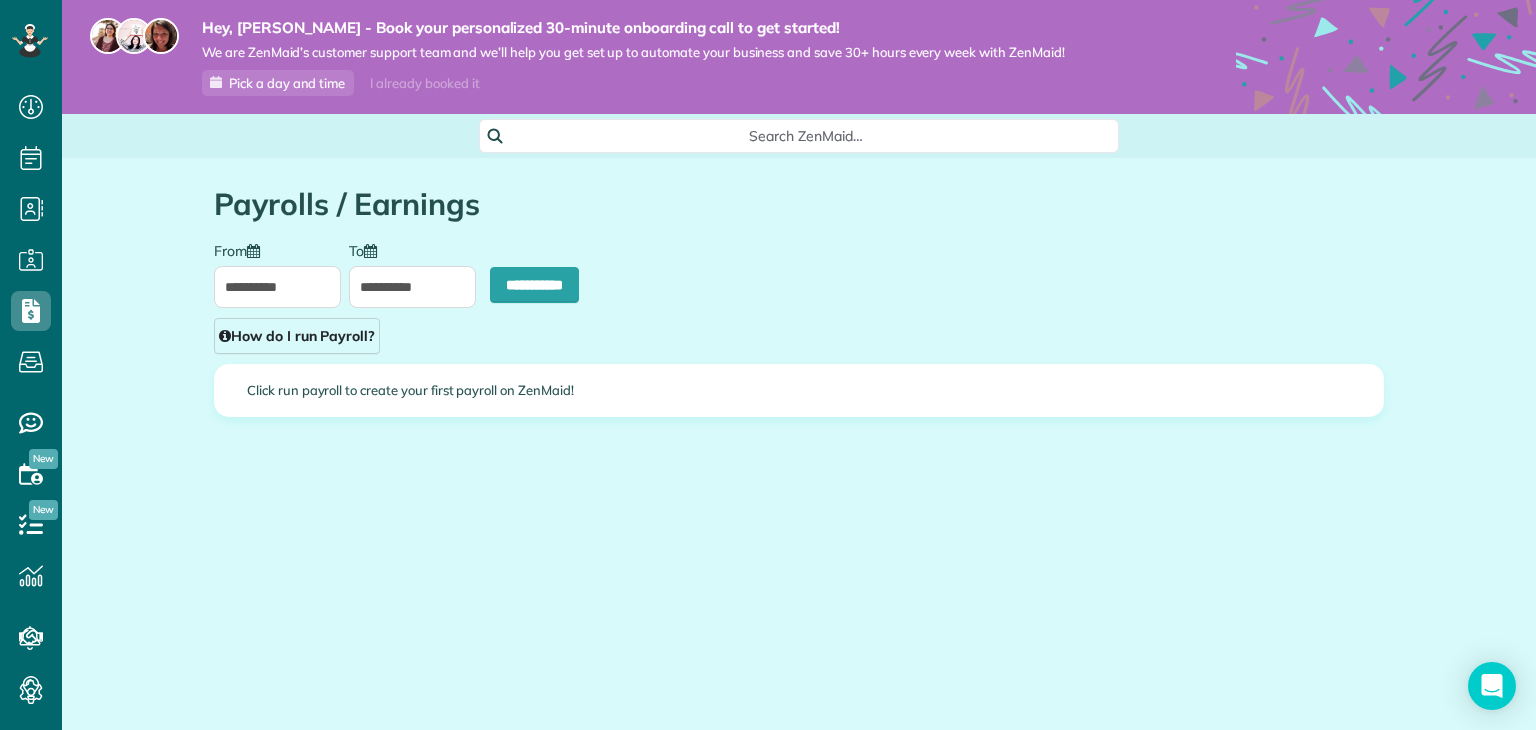 click on "Close
How do I run payroll?
Payroll
You can calculate how much you owe your cleaners for any given 'payment period' using your existing calendar. Just set the pay rate for each cleaner (revenue share, hourly, or flat rate) and we'll calculate how much you owe them based on their assigned appointments.
Example
You can even allow your cleaners to login to ZenMaid and record their 'clock-in' and 'clock-out' times for each appointment to save yourself more time (click the 'Edit' button on the cleaner you want to let clock in and out)!" at bounding box center [768, 365] 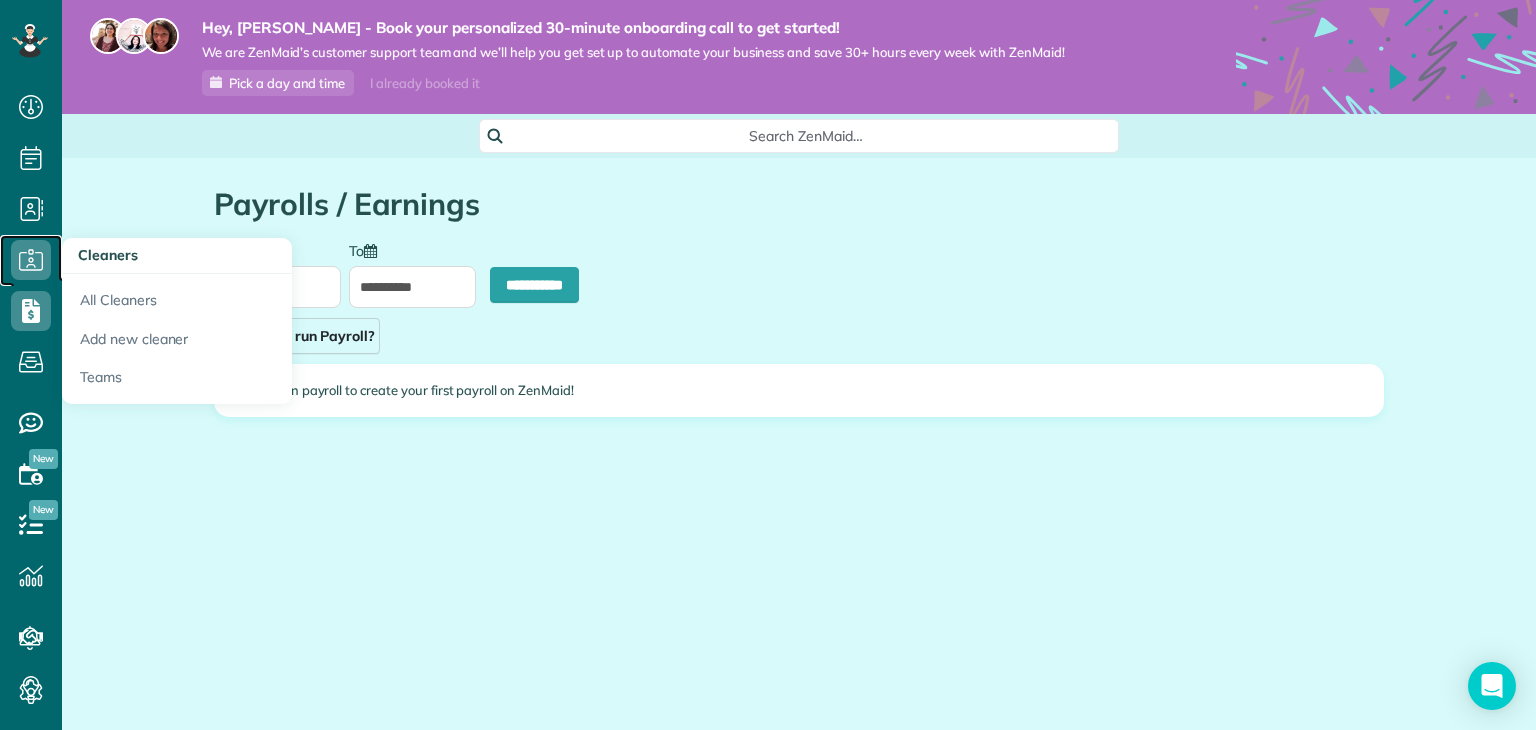 click 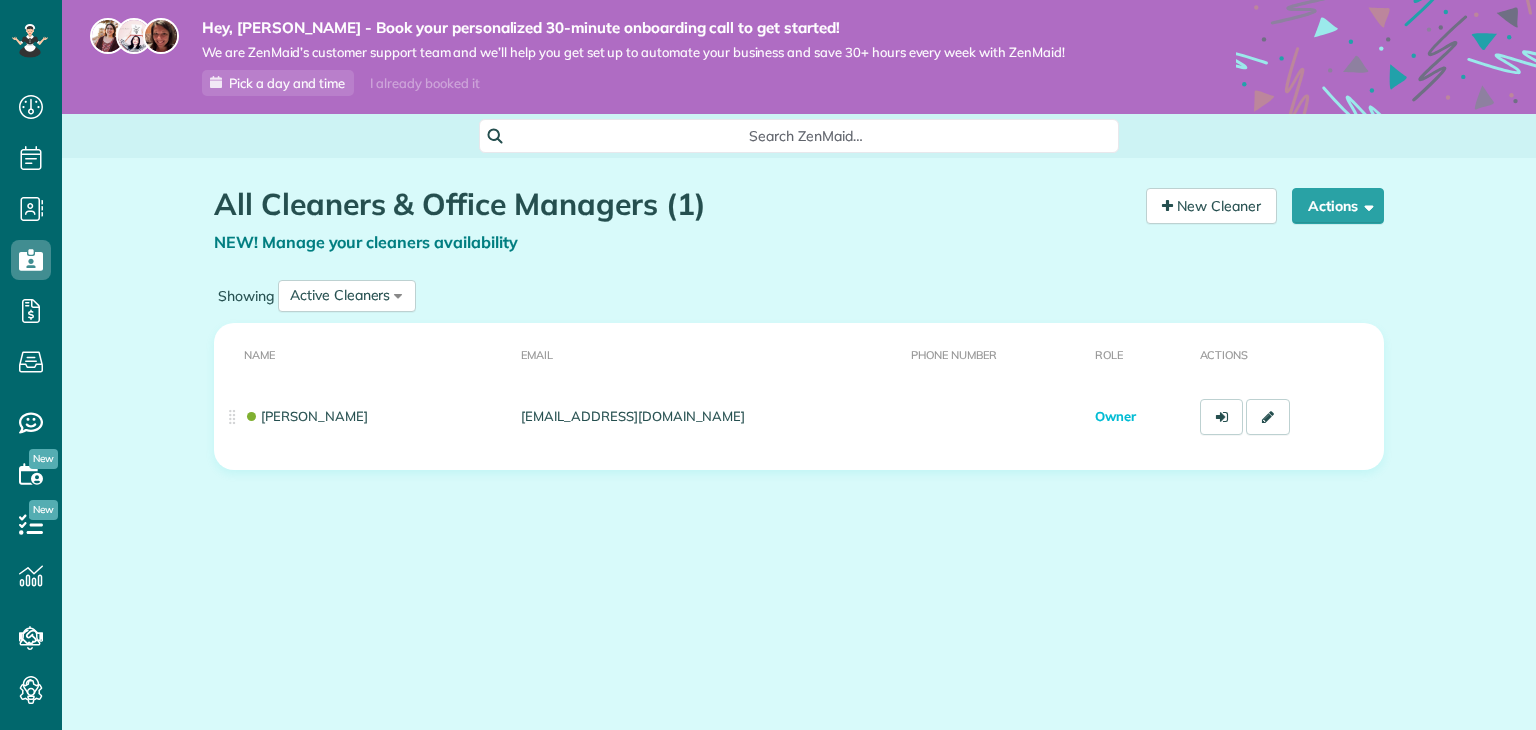 scroll, scrollTop: 0, scrollLeft: 0, axis: both 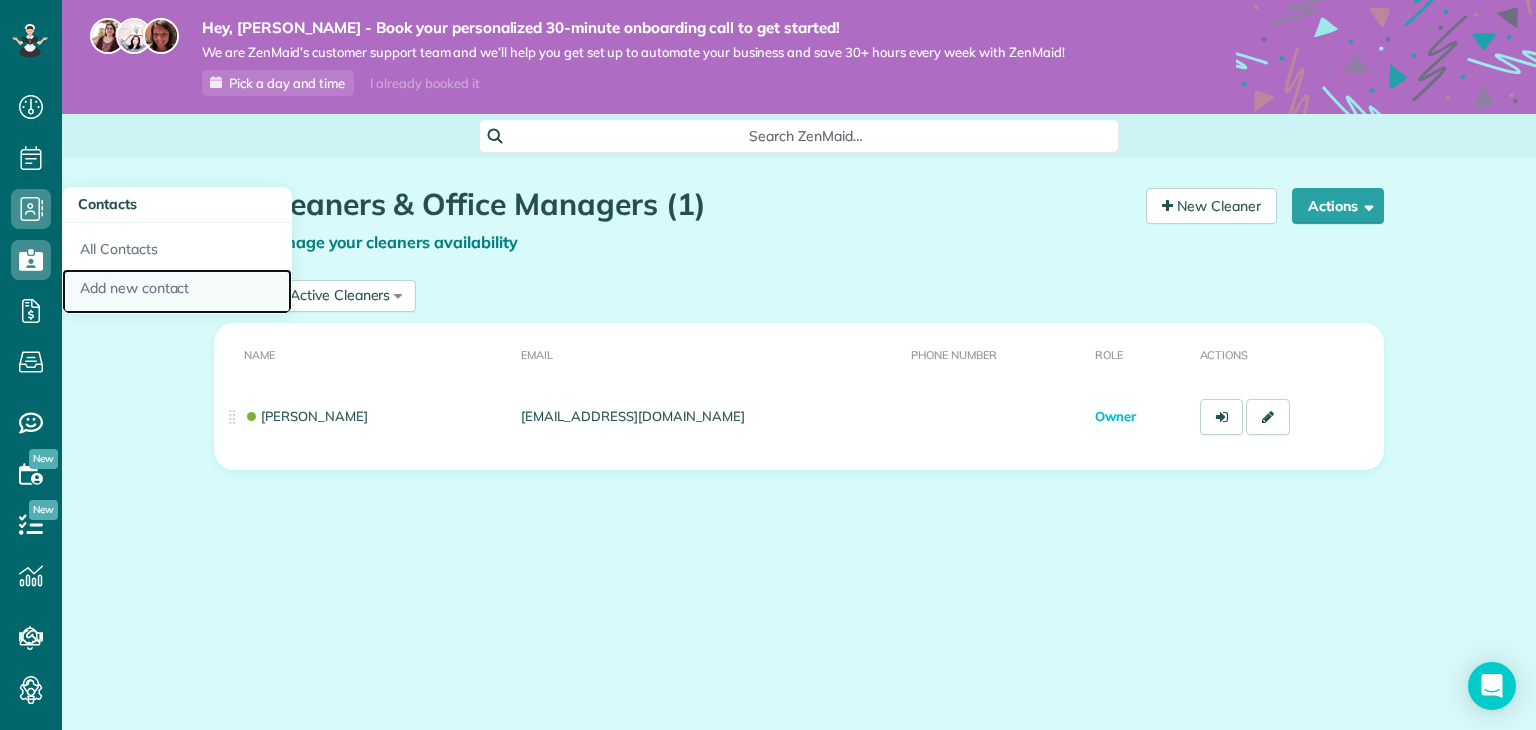 click on "Add new contact" at bounding box center (177, 292) 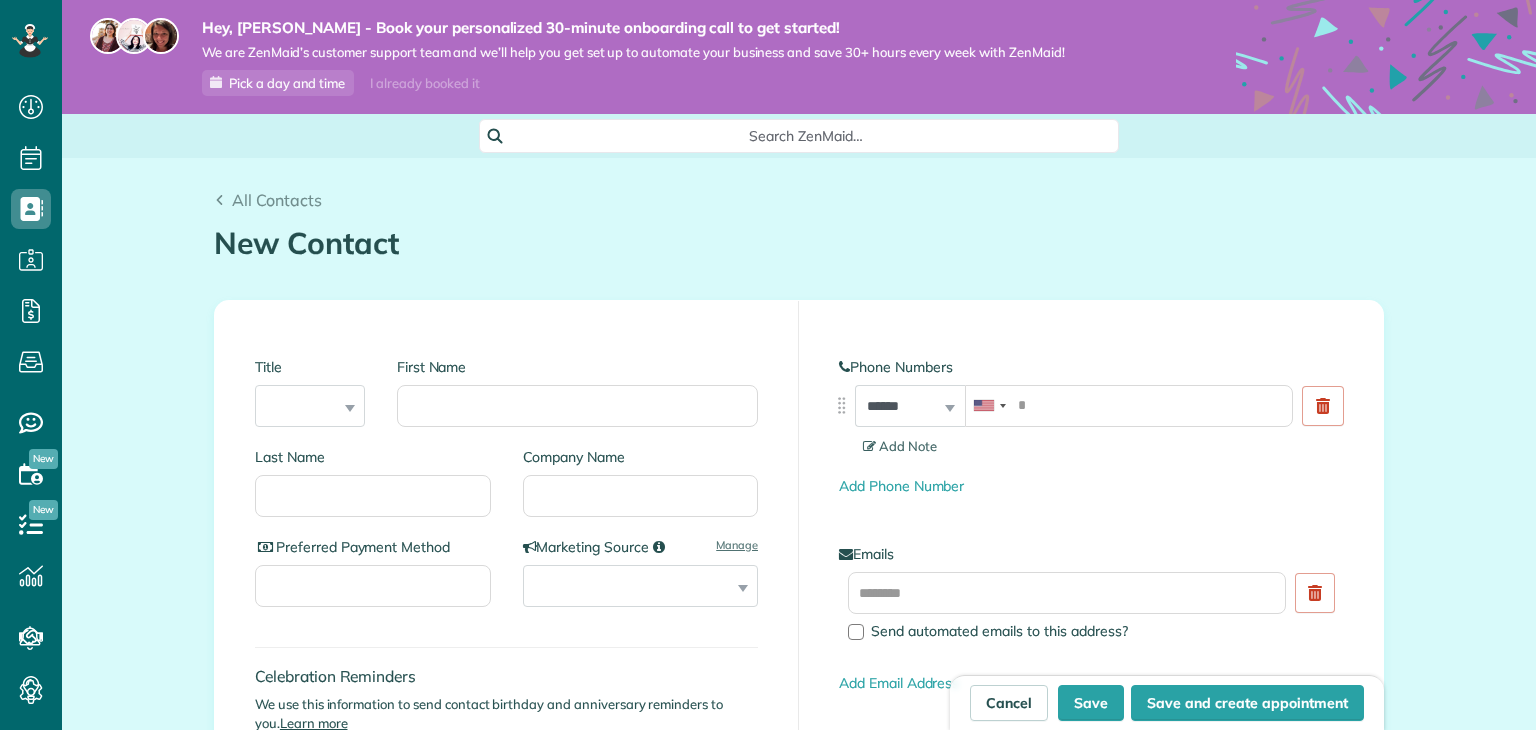 scroll, scrollTop: 0, scrollLeft: 0, axis: both 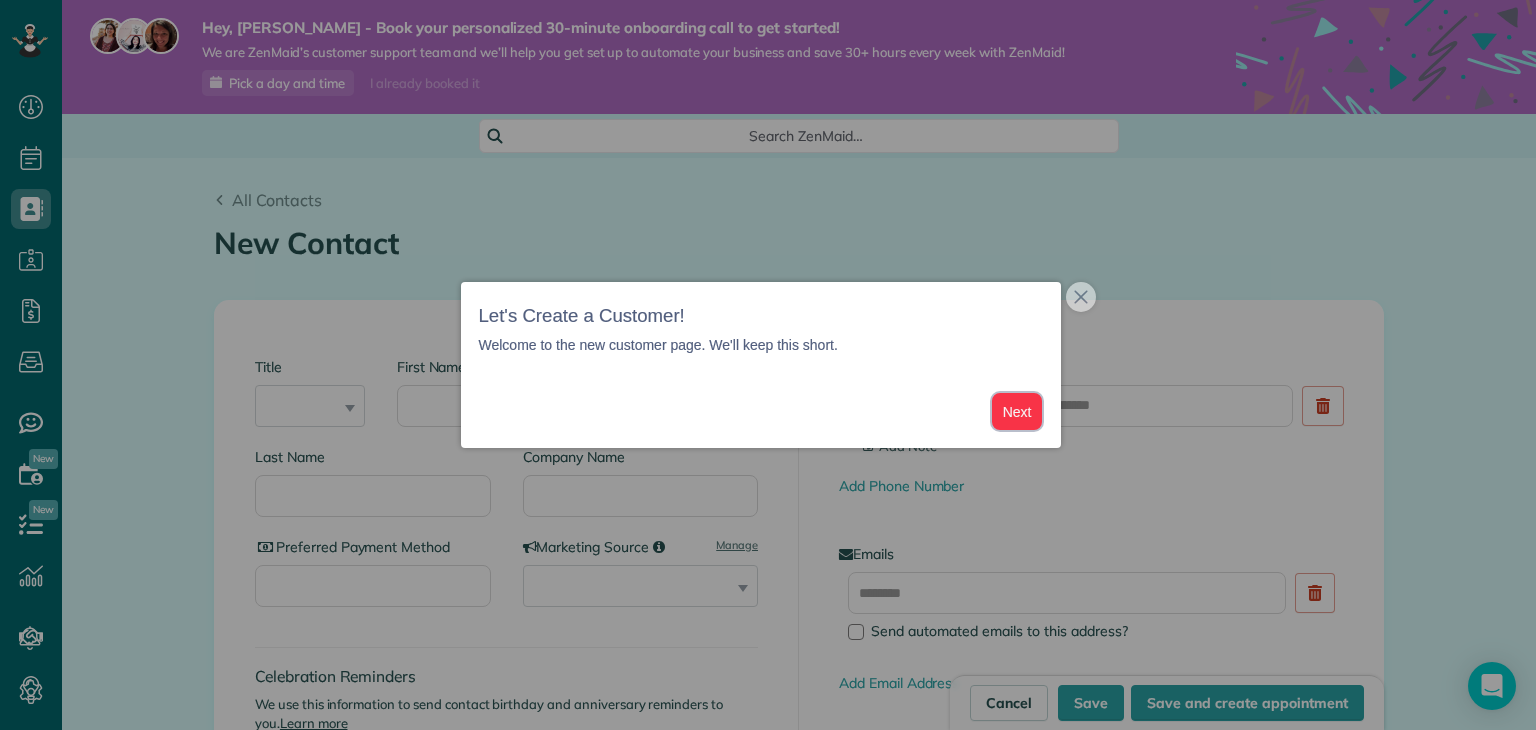click on "Next" at bounding box center [1017, 411] 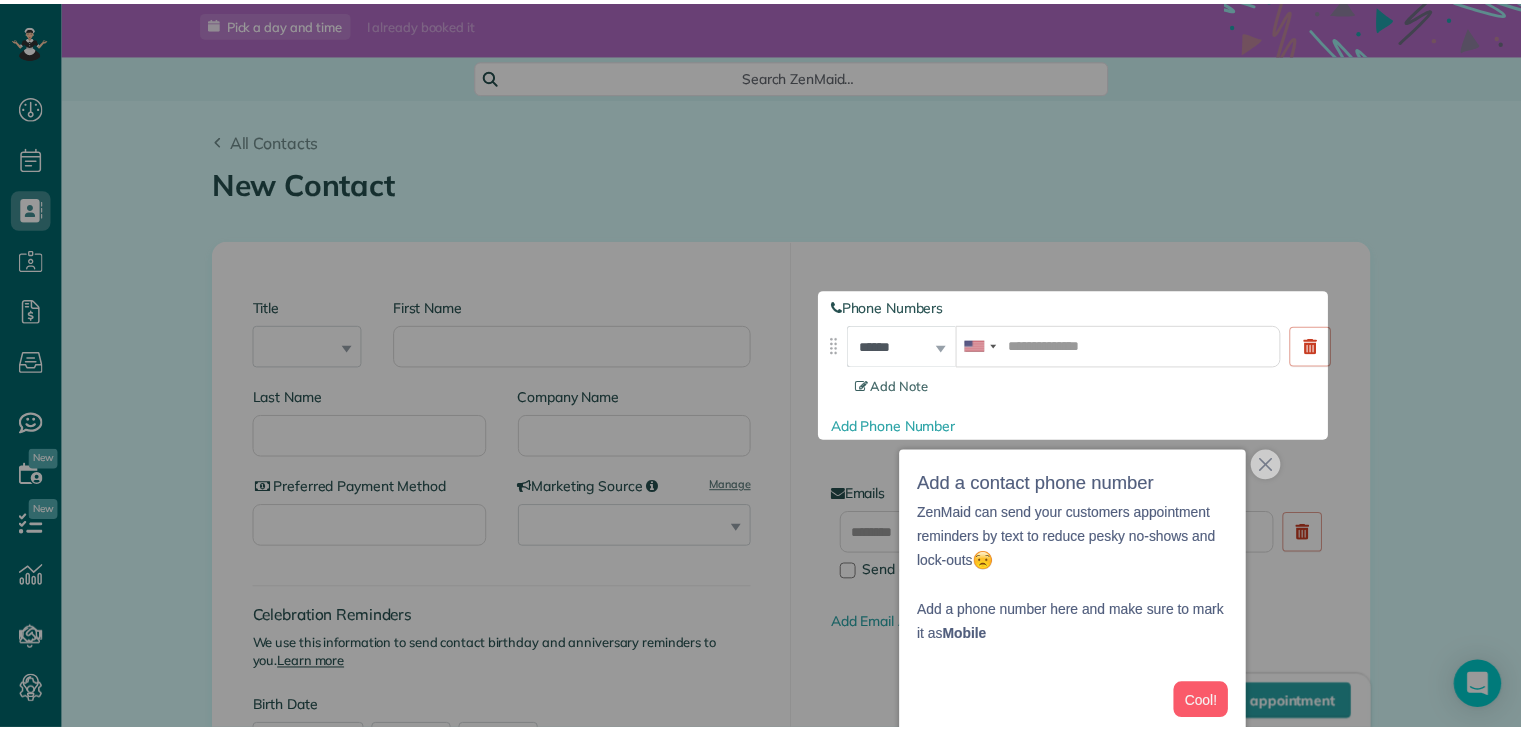 scroll, scrollTop: 60, scrollLeft: 0, axis: vertical 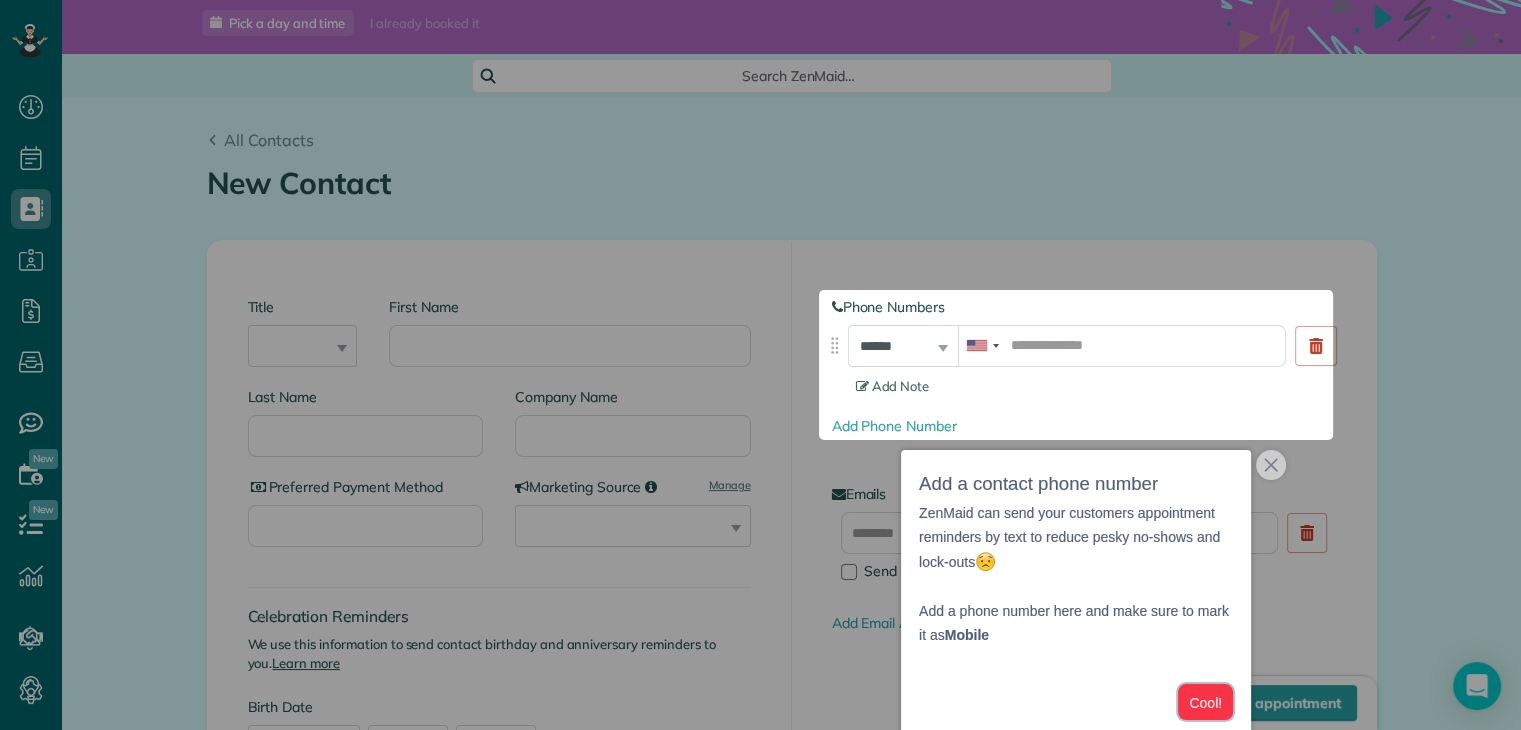 click on "Cool!" at bounding box center [1205, 702] 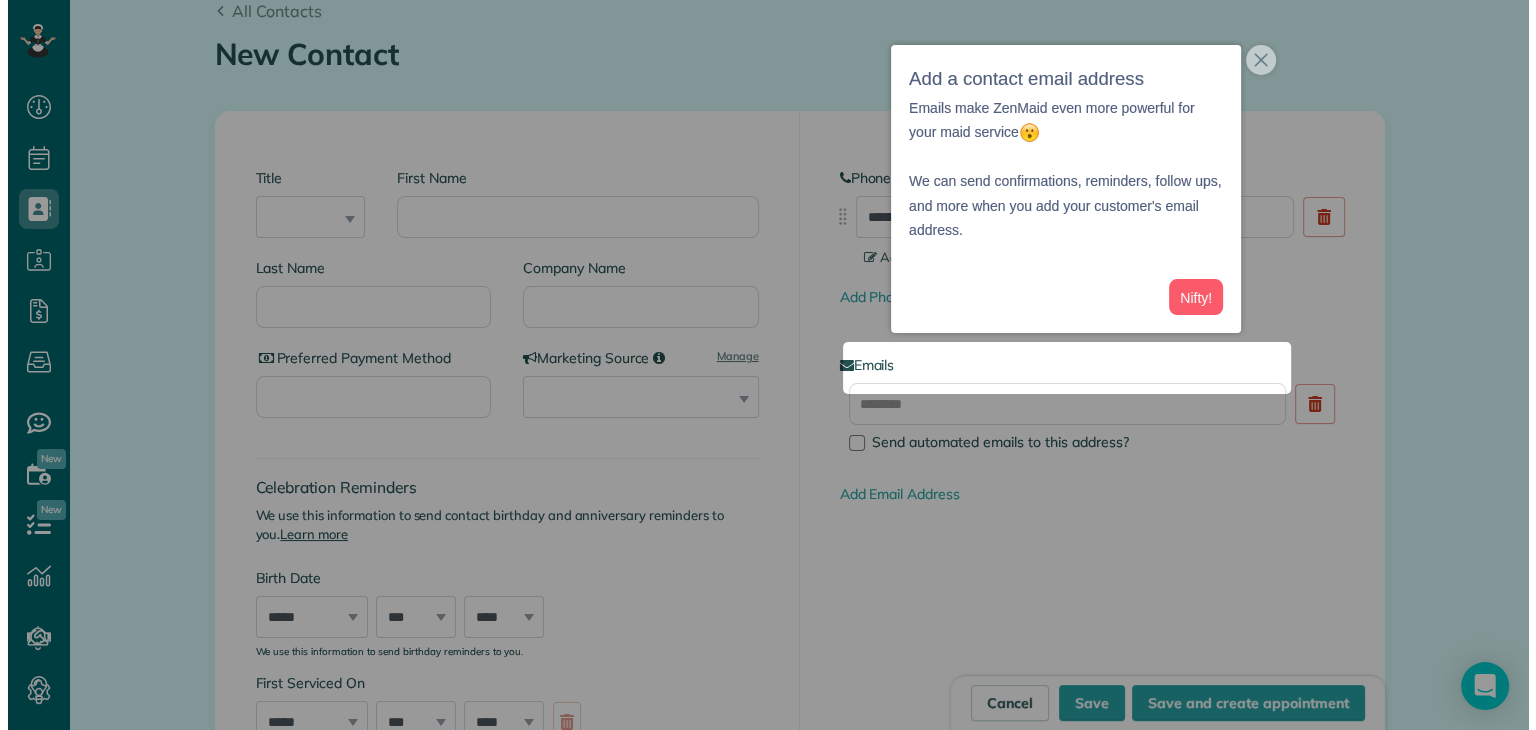 scroll, scrollTop: 228, scrollLeft: 0, axis: vertical 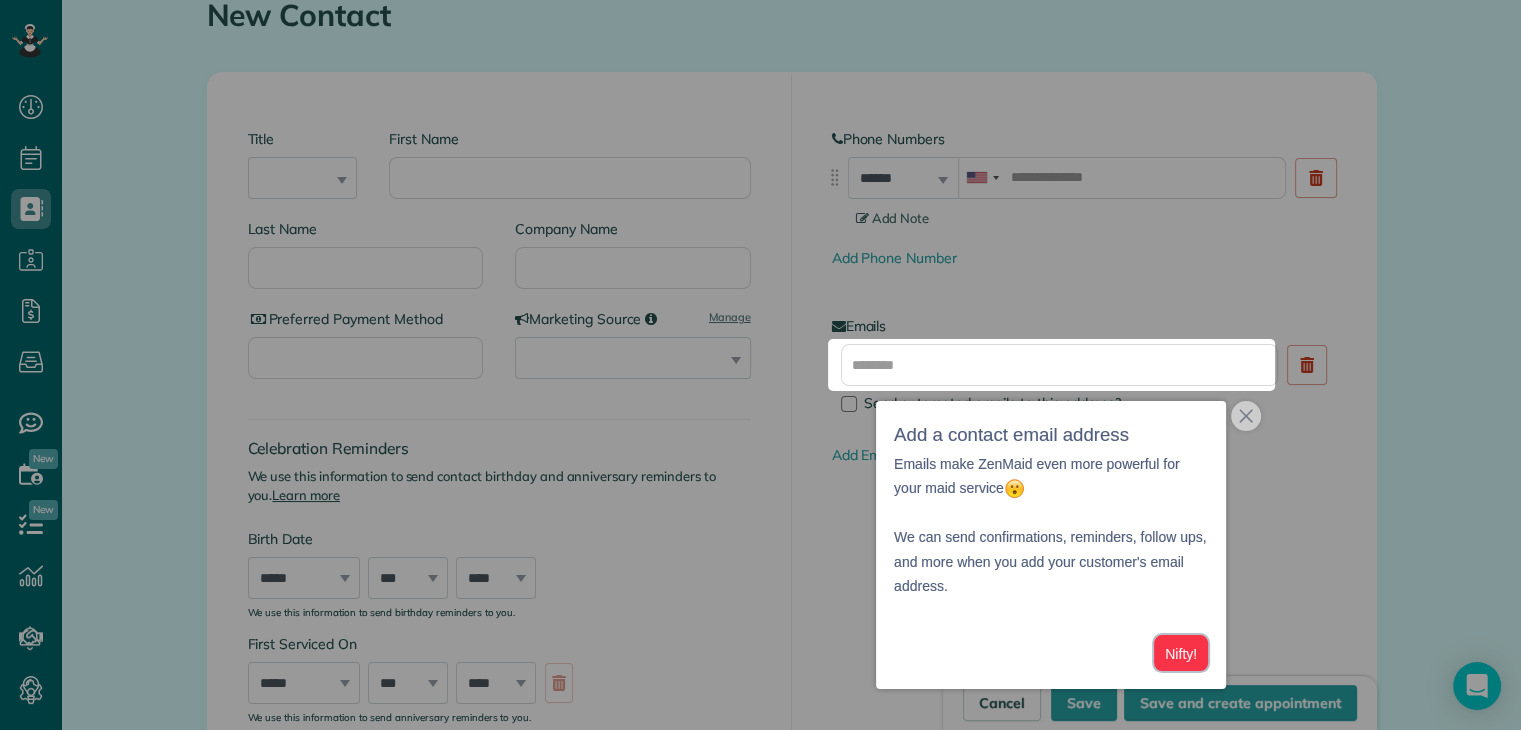 click on "Nifty!" at bounding box center [1181, 653] 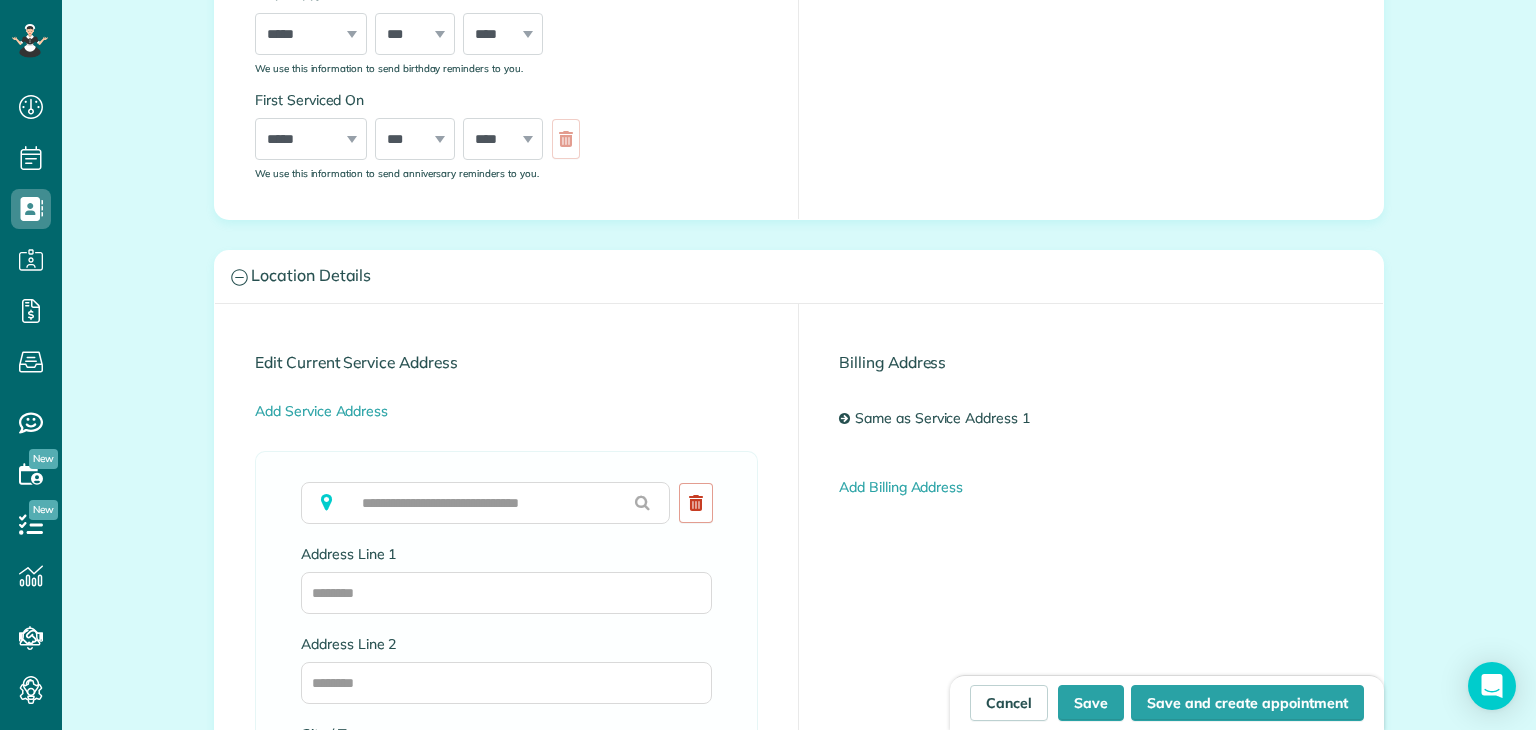 scroll, scrollTop: 1738, scrollLeft: 0, axis: vertical 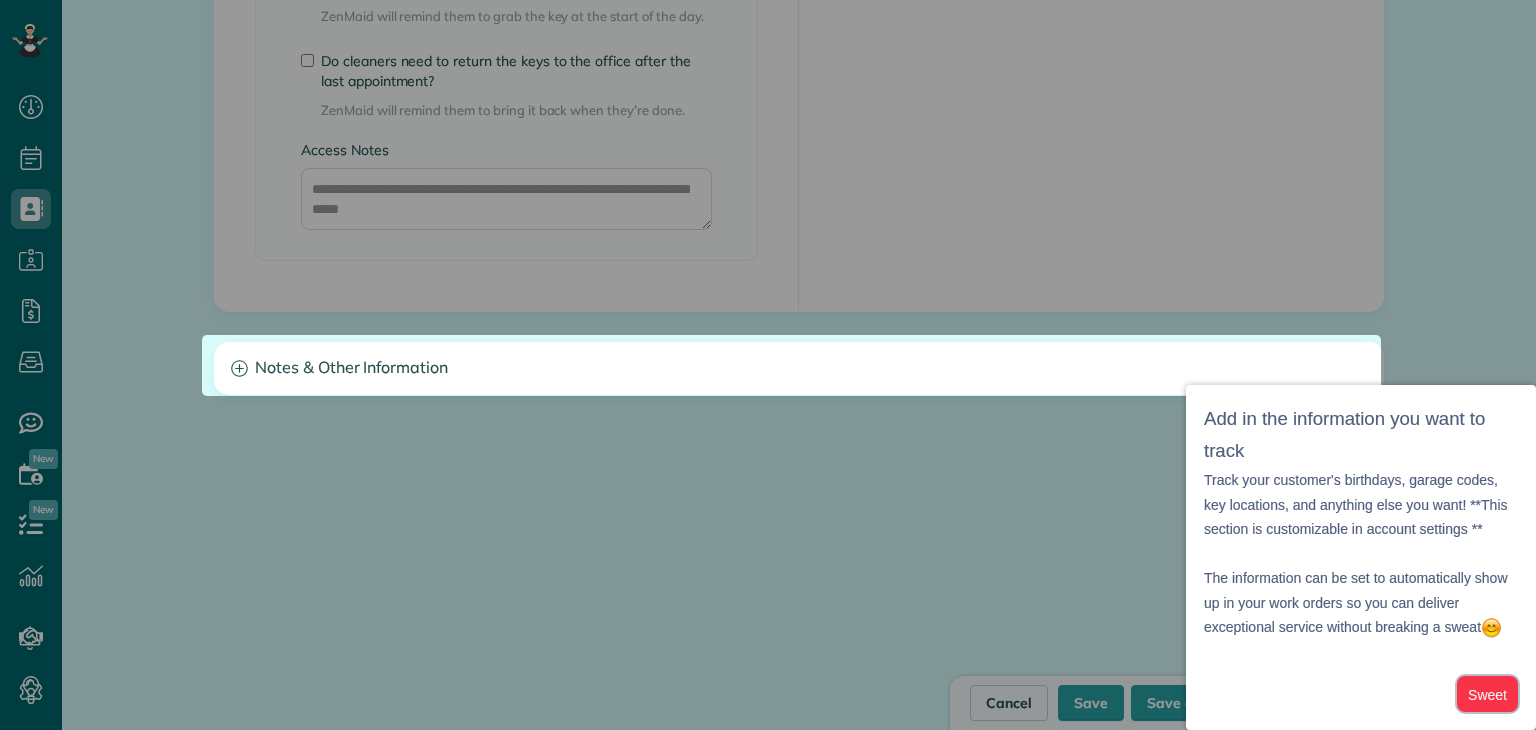 click on "Sweet" at bounding box center (1487, 694) 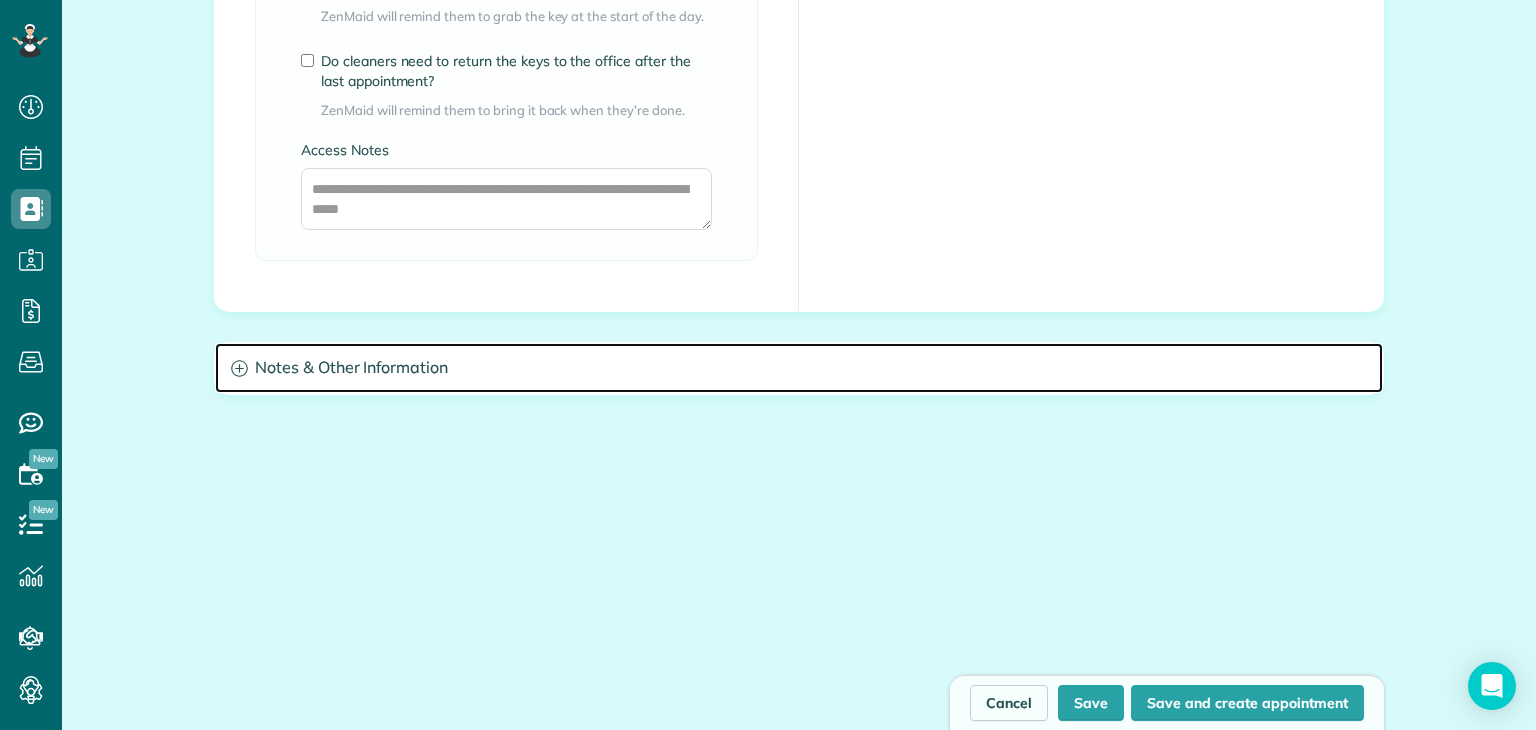 click 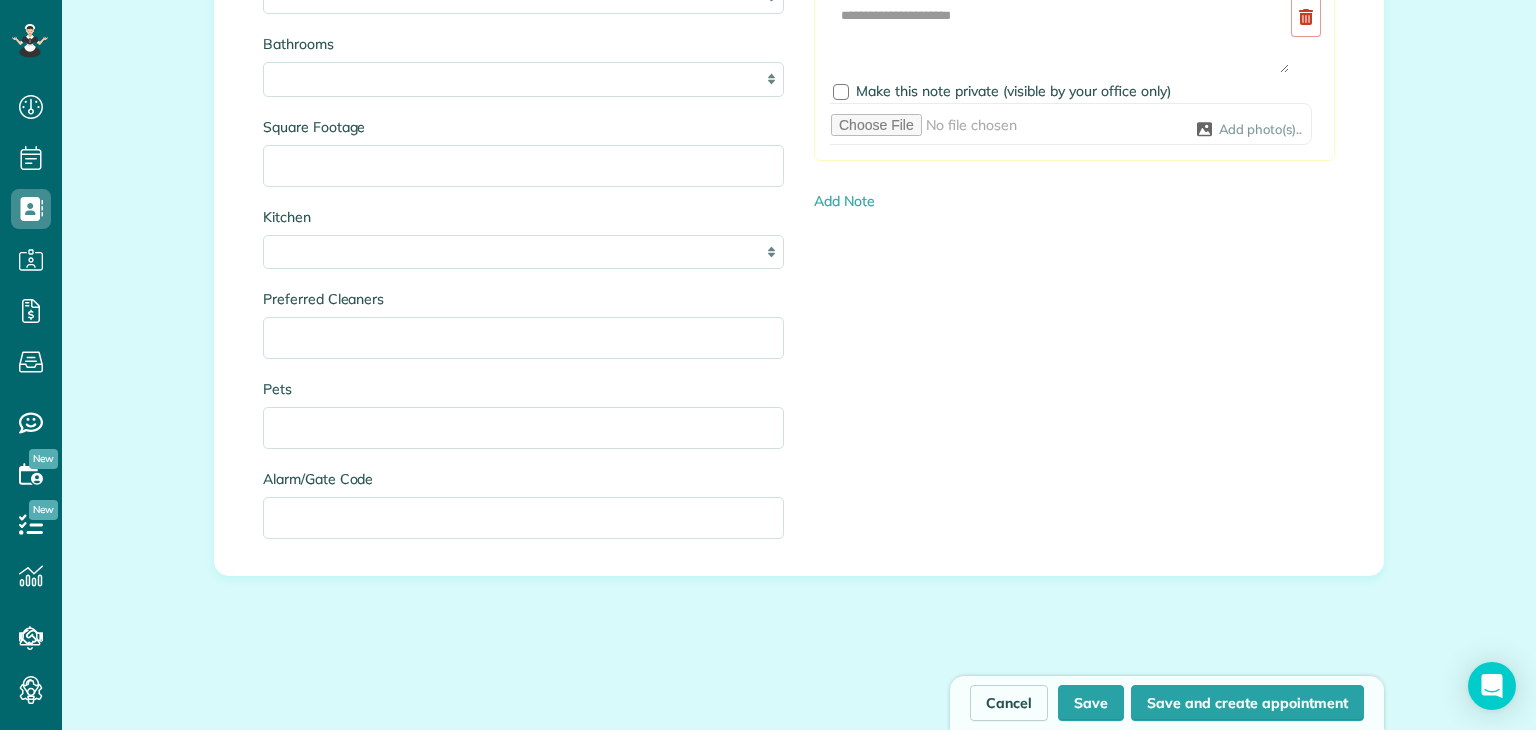 scroll, scrollTop: 2216, scrollLeft: 0, axis: vertical 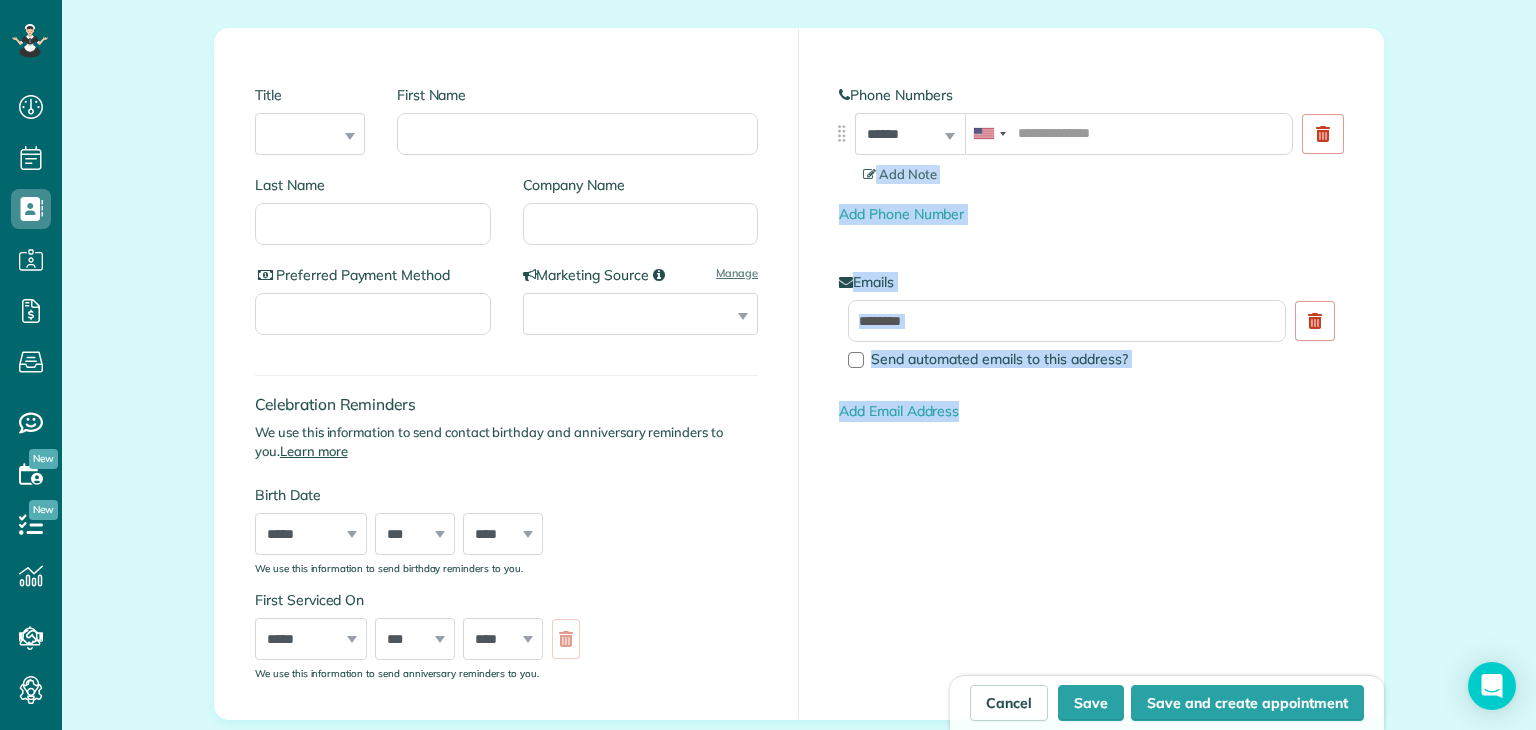 drag, startPoint x: 1535, startPoint y: 213, endPoint x: 1523, endPoint y: 137, distance: 76.941536 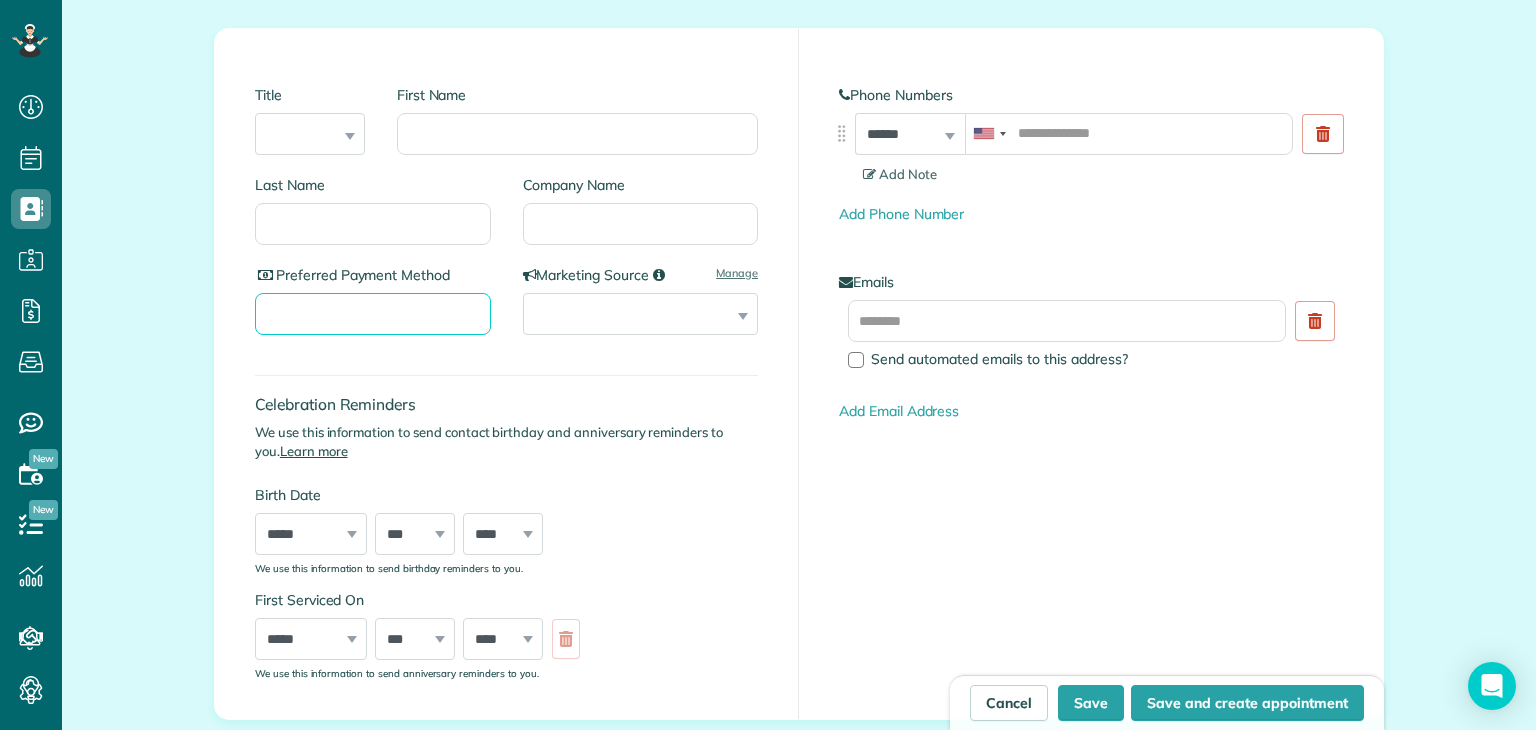 click on "Preferred Payment Method" at bounding box center [373, 314] 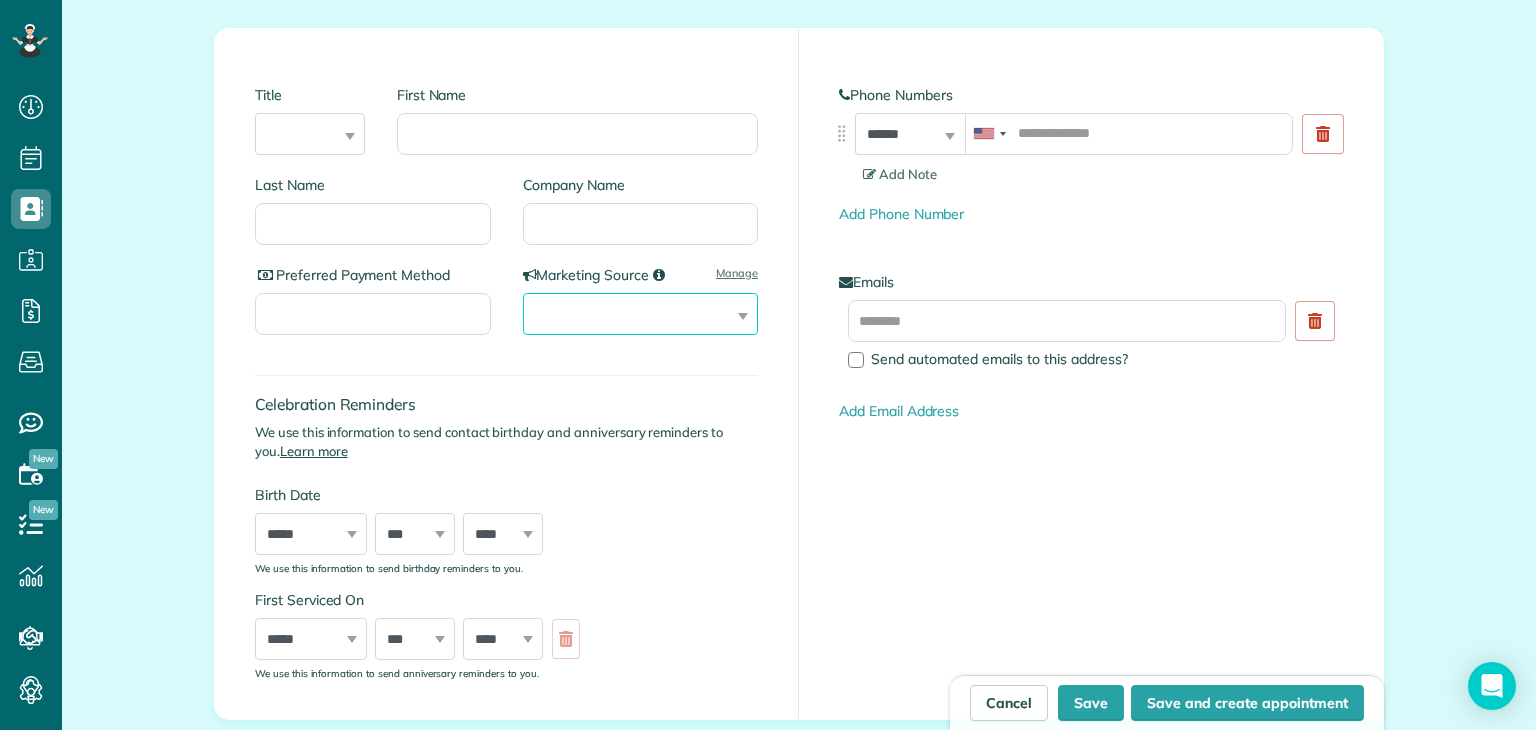 click on "**********" at bounding box center (641, 314) 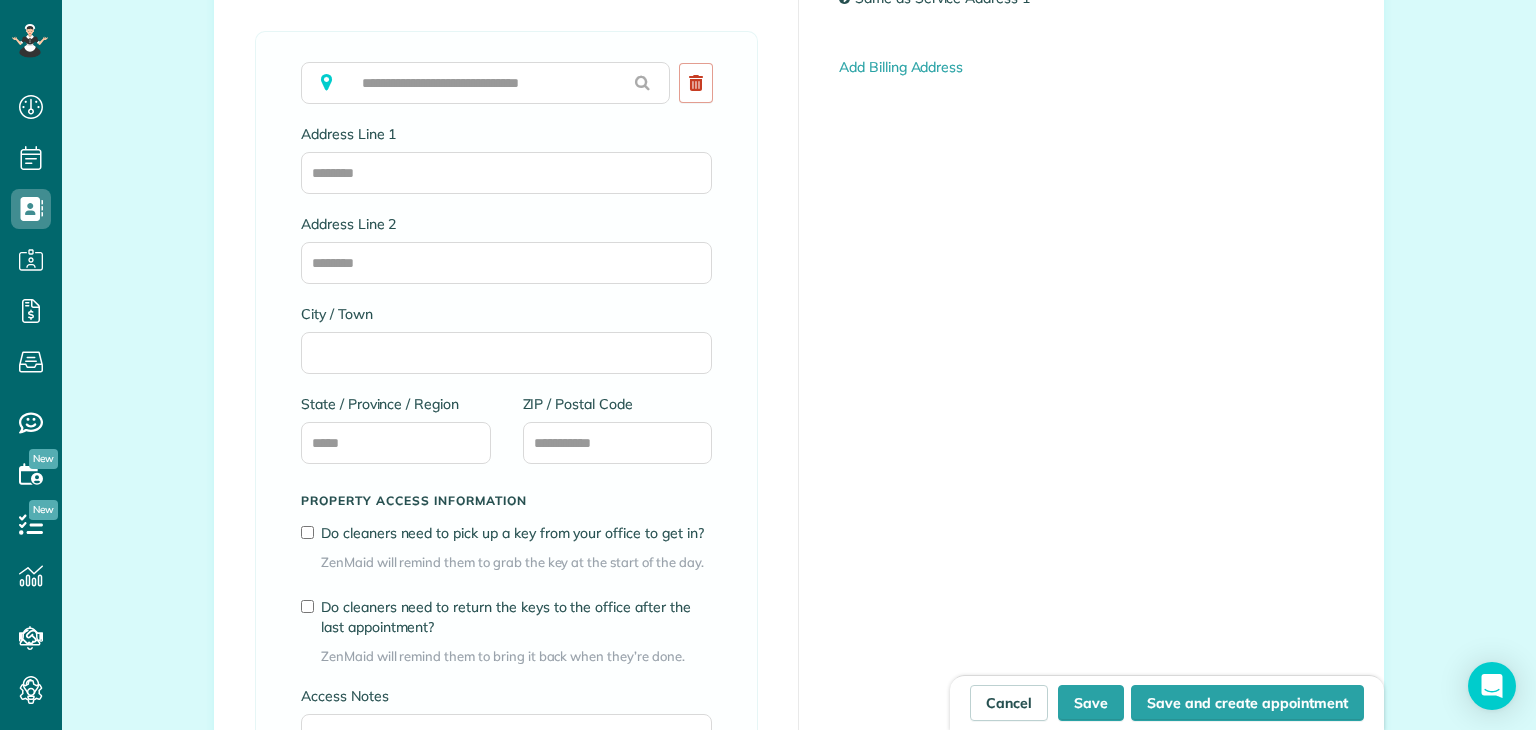 scroll, scrollTop: 0, scrollLeft: 0, axis: both 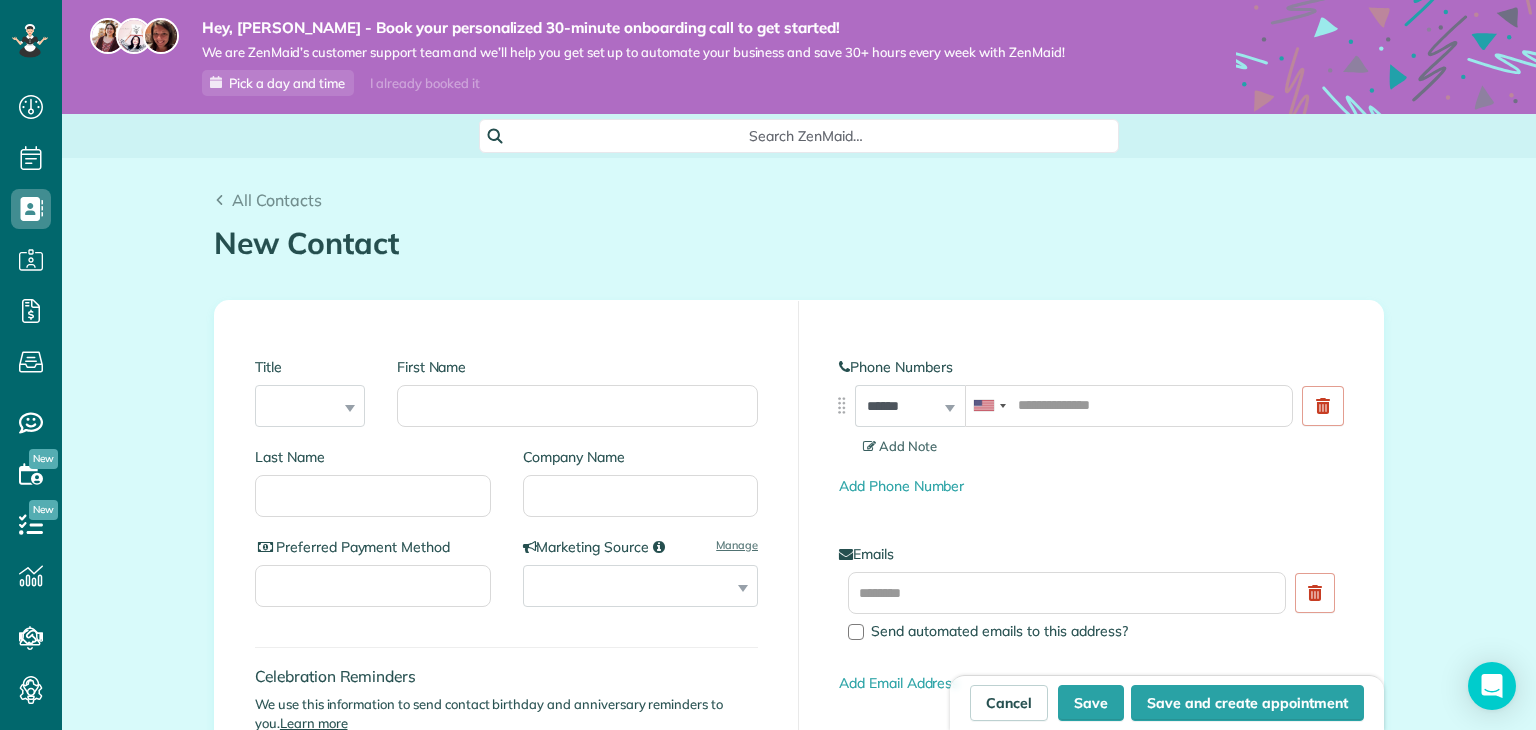drag, startPoint x: 1535, startPoint y: 189, endPoint x: 1441, endPoint y: 13, distance: 199.52945 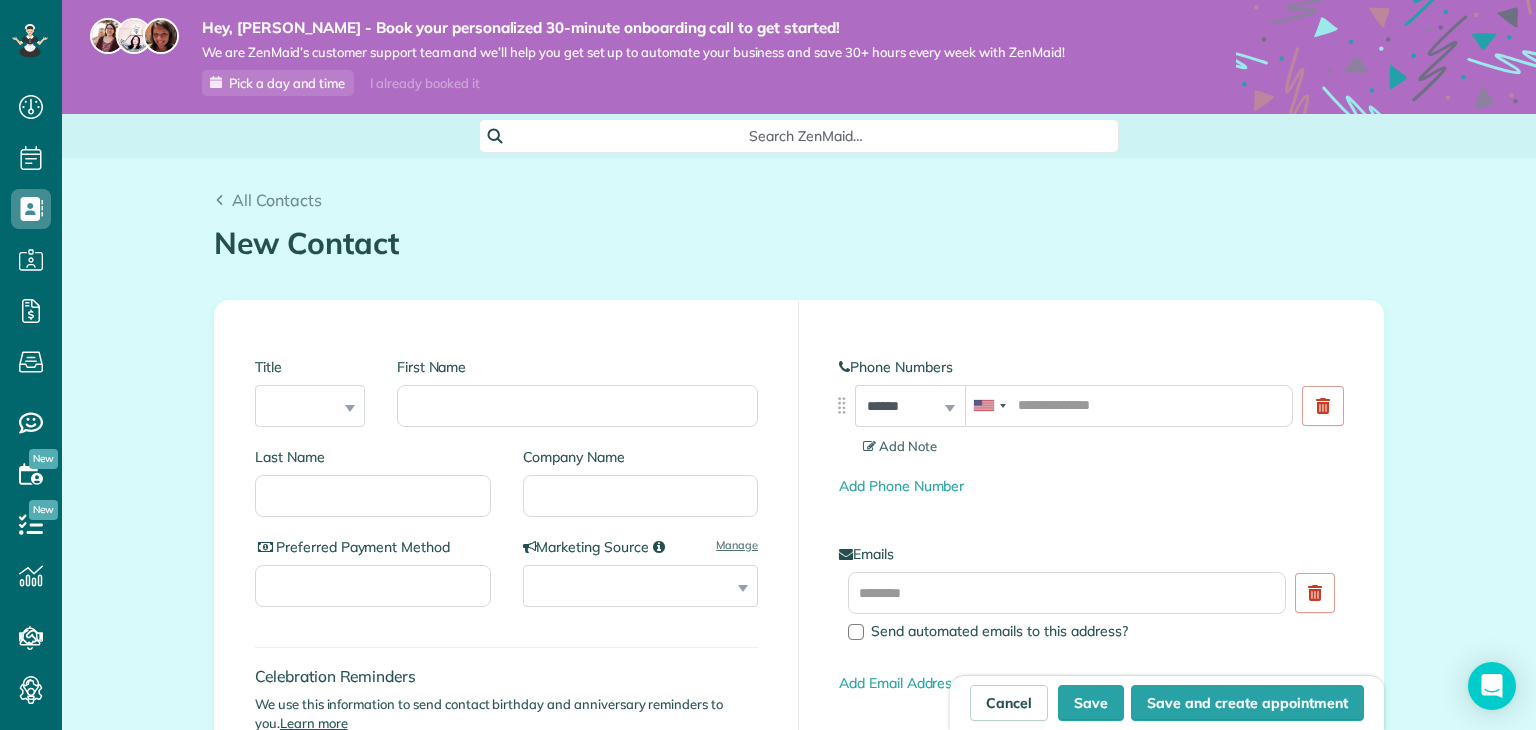 click on "Hey, David - Book your personalized 30-minute onboarding call to get started!
We are ZenMaid’s customer support team and we’ll help you get set up to automate your business and save 30+ hours every week with ZenMaid!
Pick a day and time
I already booked it
Search ZenMaid…
All Contacts
New Contact
Creating a New Contact
Title
***" at bounding box center [799, 365] 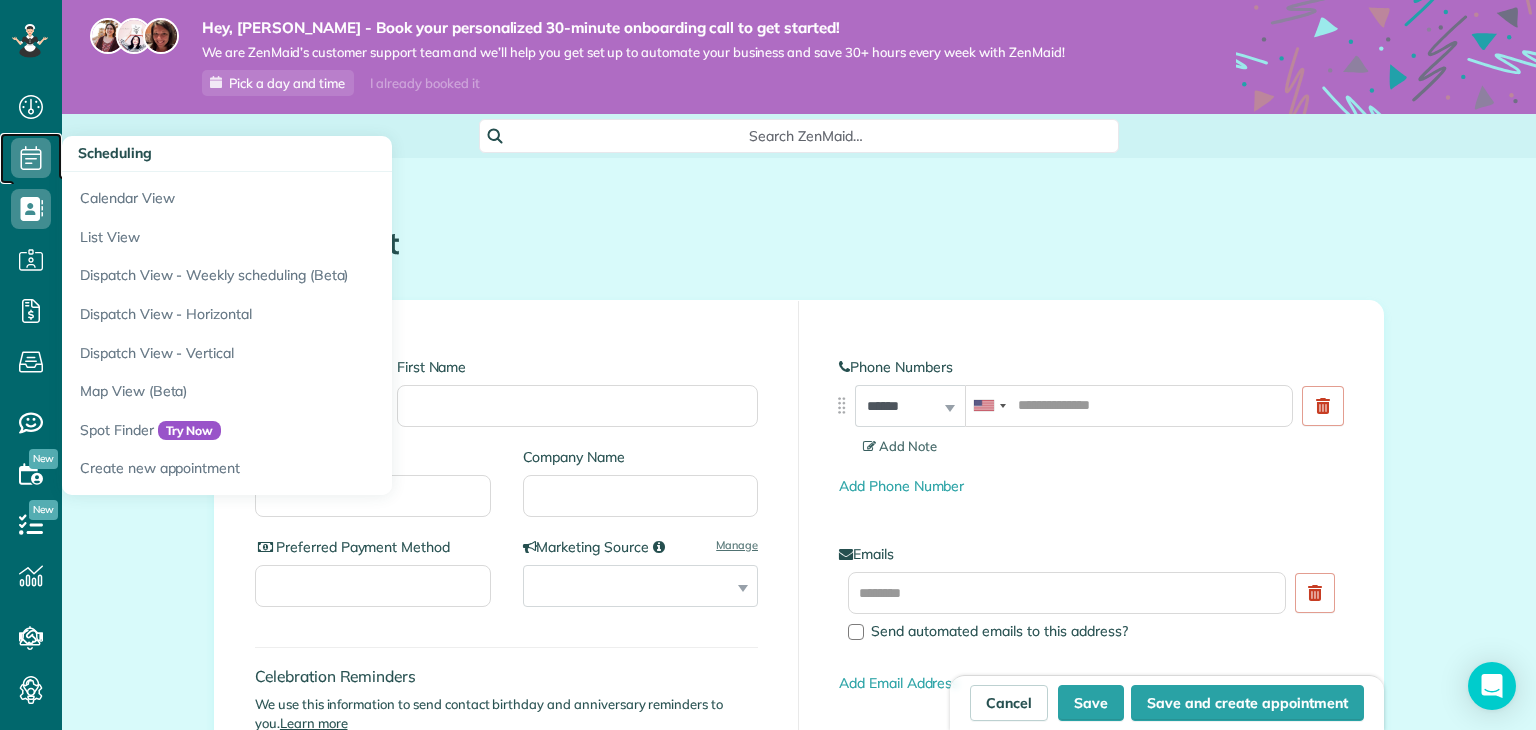 click 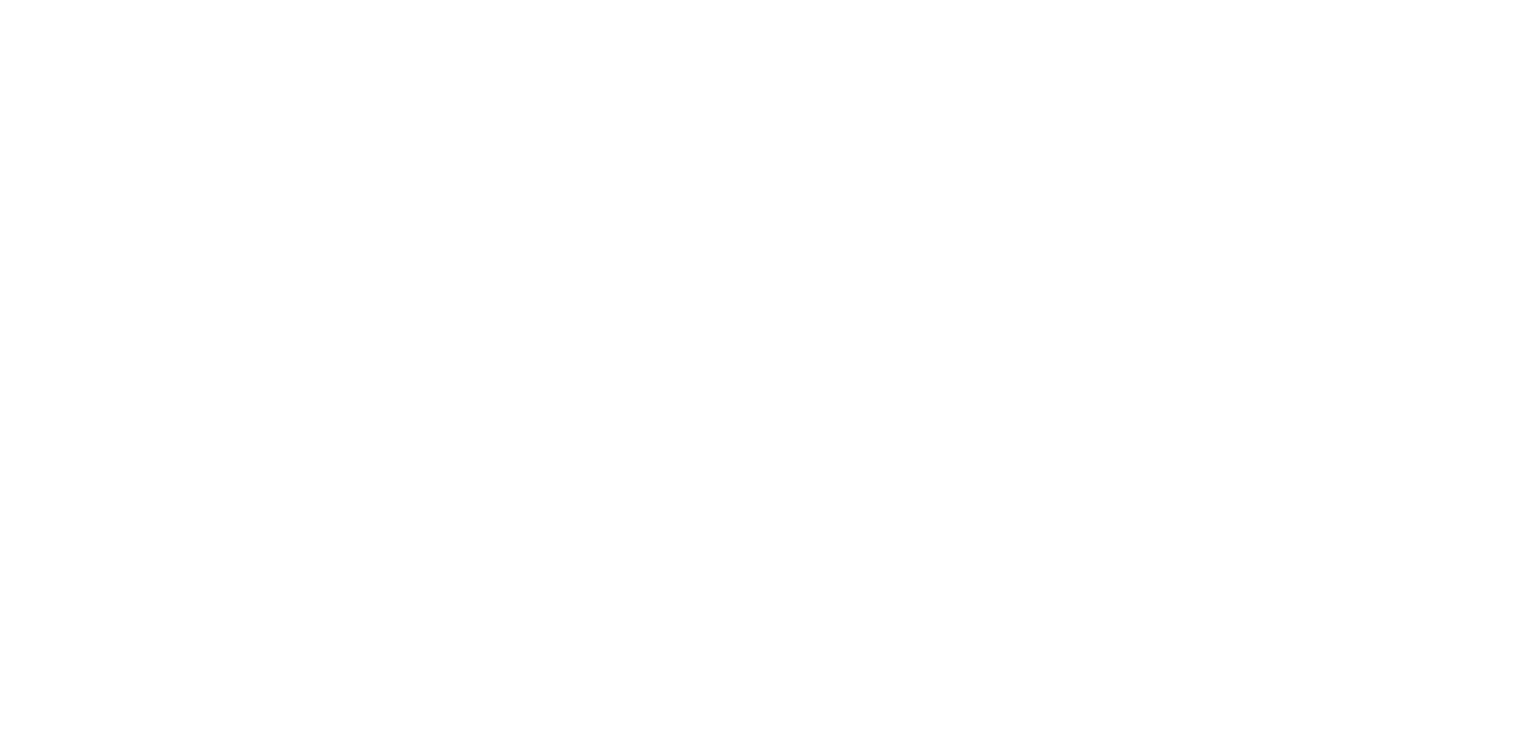 scroll, scrollTop: 0, scrollLeft: 0, axis: both 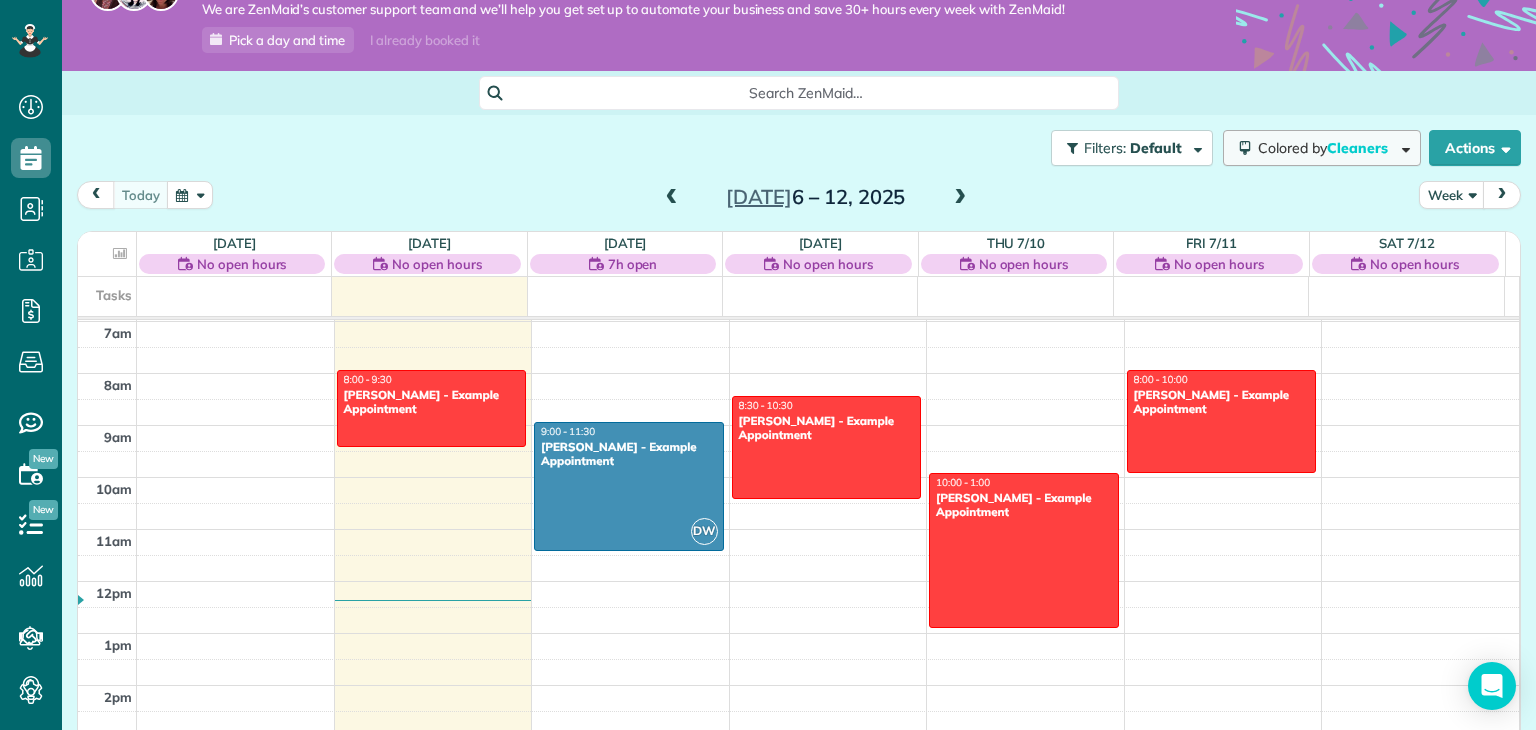 click on "Colored by  Cleaners" at bounding box center (1326, 148) 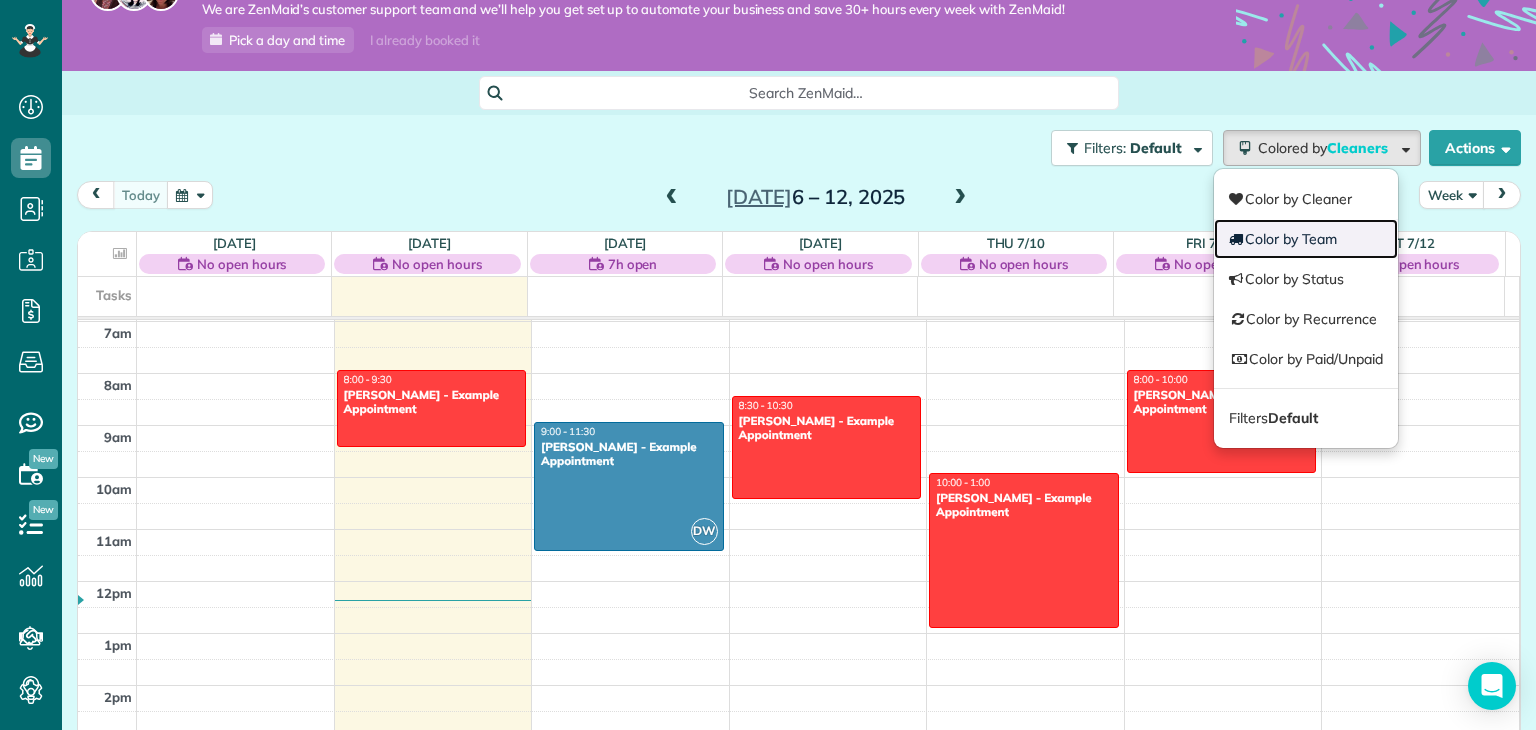 click on "Color by Team" at bounding box center (1306, 239) 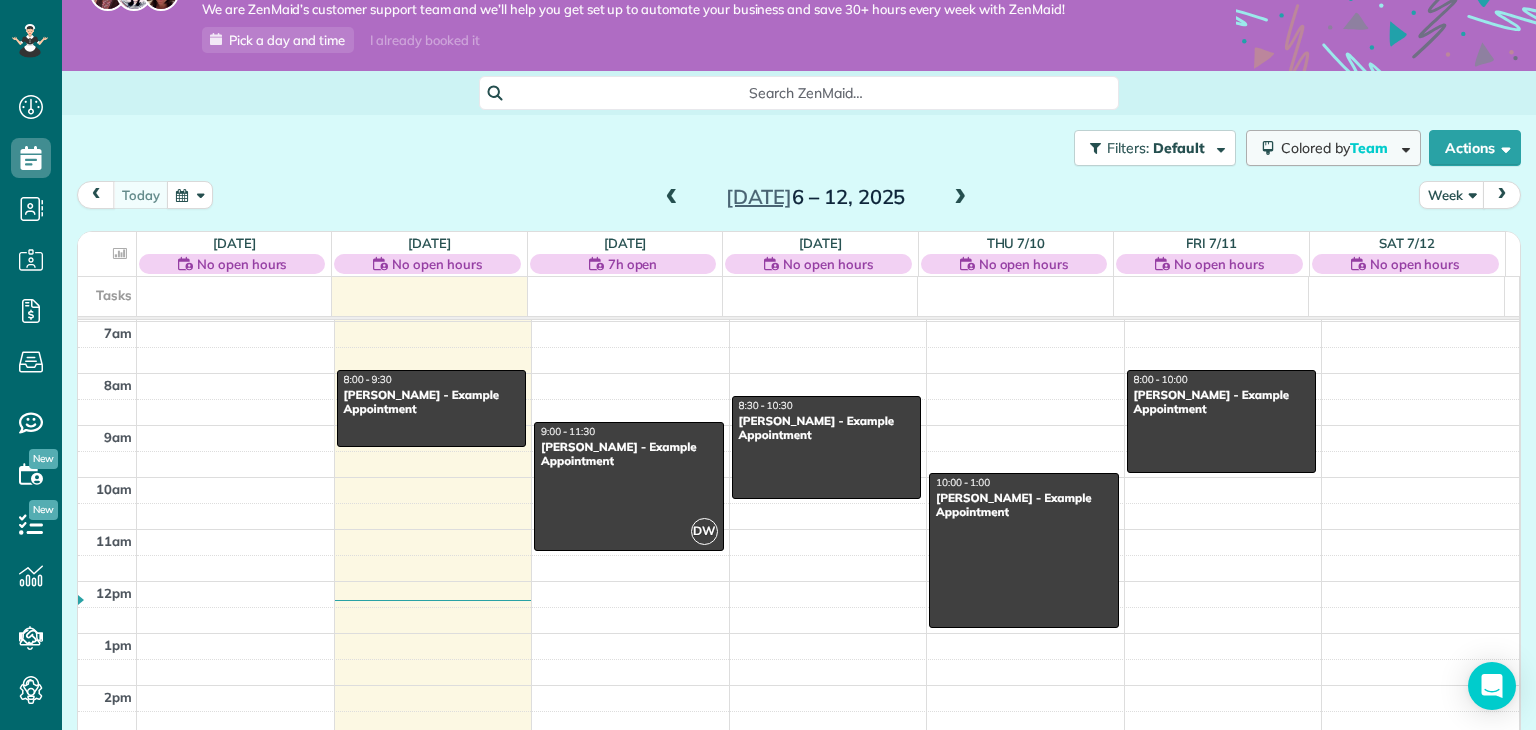 click on "Team" at bounding box center (1370, 148) 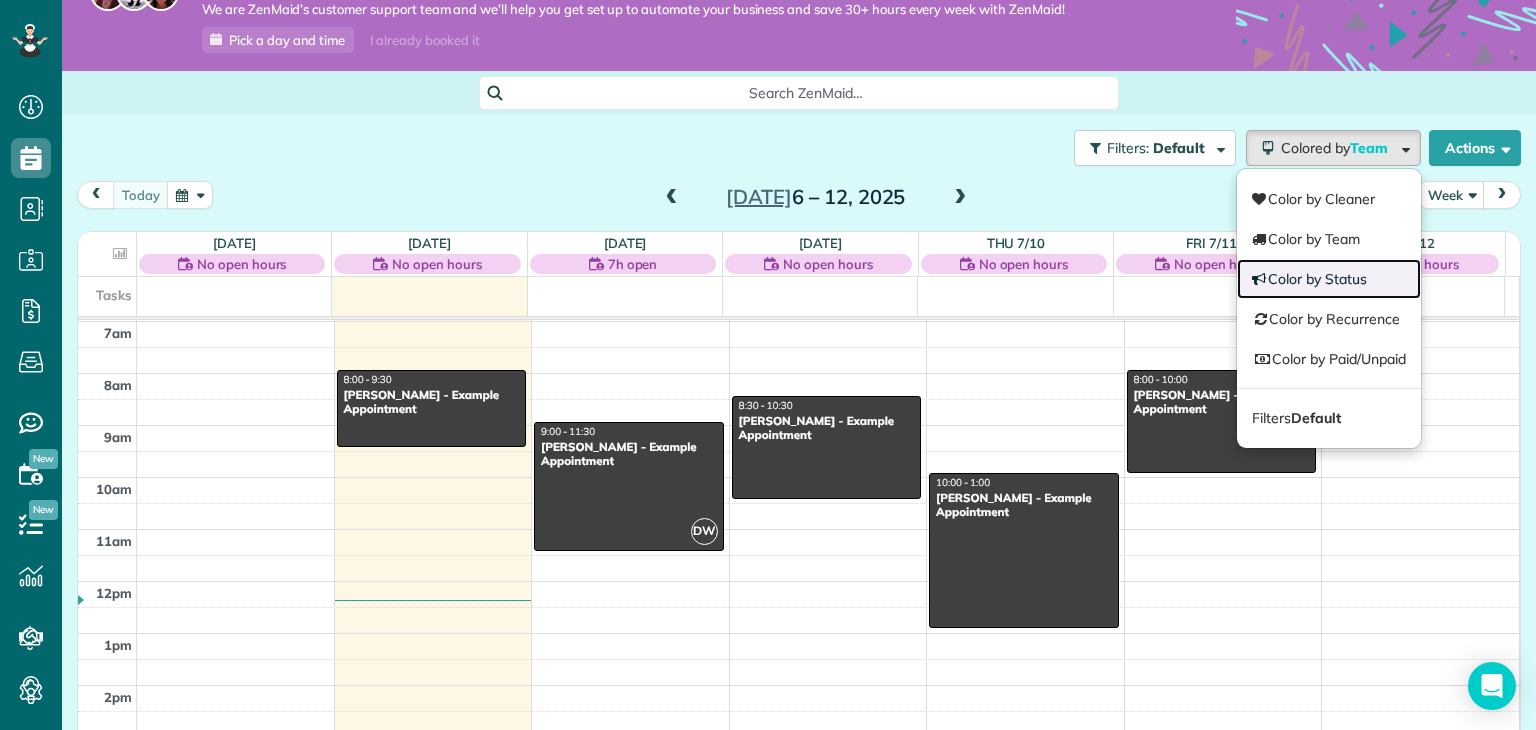 click on "Color by Status" at bounding box center (1329, 279) 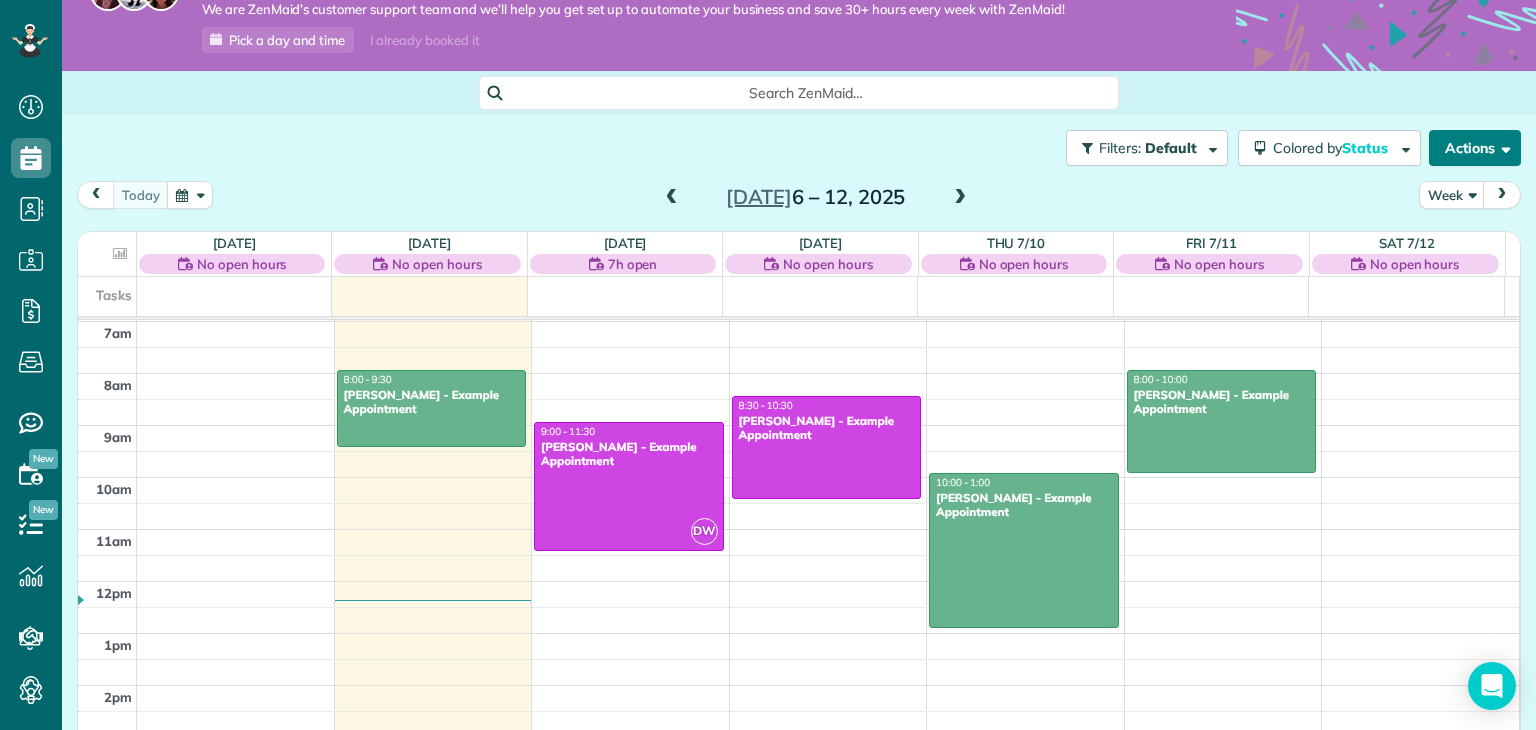 click on "Actions" at bounding box center [1475, 148] 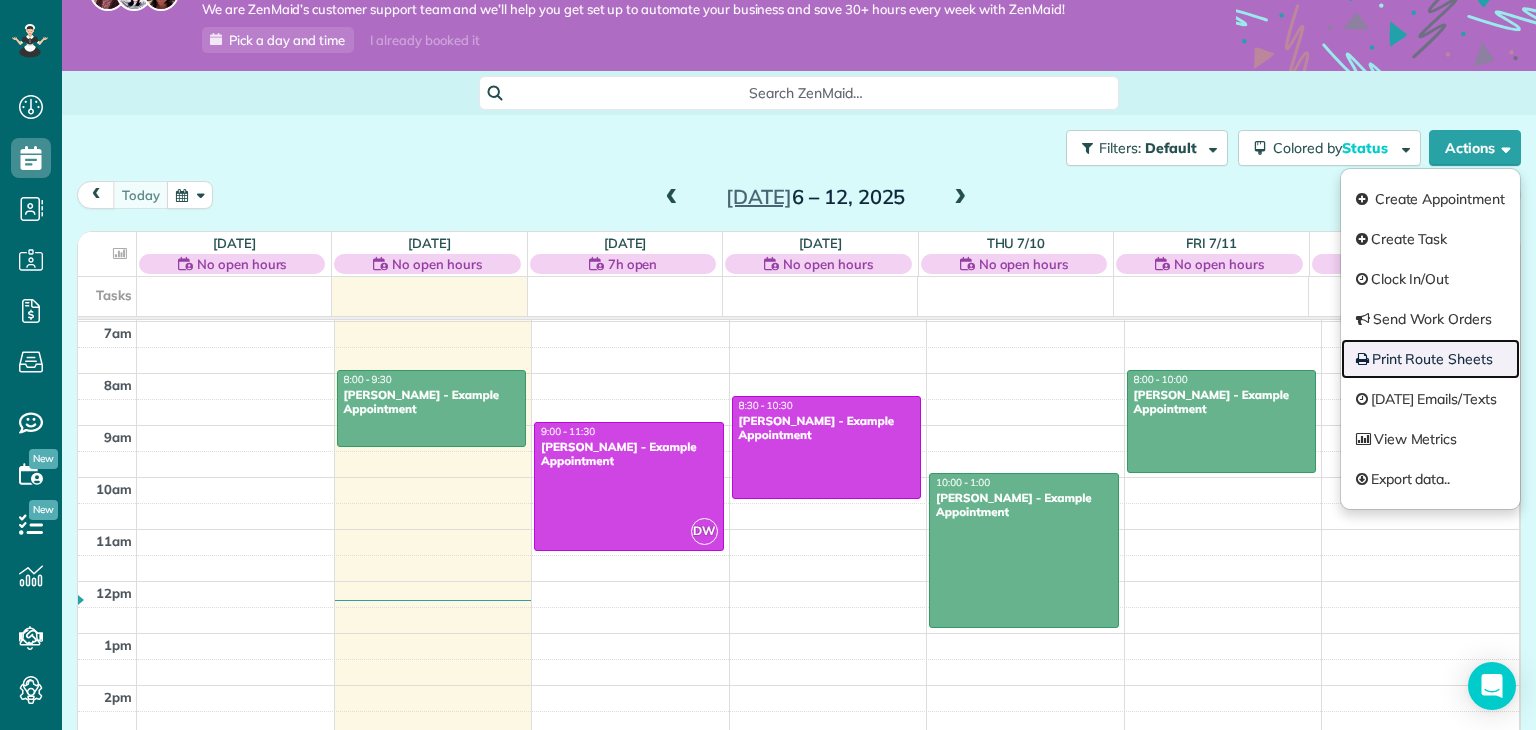click on "Print Route Sheets" at bounding box center (1430, 359) 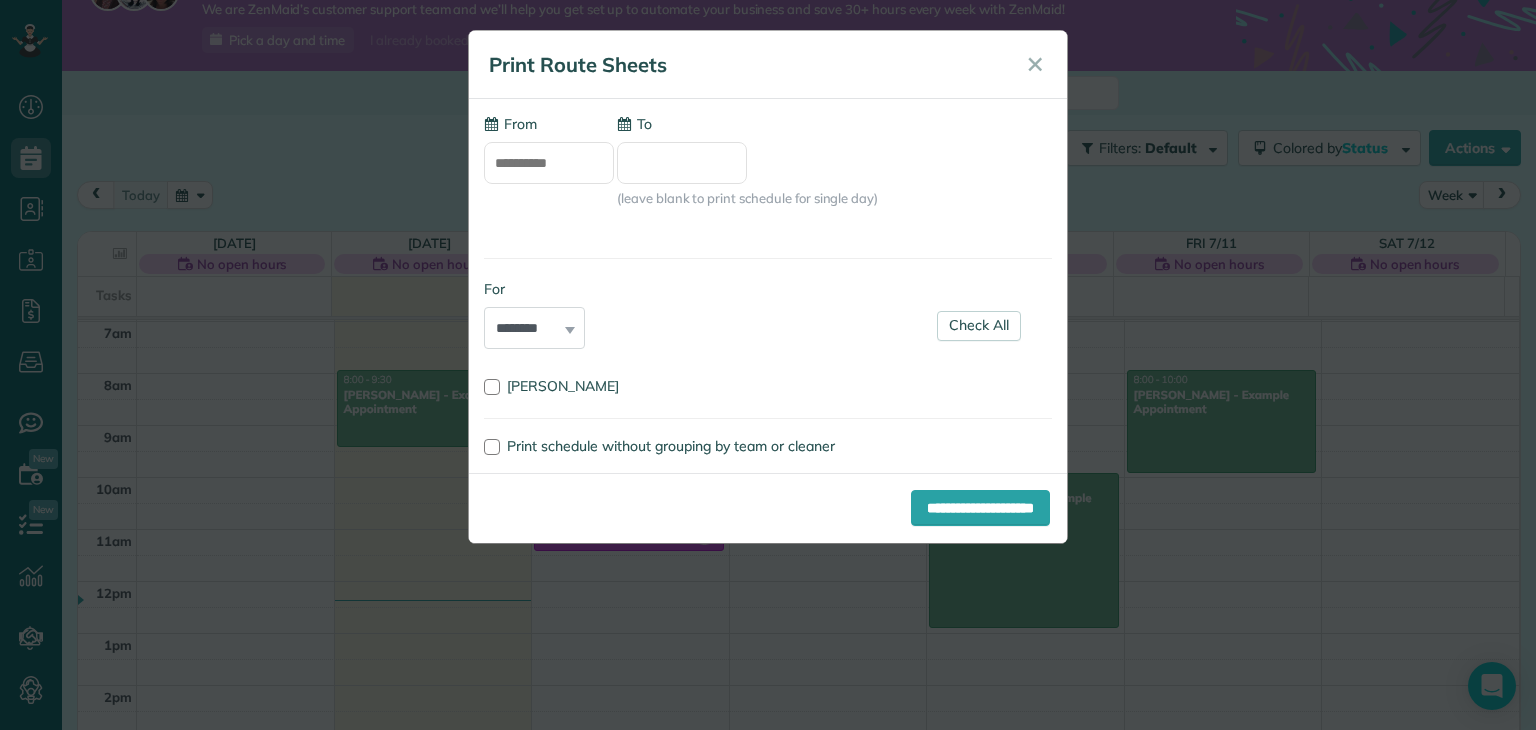 type on "**********" 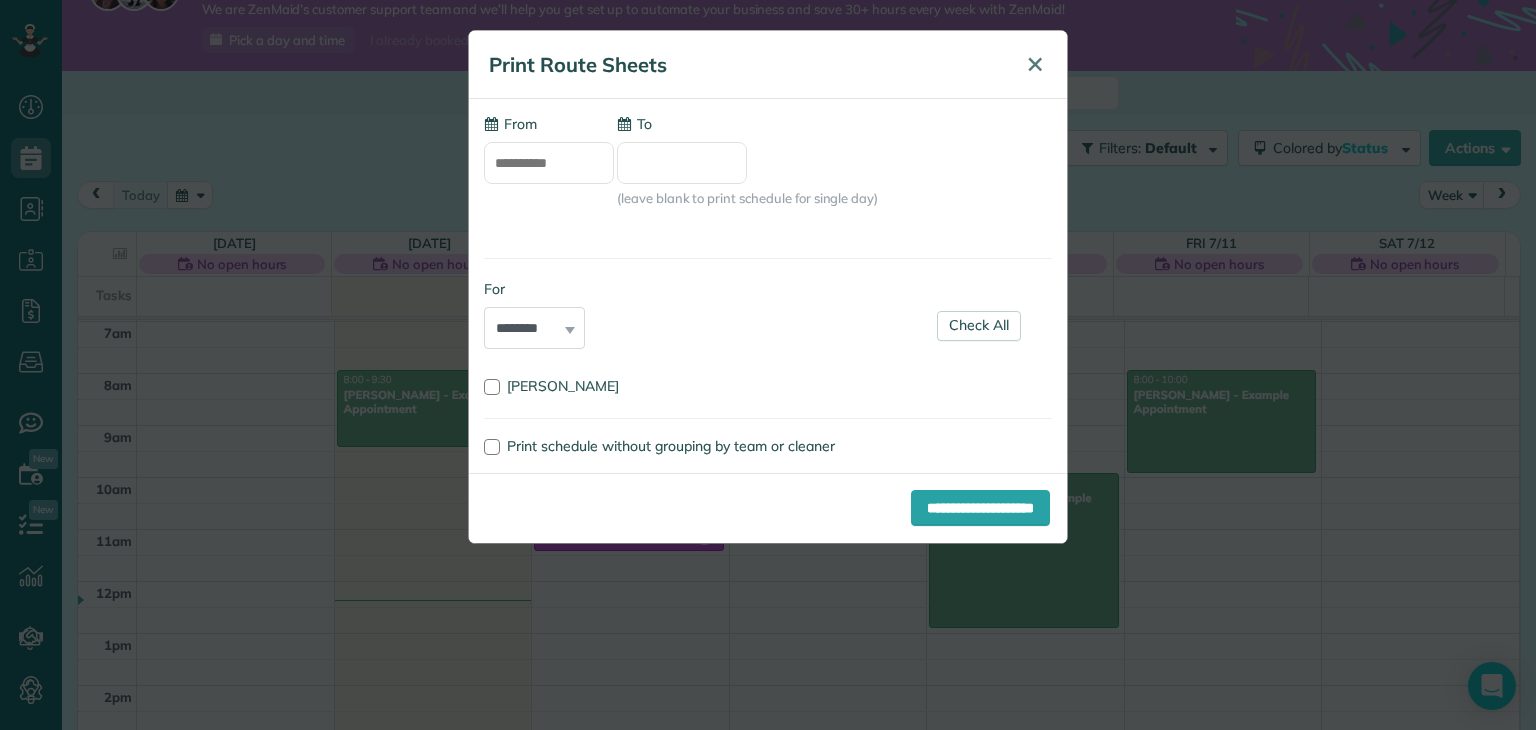 click on "✕" at bounding box center (1035, 64) 